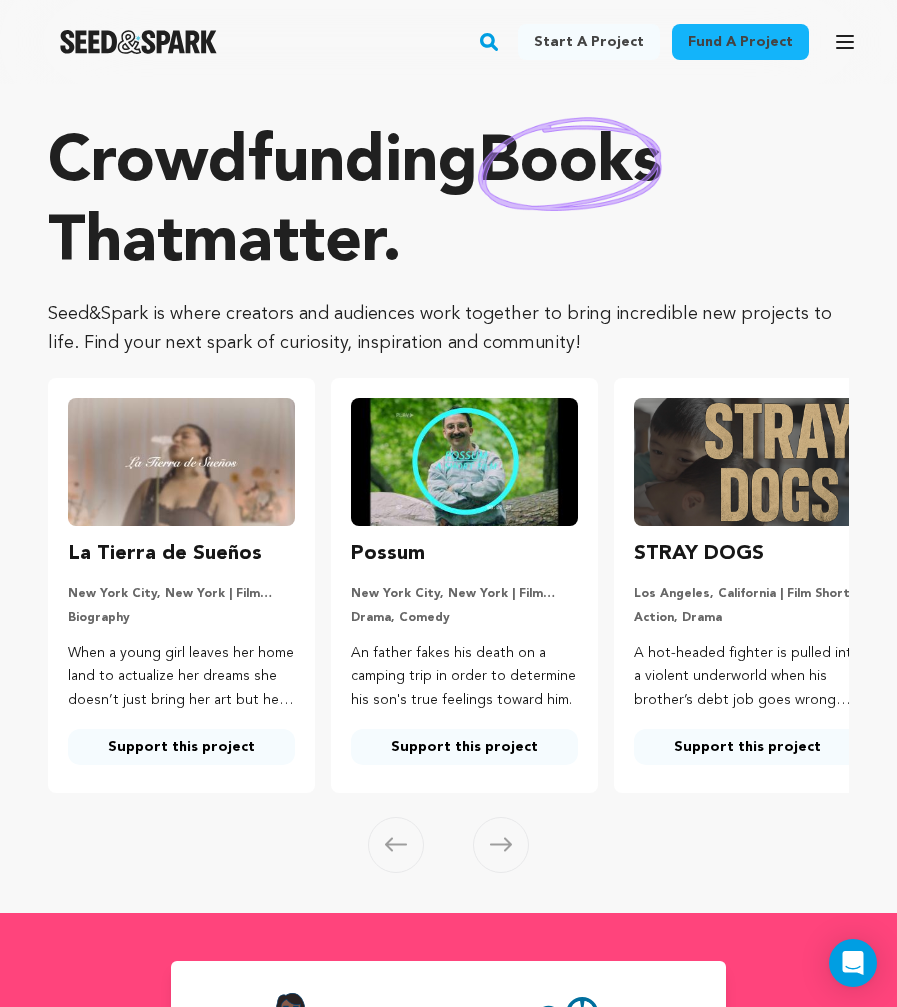 scroll, scrollTop: 0, scrollLeft: 0, axis: both 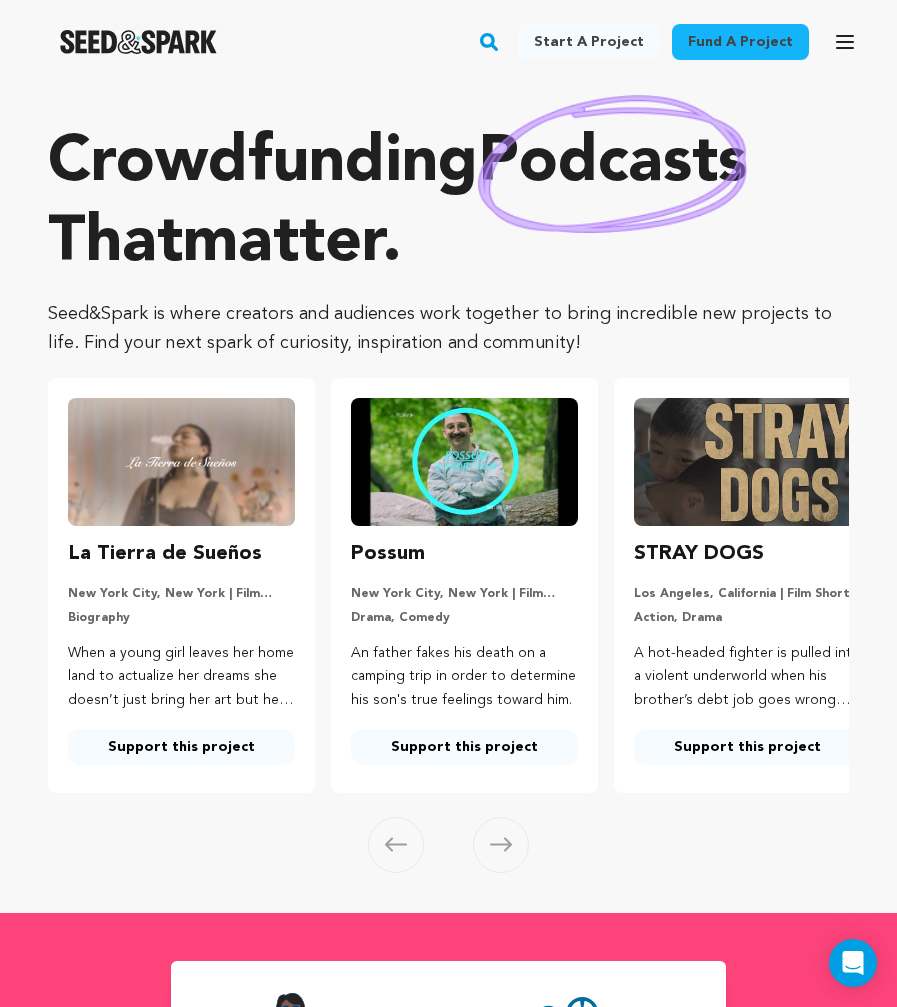 click 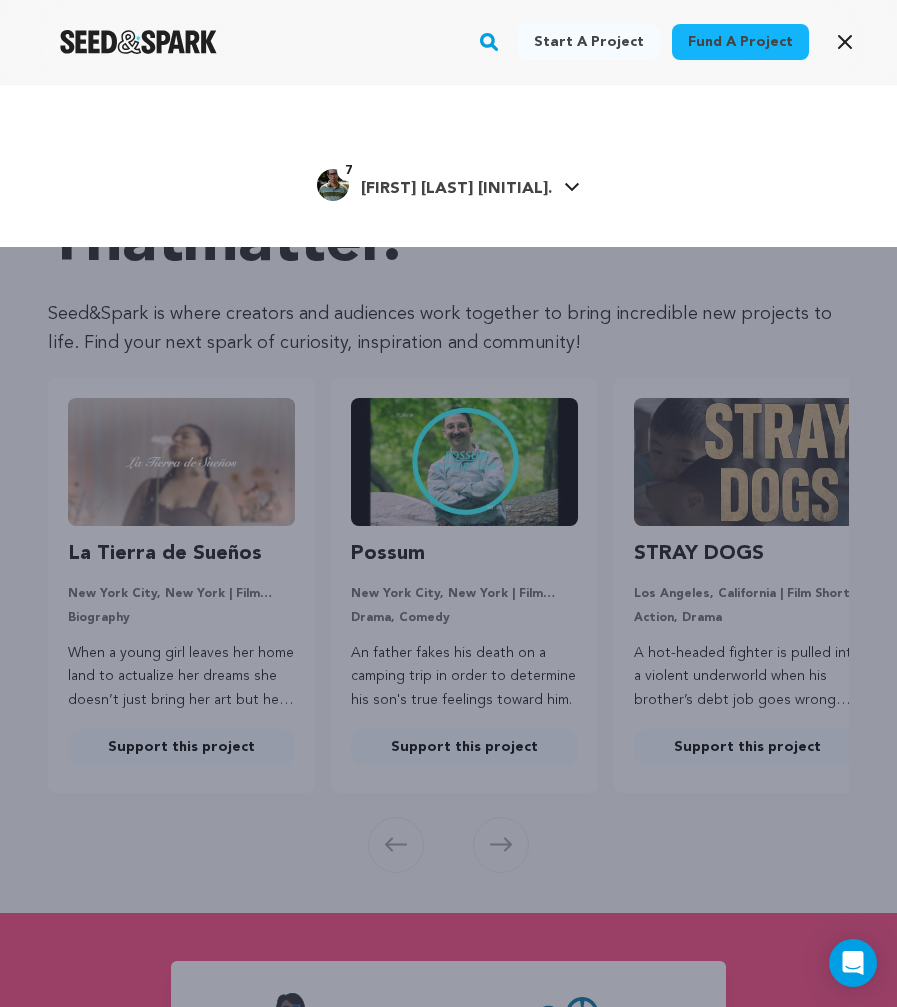 click on "[FIRST] [LAST] [LAST]" at bounding box center [456, 189] 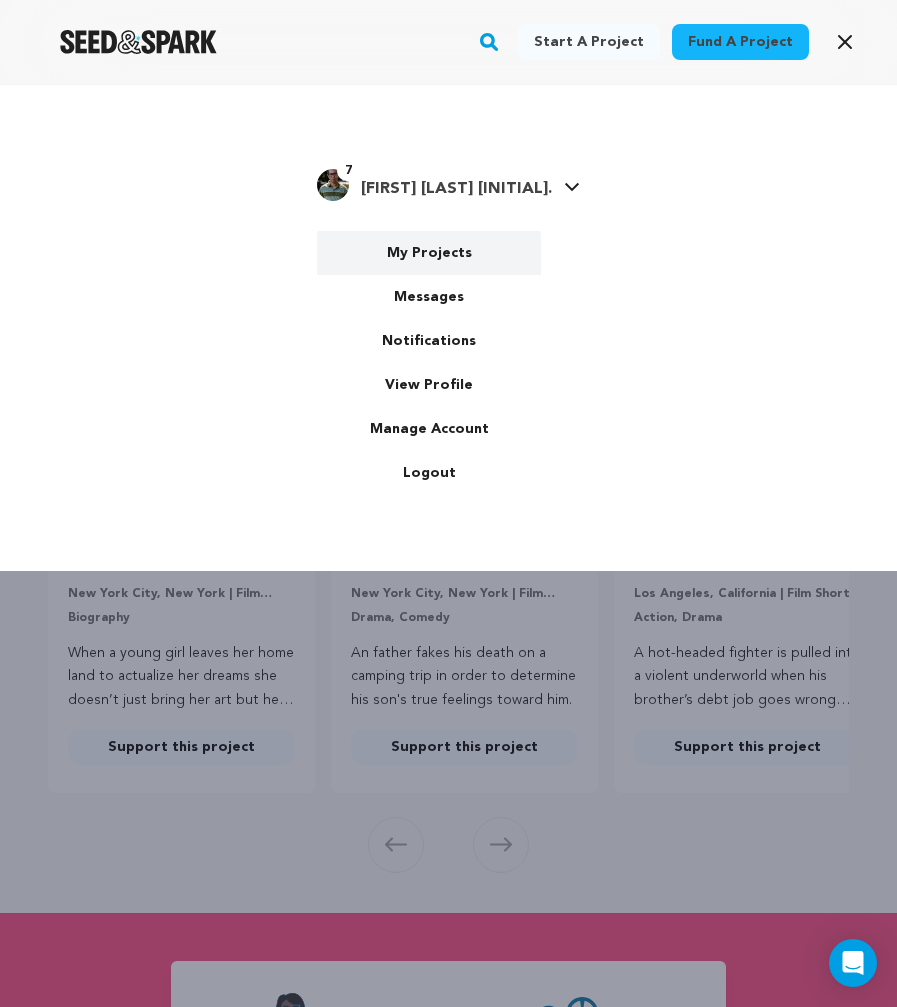 click on "My Projects" at bounding box center [429, 253] 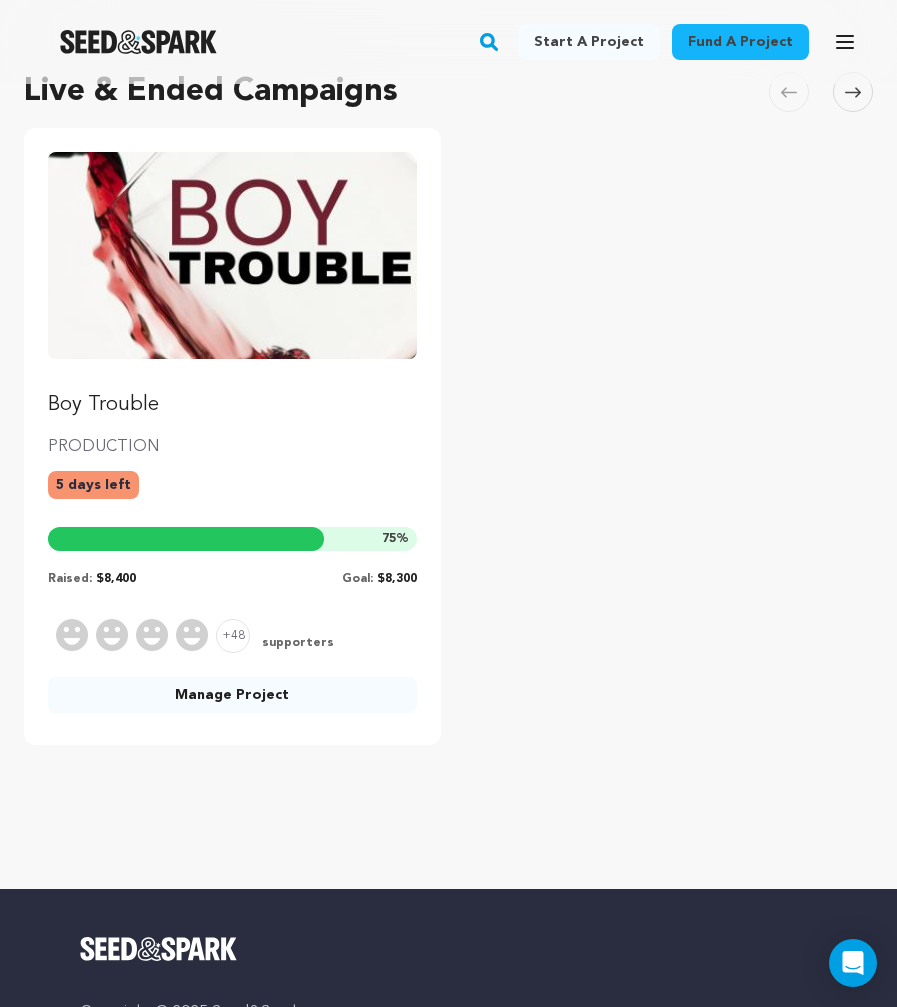 scroll, scrollTop: 179, scrollLeft: 0, axis: vertical 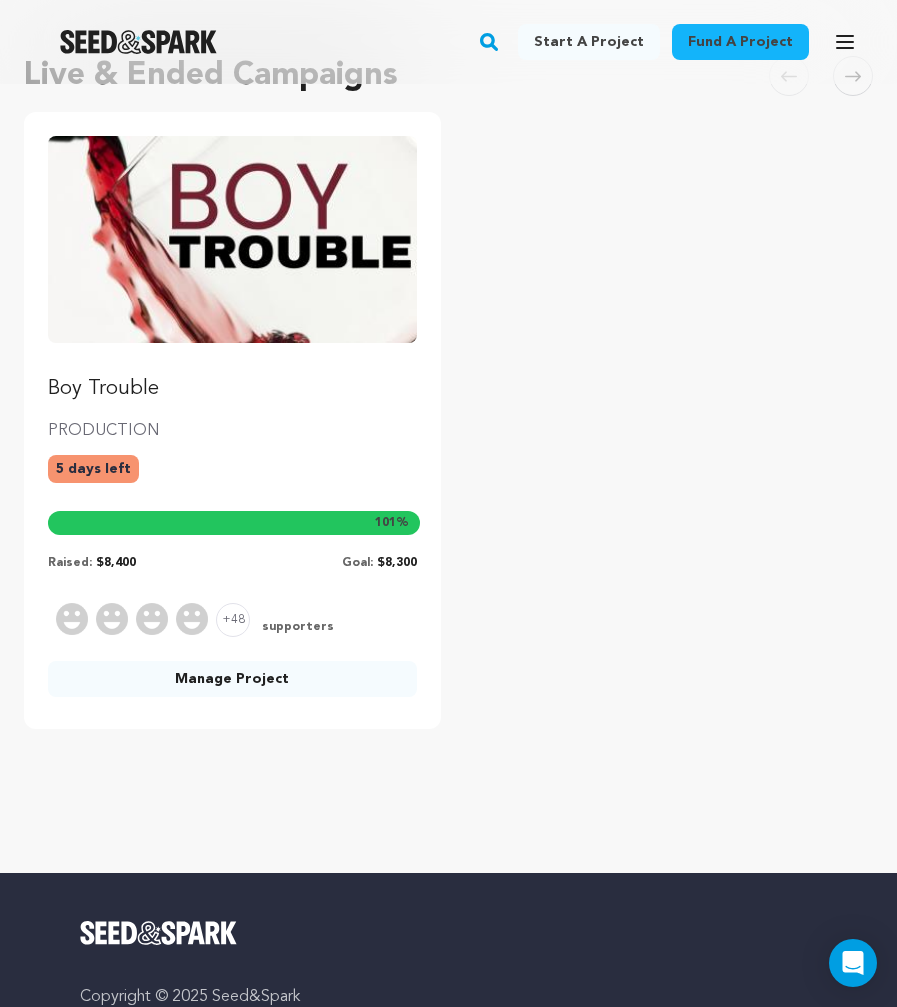 click on "Boy Trouble
PRODUCTION
5 days left
101 %
Raised:
$8,400
Goal:
$8,300
+48
supporters
No supporter yet!
Manage Project" at bounding box center (448, 420) 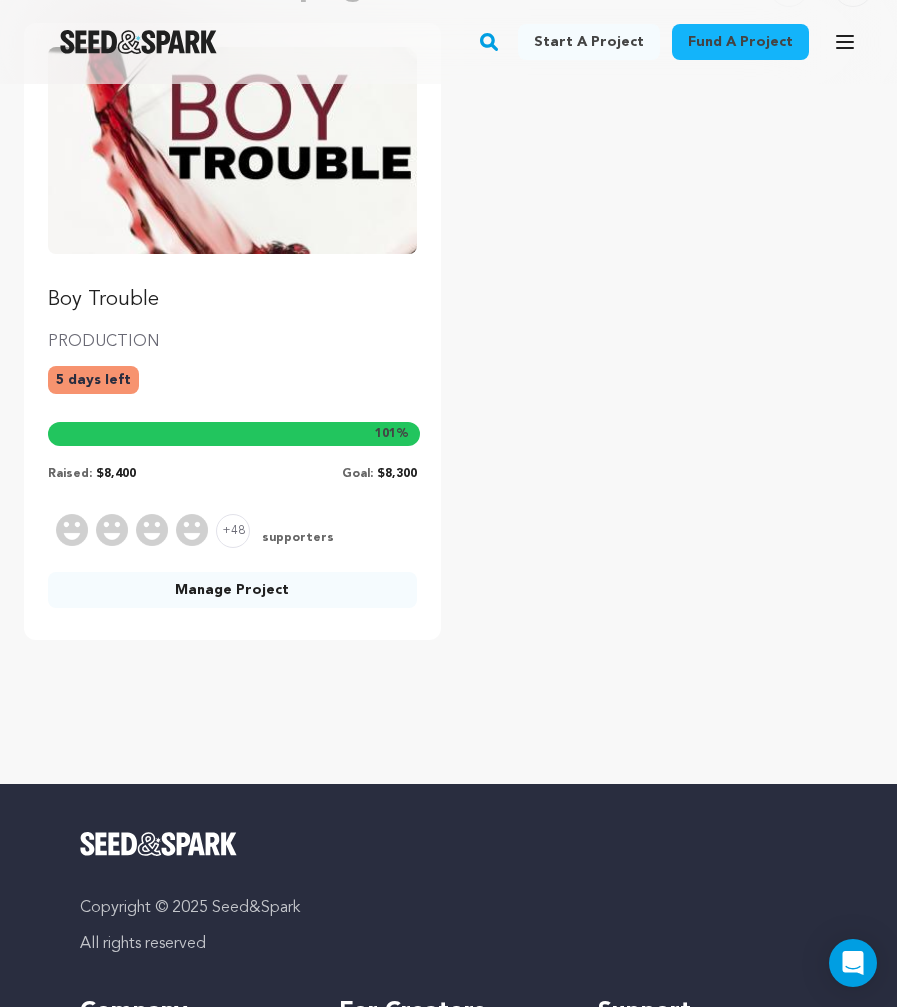 scroll, scrollTop: 274, scrollLeft: 0, axis: vertical 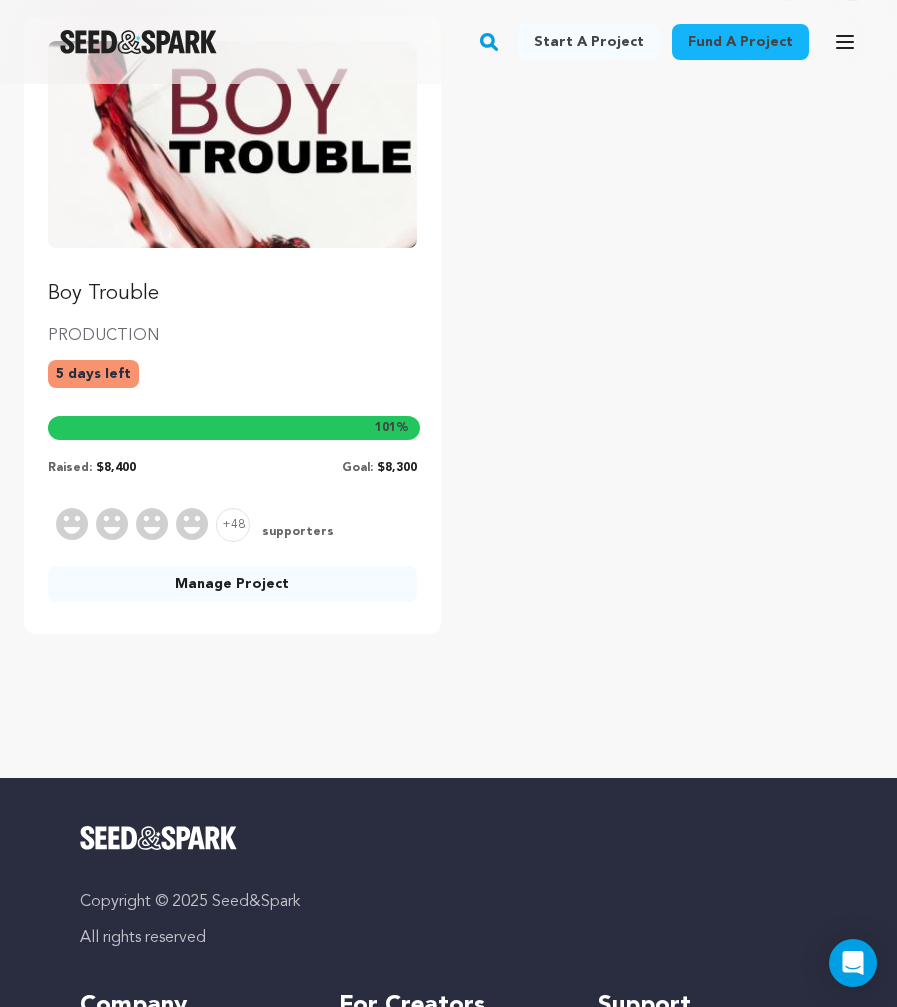 click 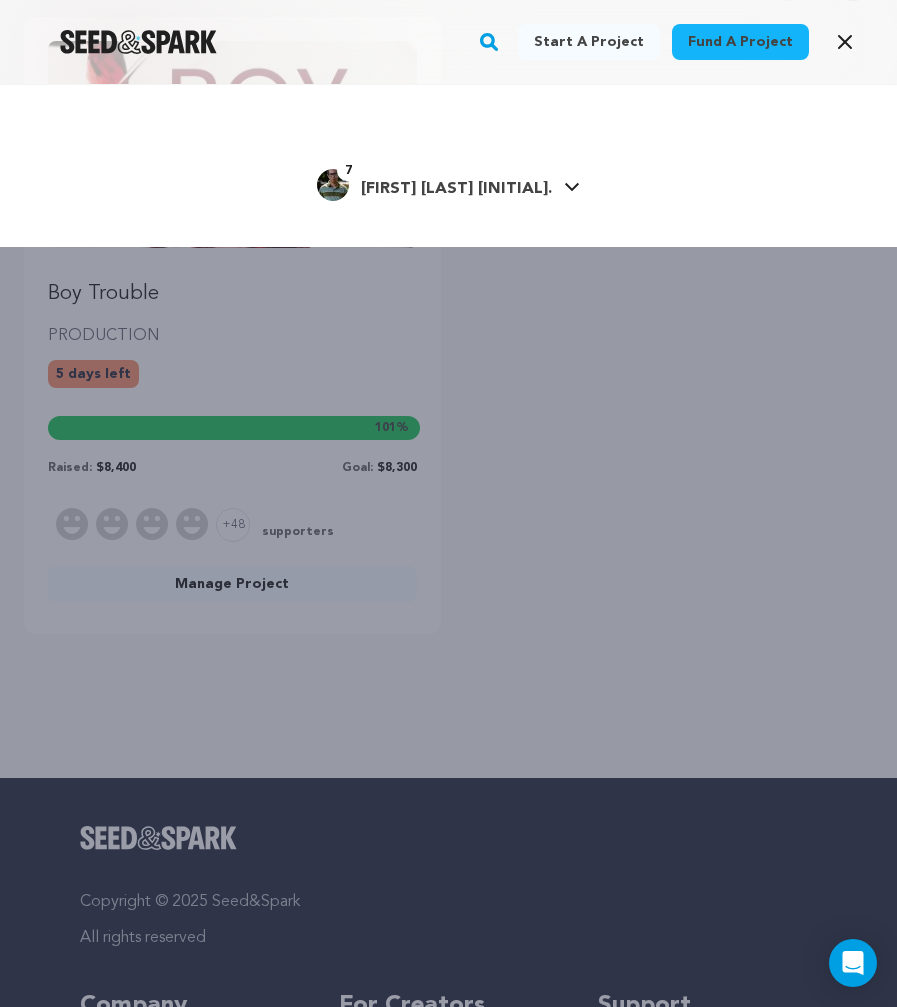 click on "[FIRST] [LAST]." at bounding box center [456, 189] 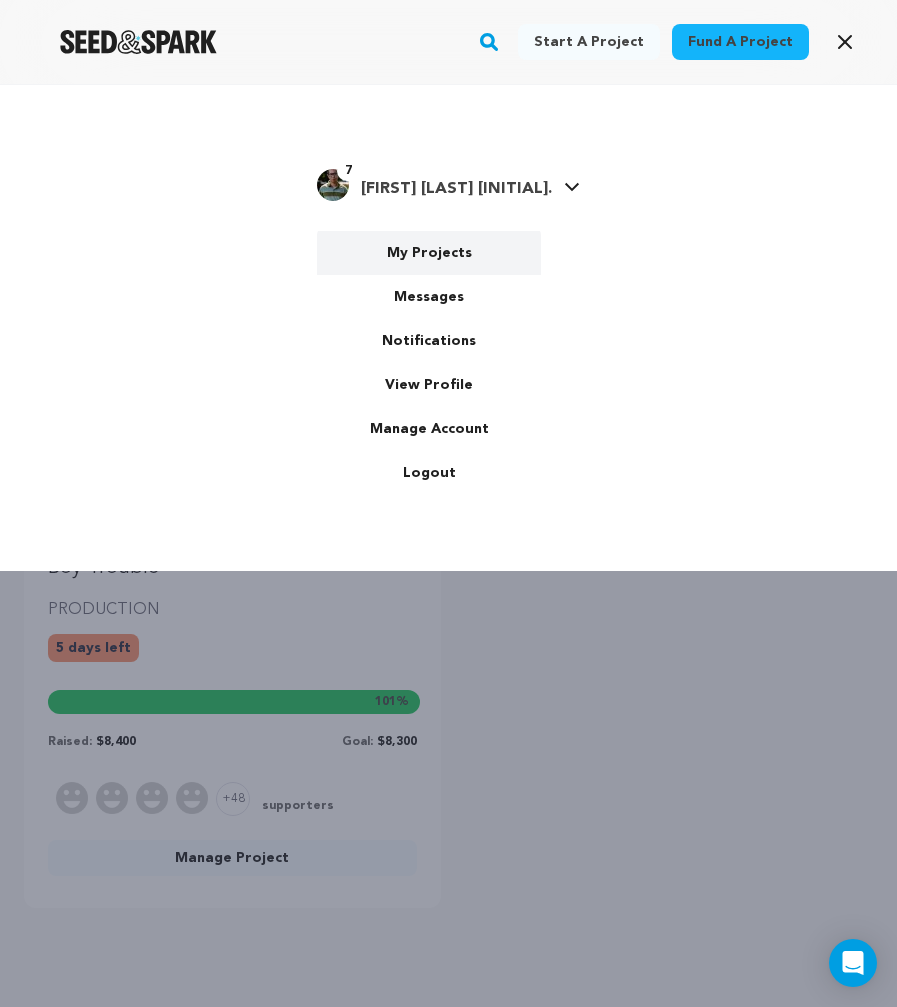 click on "My Projects" at bounding box center [429, 253] 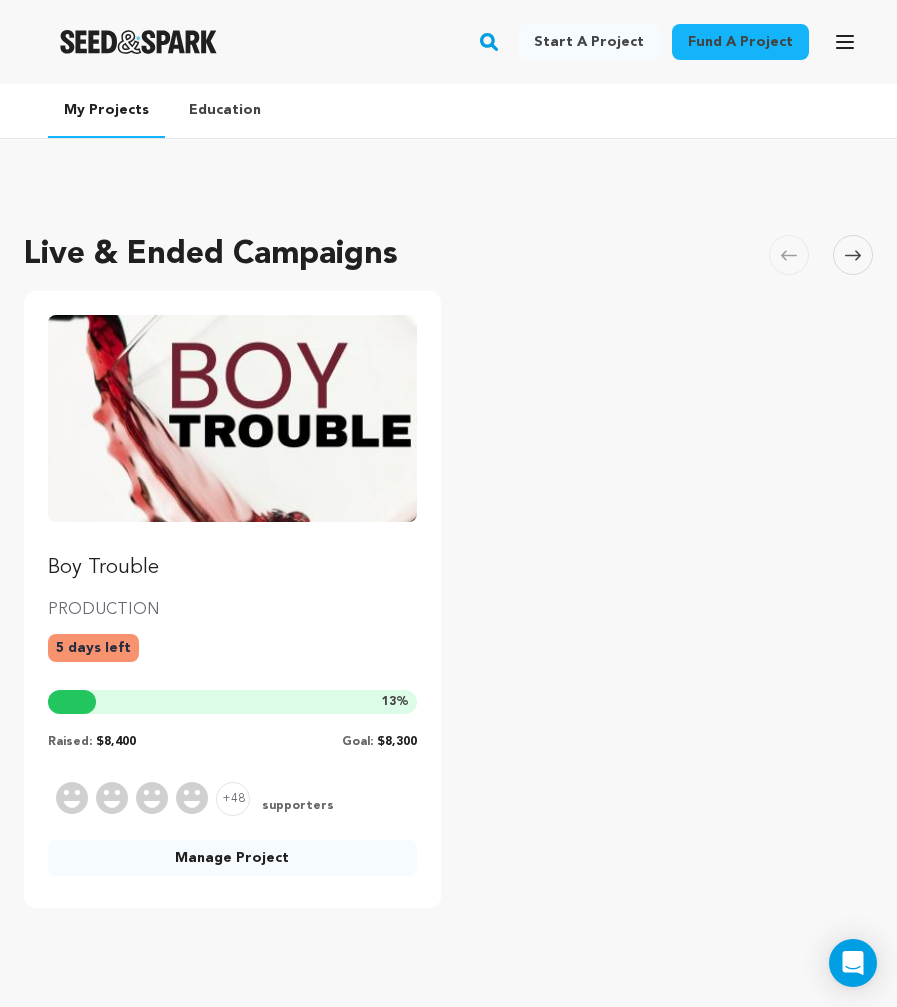 scroll, scrollTop: 0, scrollLeft: 0, axis: both 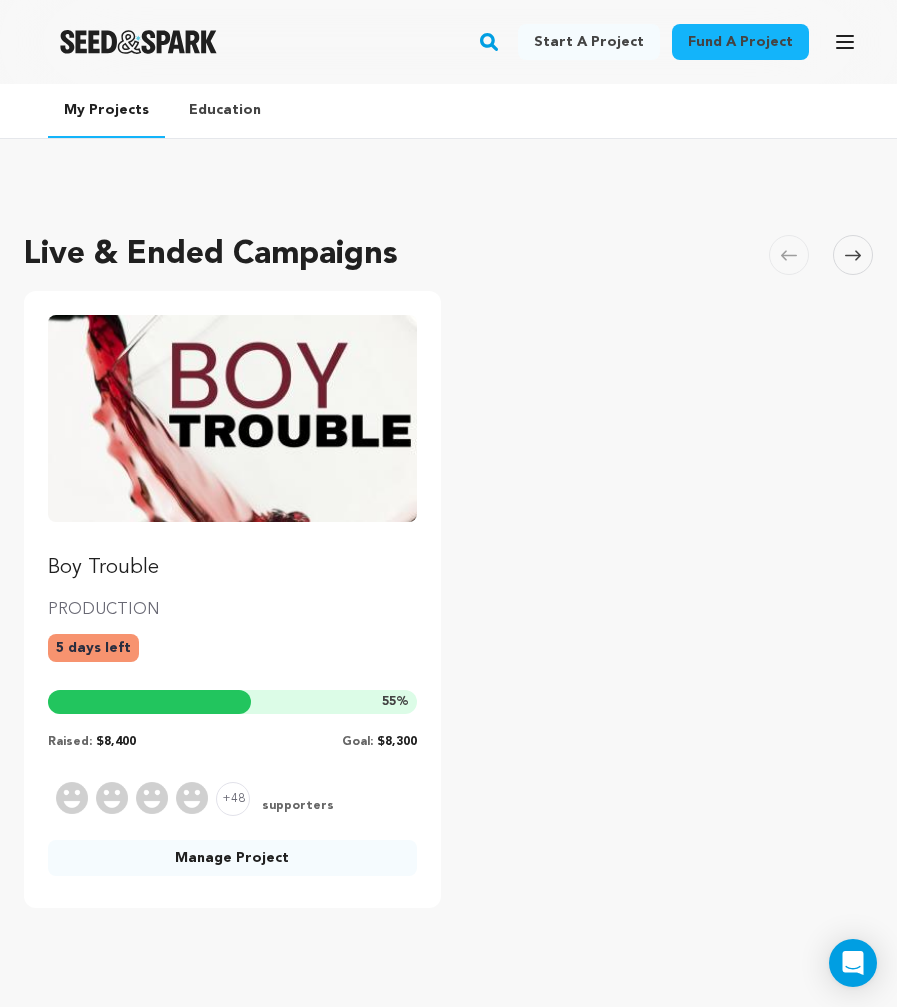 click on "Manage Project" at bounding box center (232, 858) 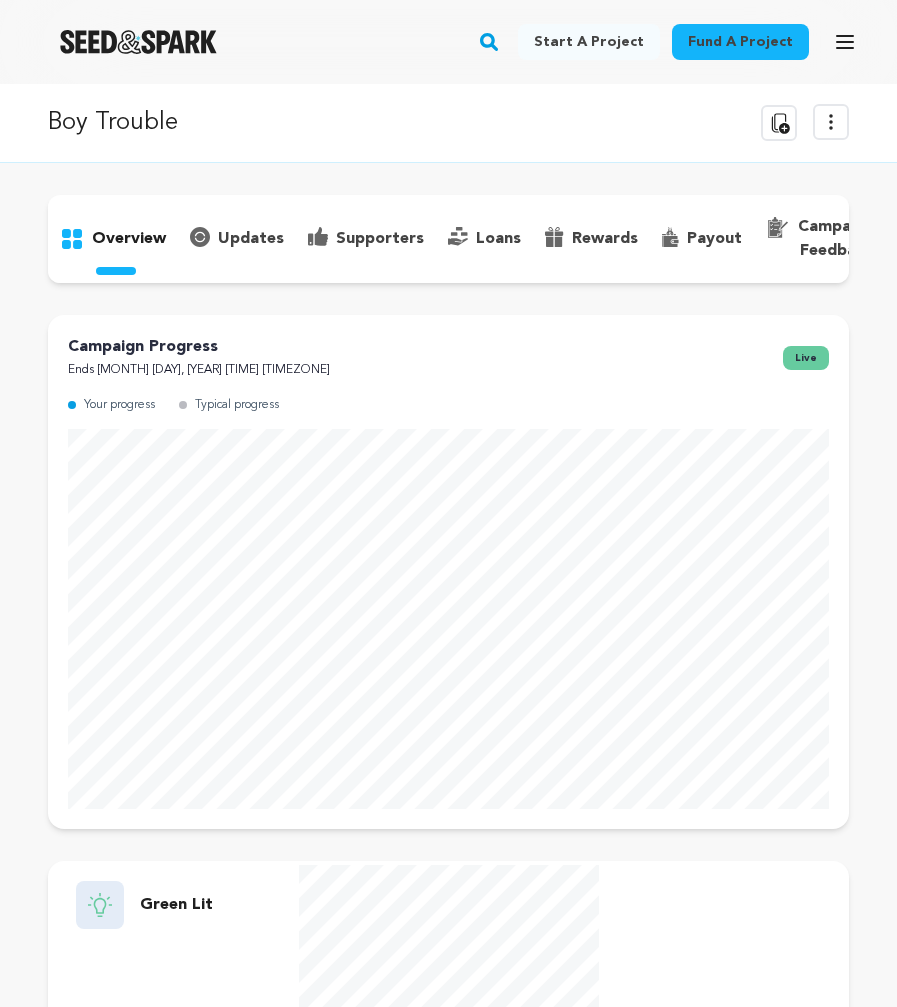 scroll, scrollTop: 0, scrollLeft: 0, axis: both 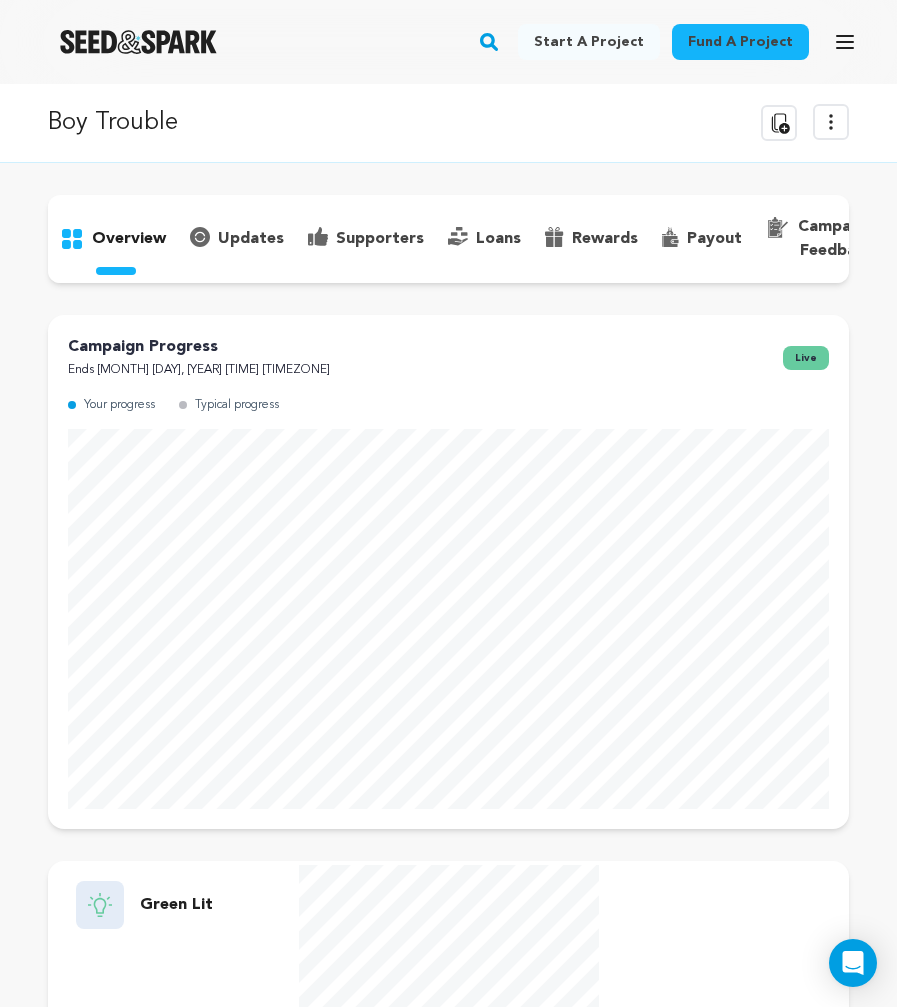 click on "supporters" at bounding box center (380, 239) 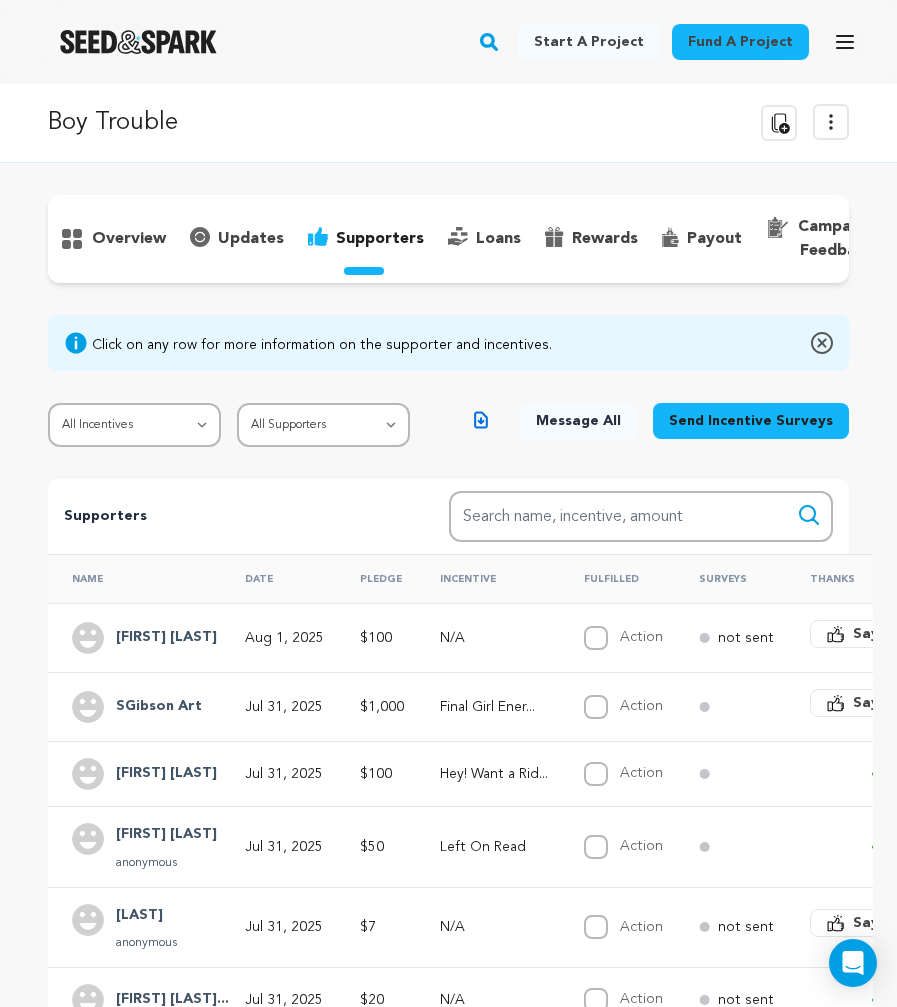 scroll, scrollTop: 0, scrollLeft: 0, axis: both 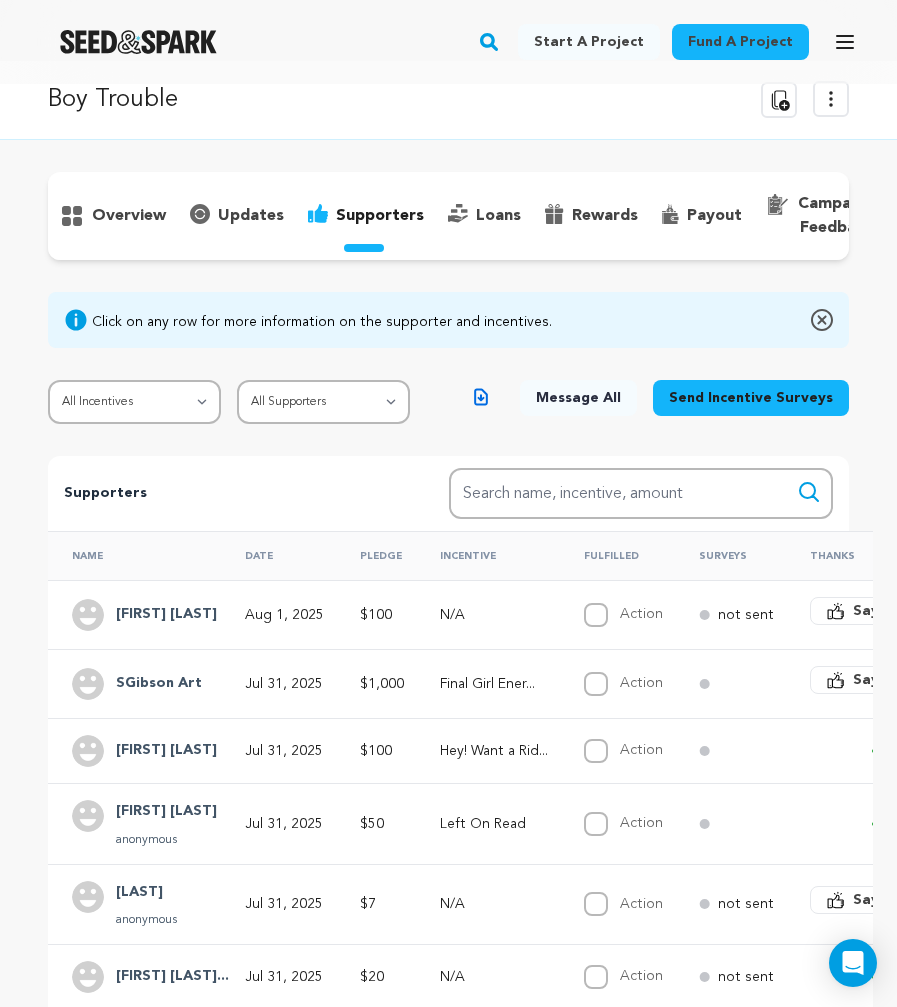 click on "Supporters
Search
Search name, incentive, amount" at bounding box center [448, 493] 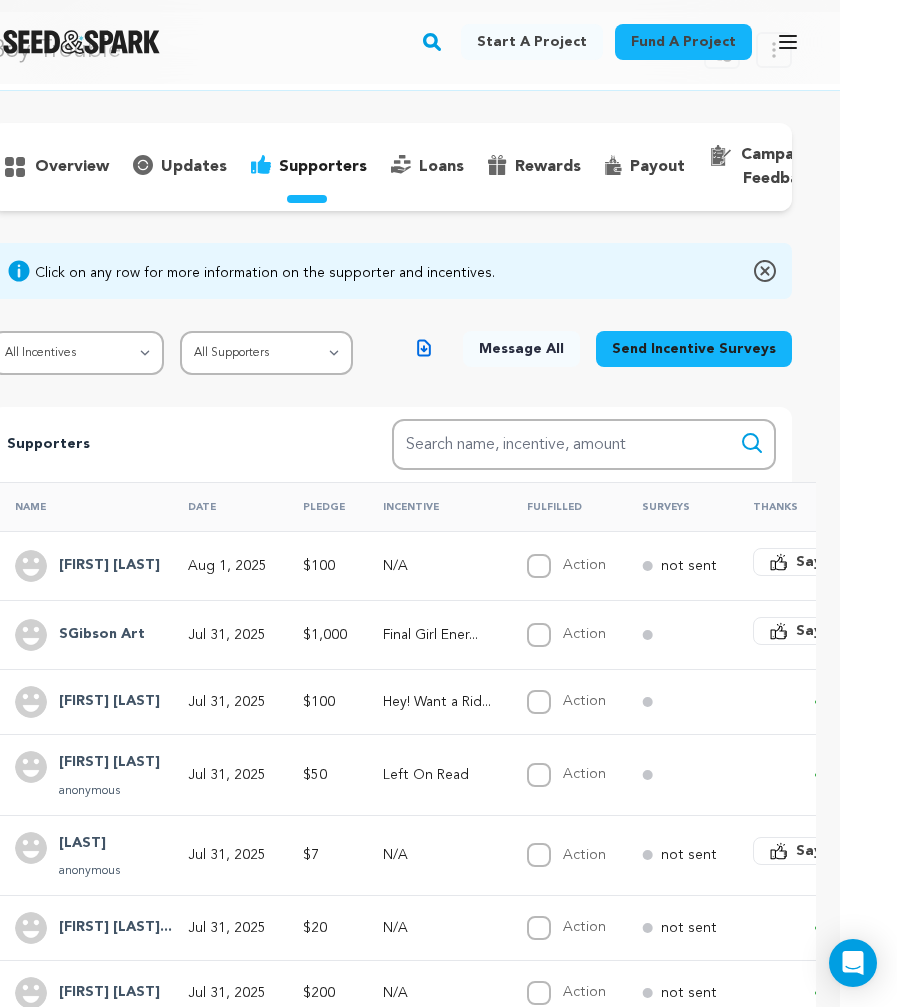 scroll, scrollTop: 72, scrollLeft: 0, axis: vertical 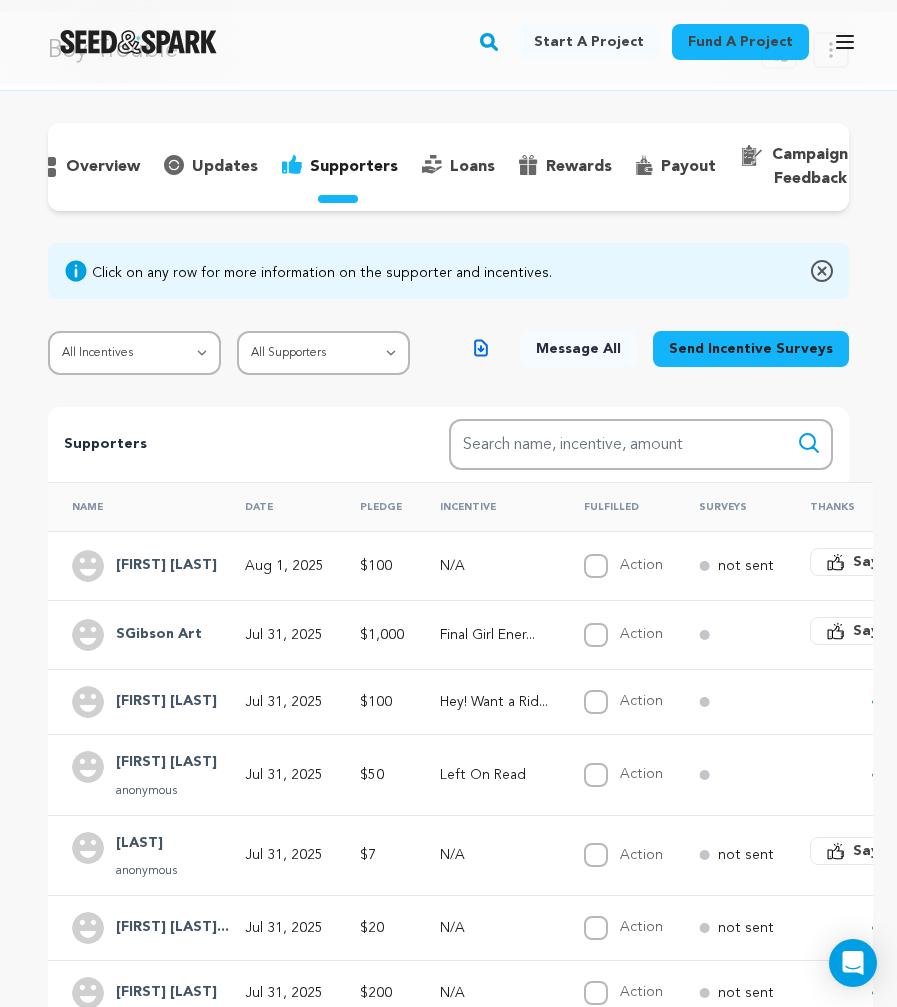 click 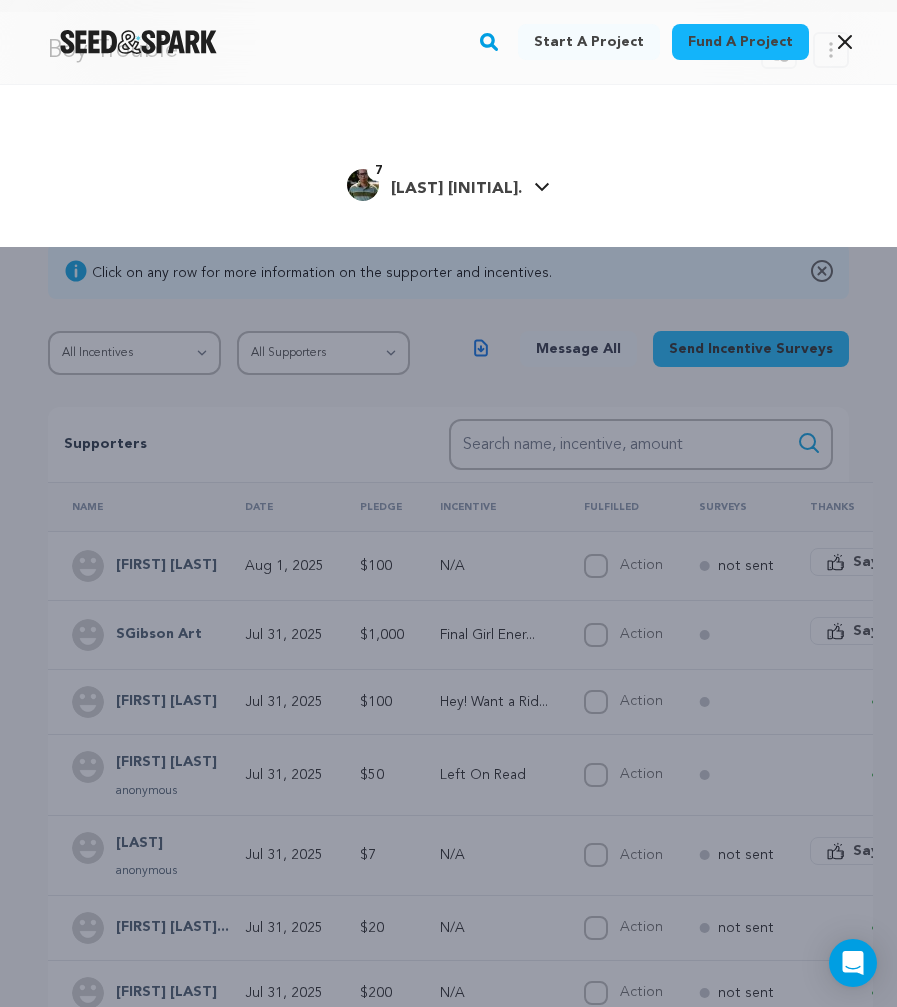 click on "Start a project
Fund a project
7" at bounding box center [448, 587] 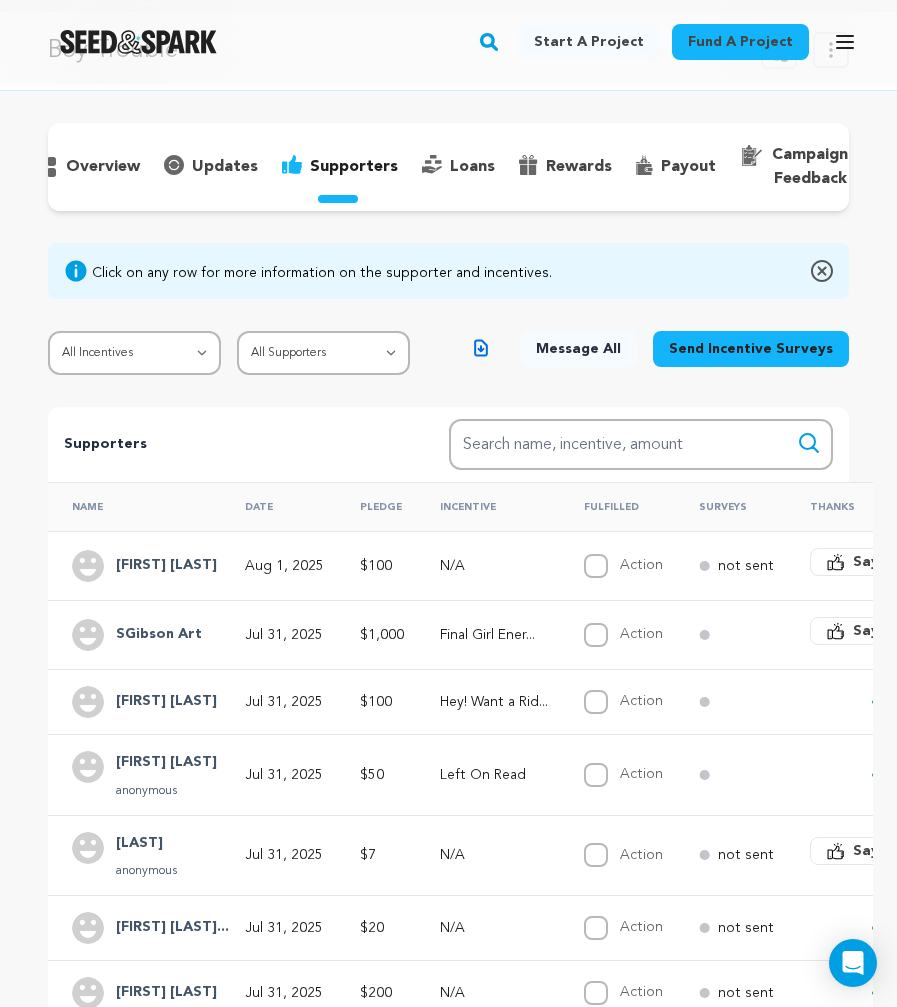 click on "Open main menu" at bounding box center [845, 42] 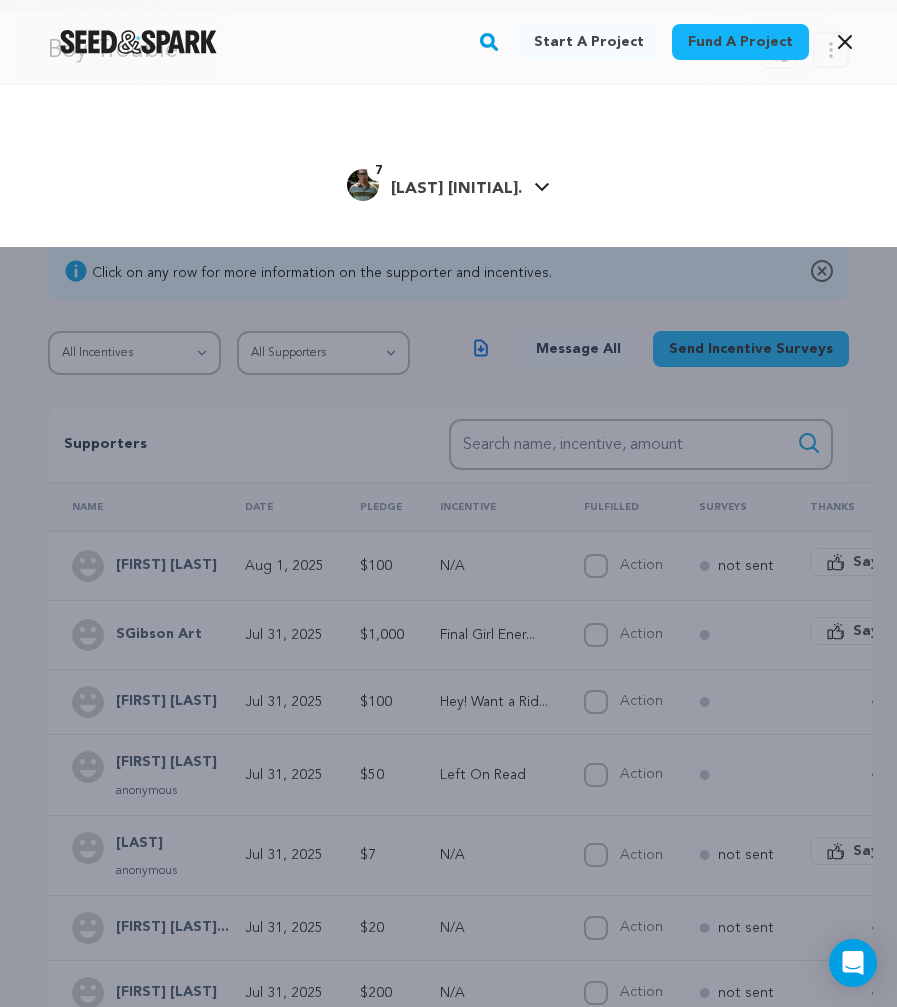 click on "Start a project
Fund a project
7" at bounding box center [448, 587] 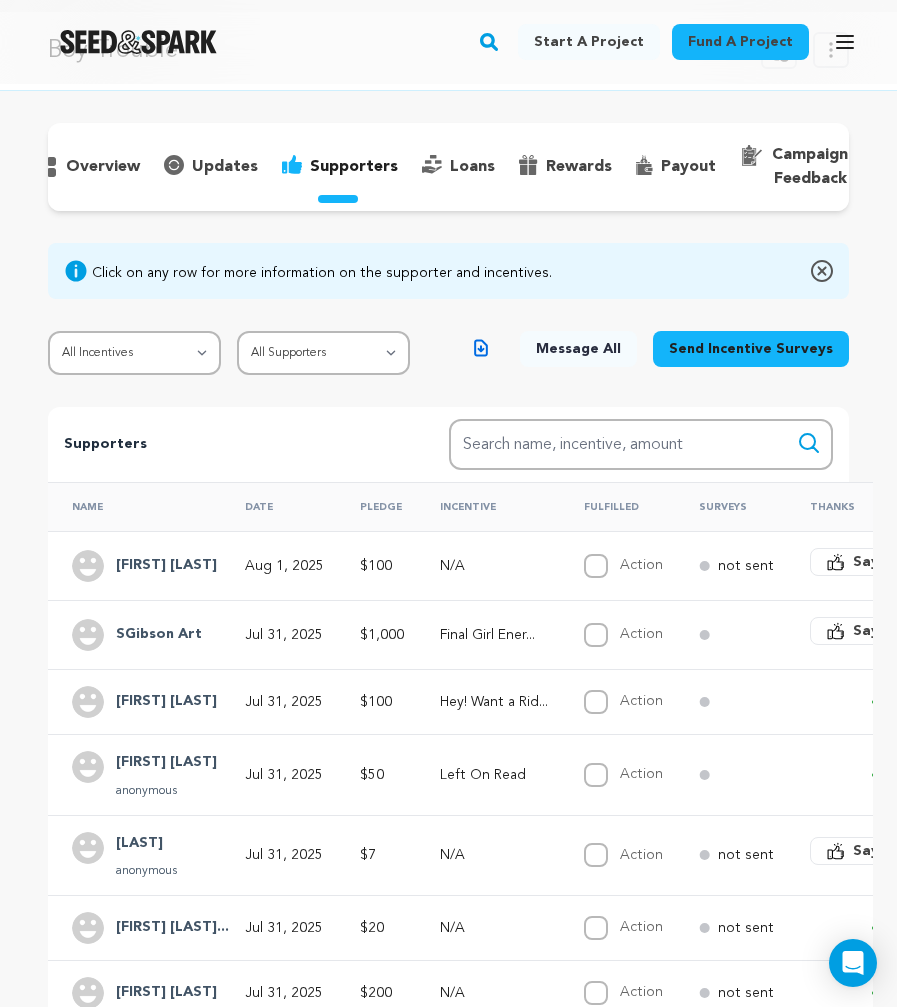 click 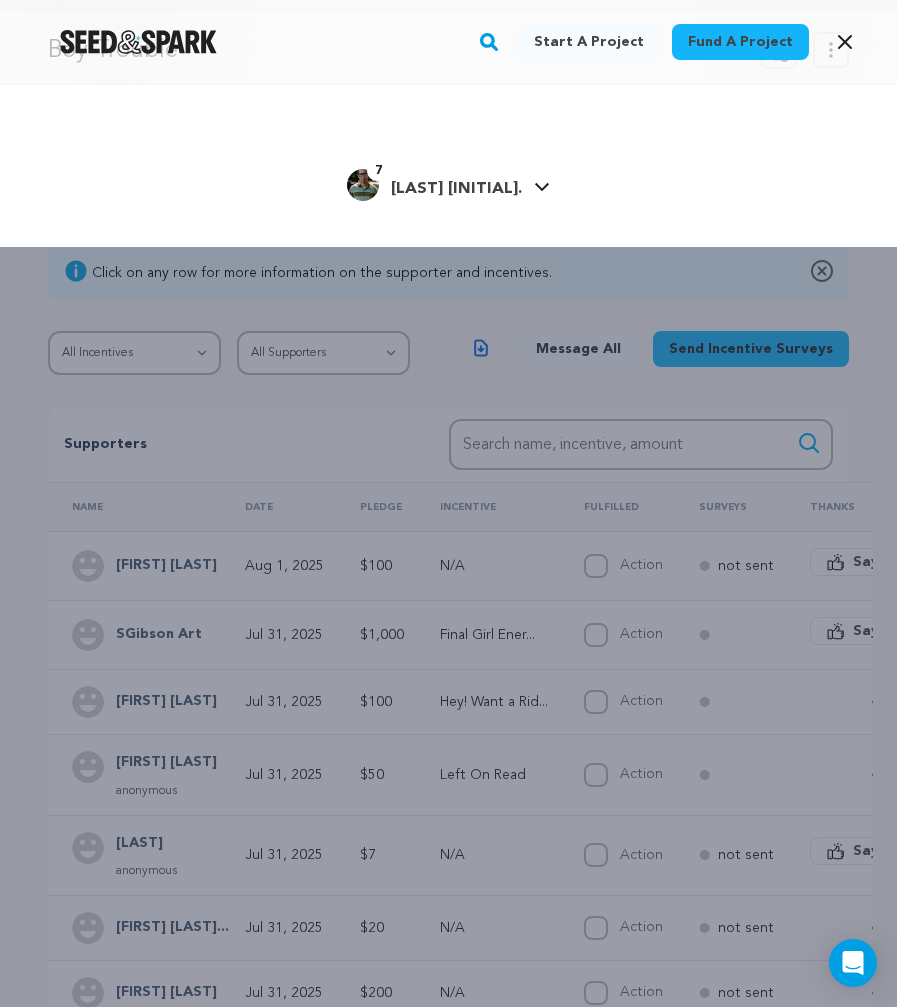 click on "7
Ker Malkin G.
Ker Malkin G." at bounding box center [448, 183] 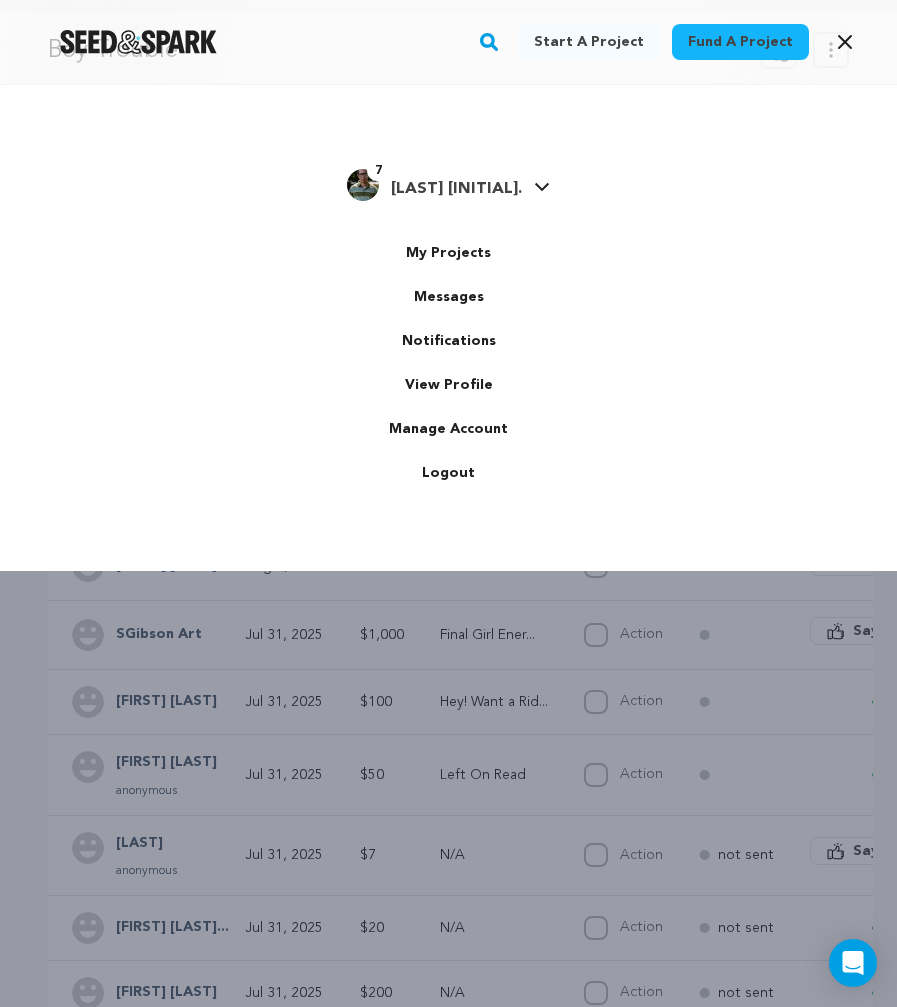 scroll, scrollTop: 0, scrollLeft: 0, axis: both 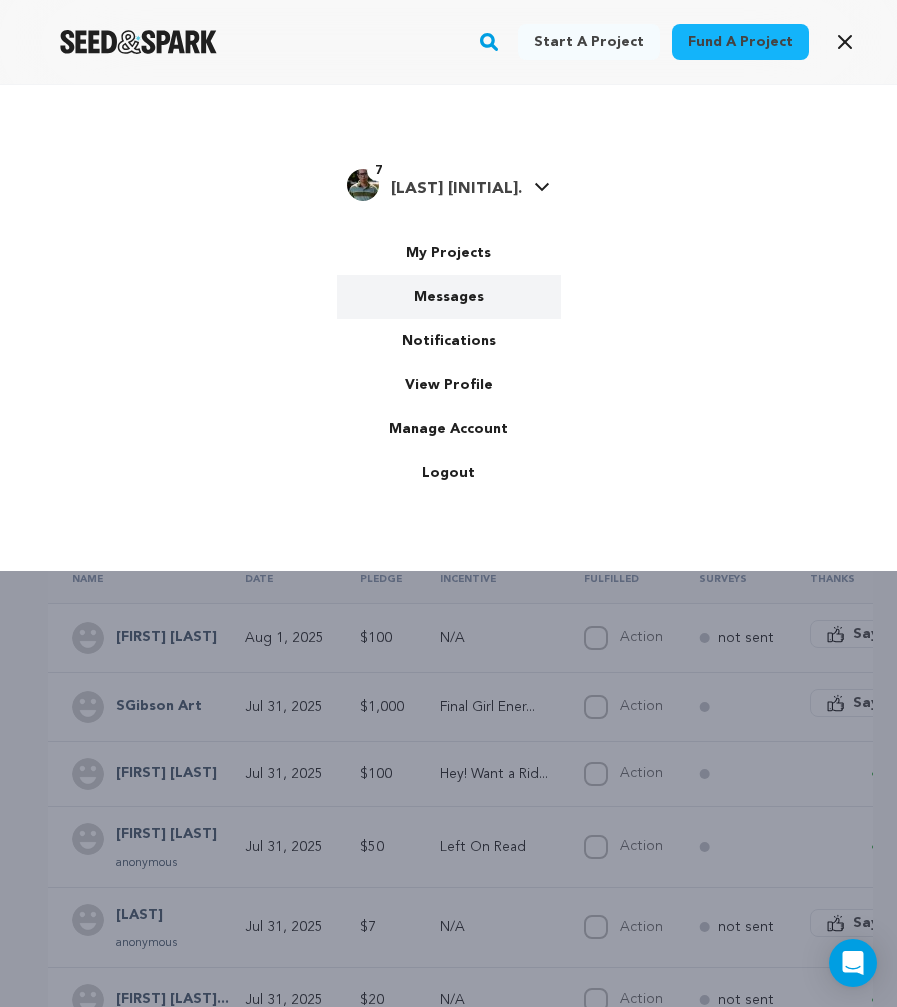 click on "Messages" at bounding box center (449, 297) 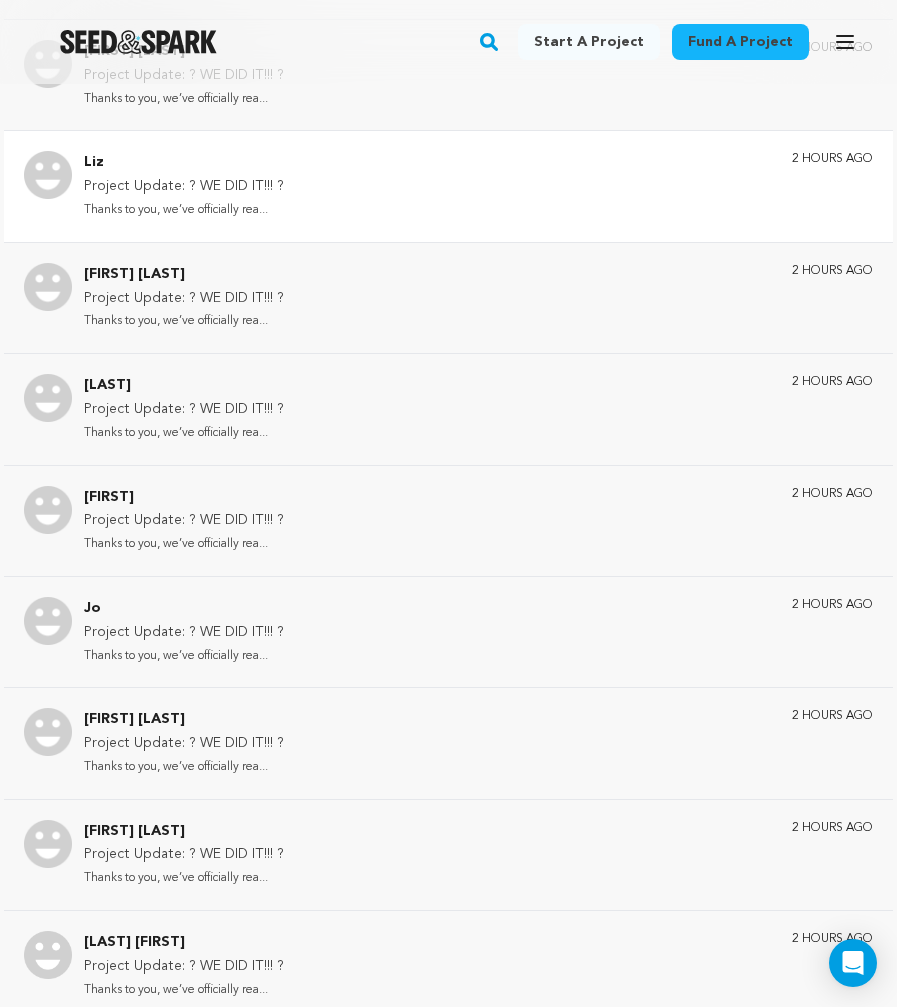 scroll, scrollTop: 914, scrollLeft: 0, axis: vertical 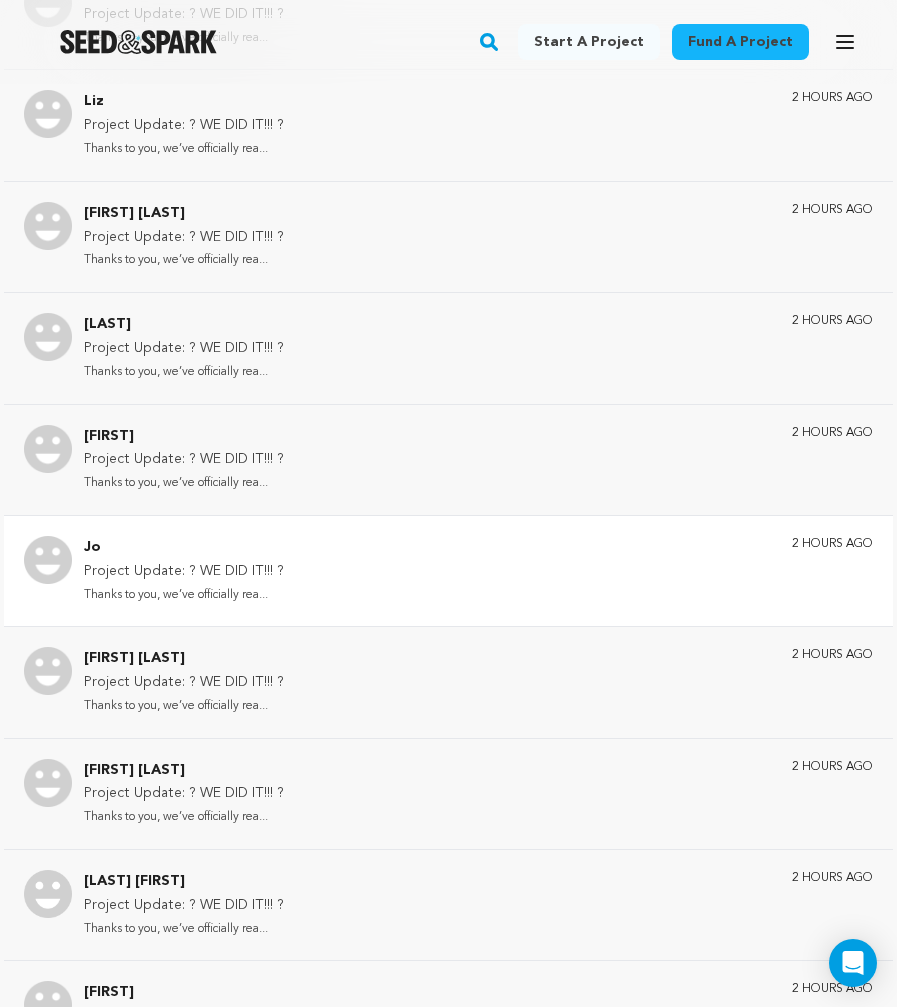 click on "Jo
Project Update:
? WE DID IT!!! ?
Thanks to you, we’ve officially rea...
2 hours ago" at bounding box center [478, 571] 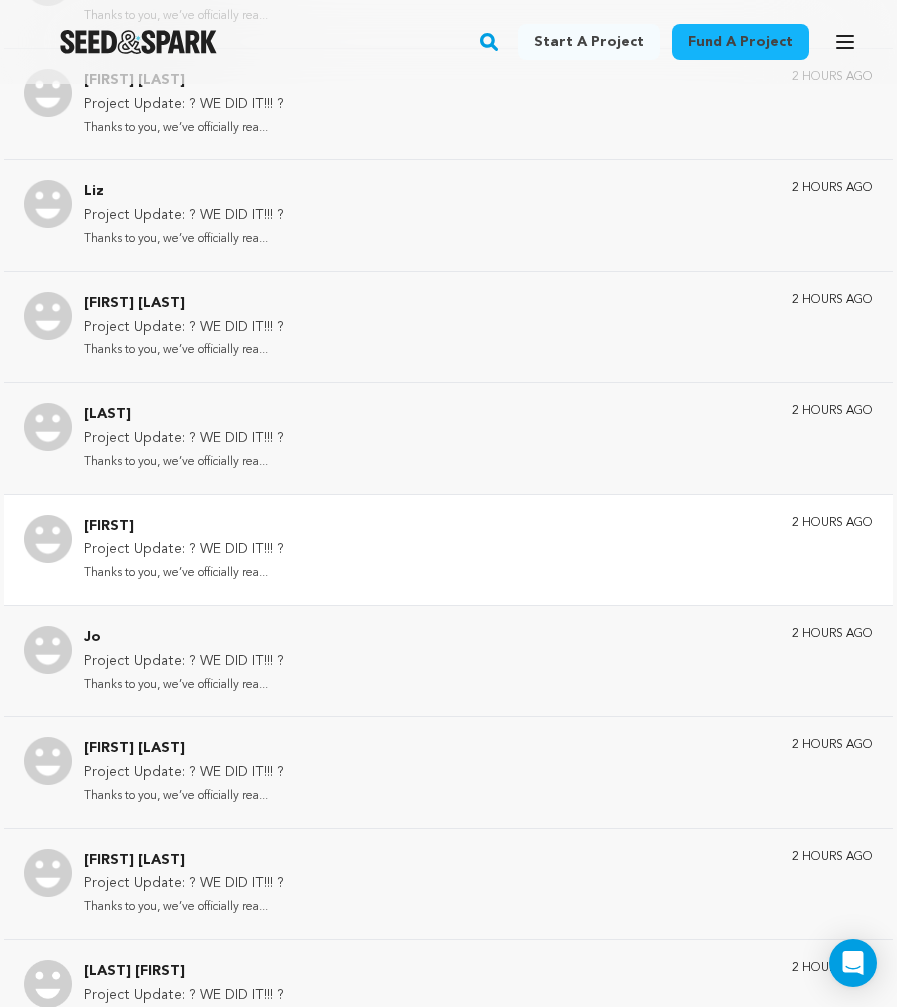 click on "[FIRST]
Project Update:
? WE DID IT!!! ?
Thanks to you, we’ve officially rea...
2 hours ago" at bounding box center [448, 549] 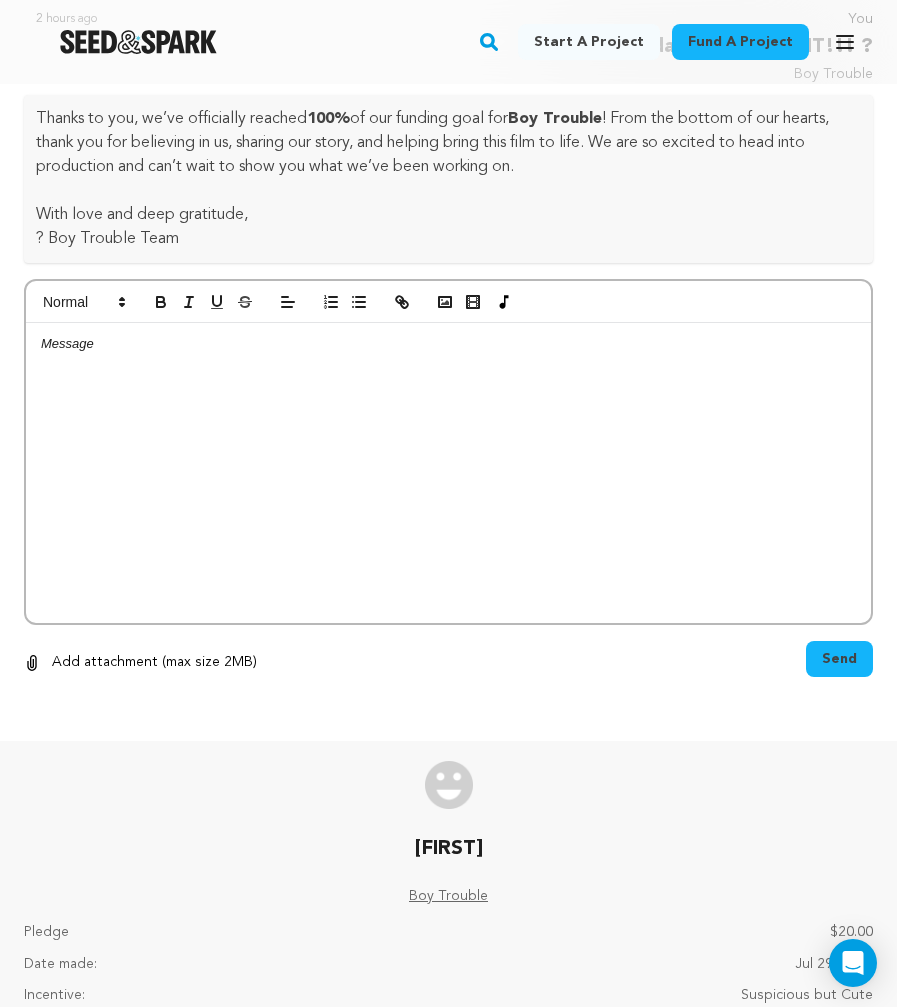 scroll, scrollTop: 2404, scrollLeft: 0, axis: vertical 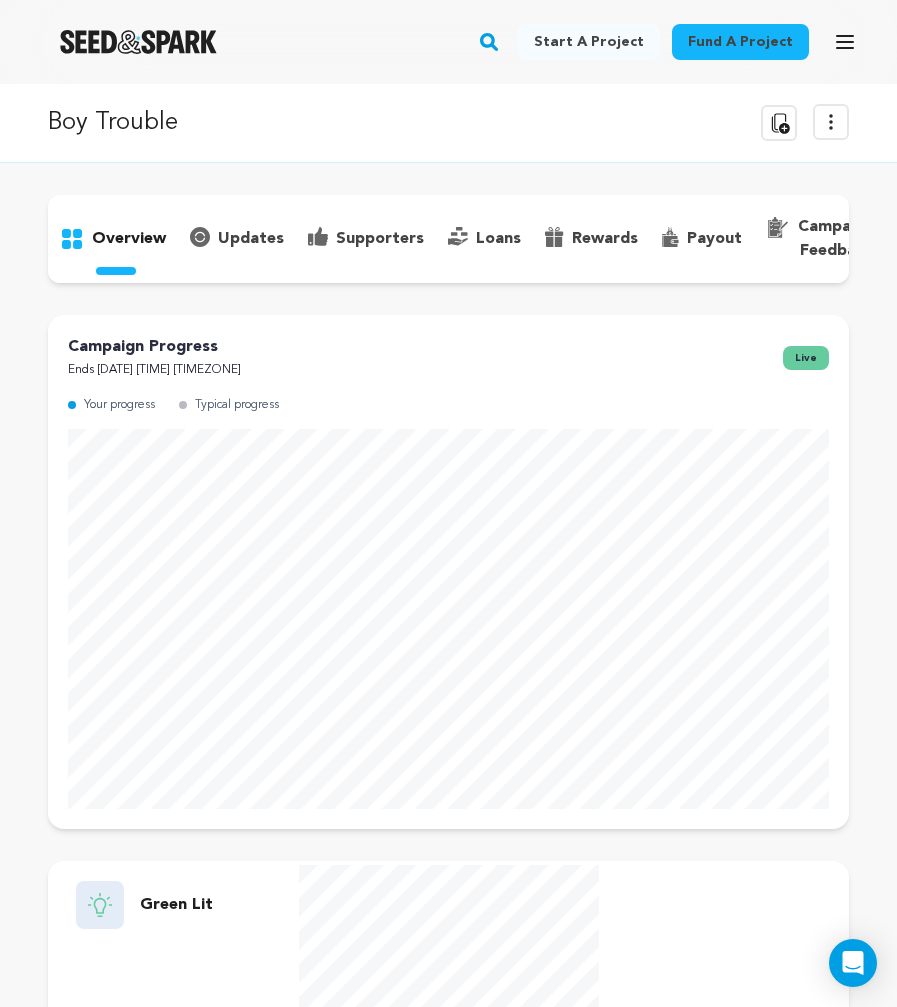 click 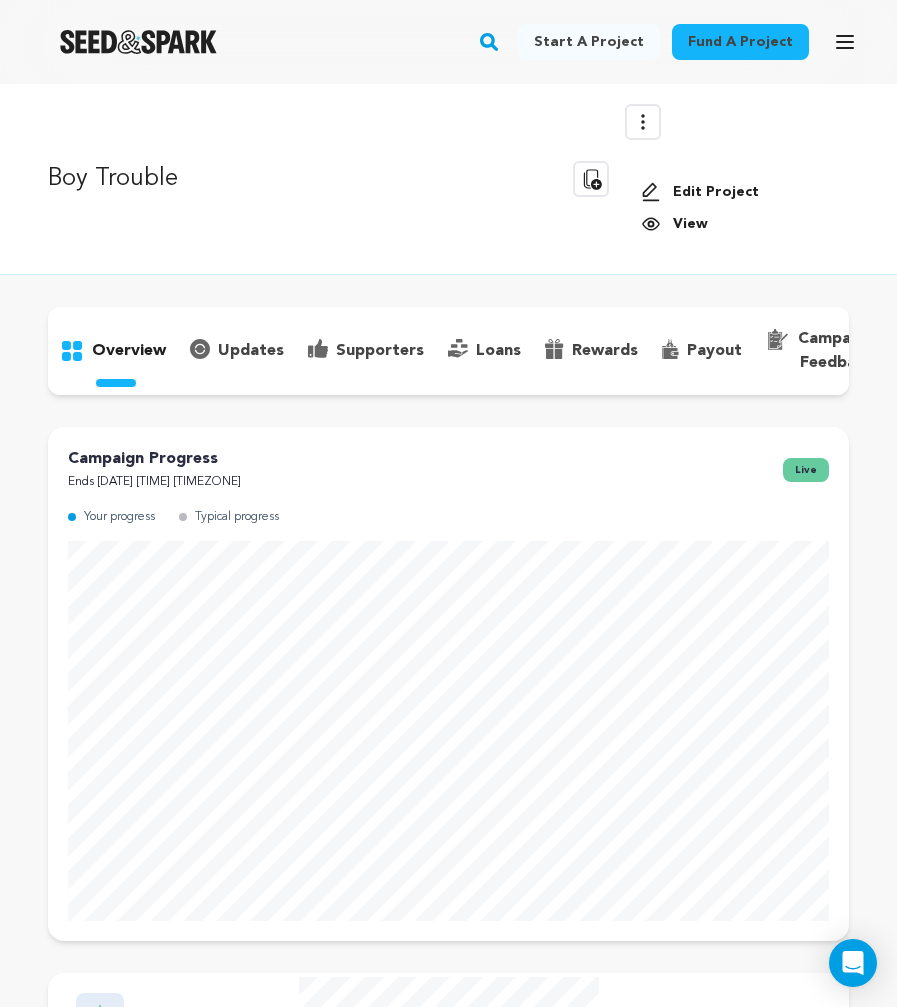 click on "supporters" at bounding box center (380, 351) 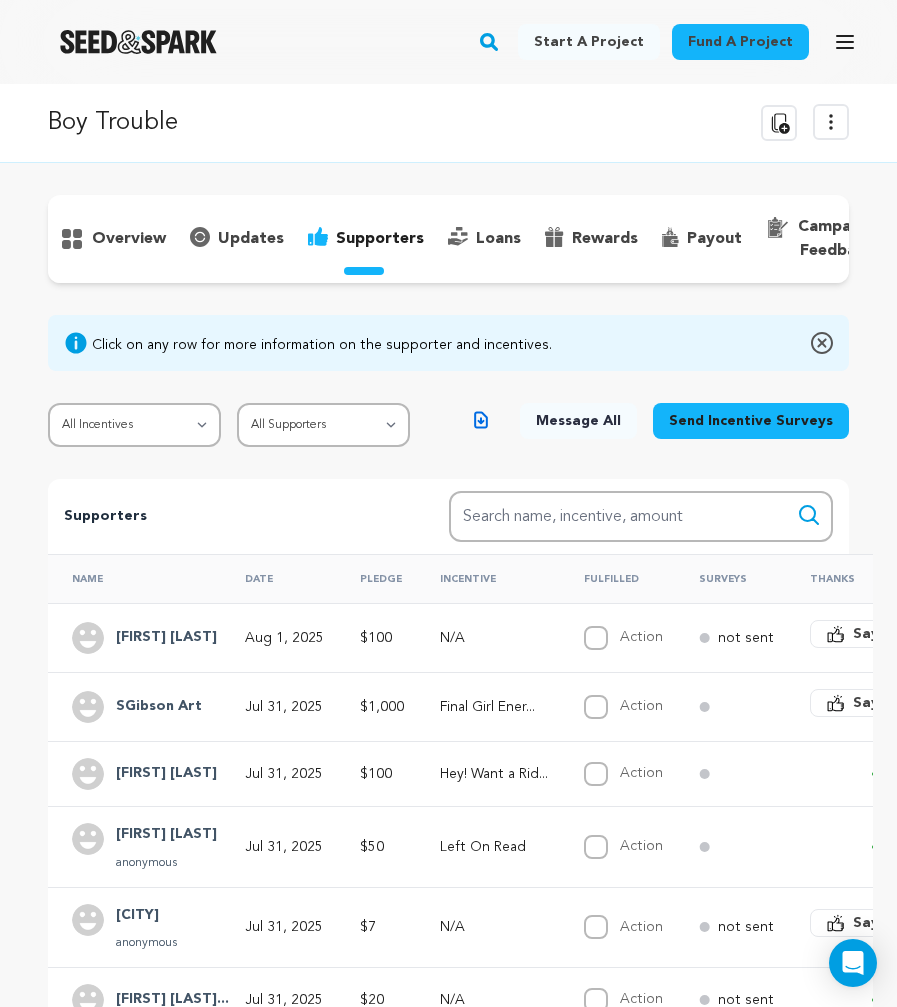 click on "Send Incentive Surveys" at bounding box center (751, 421) 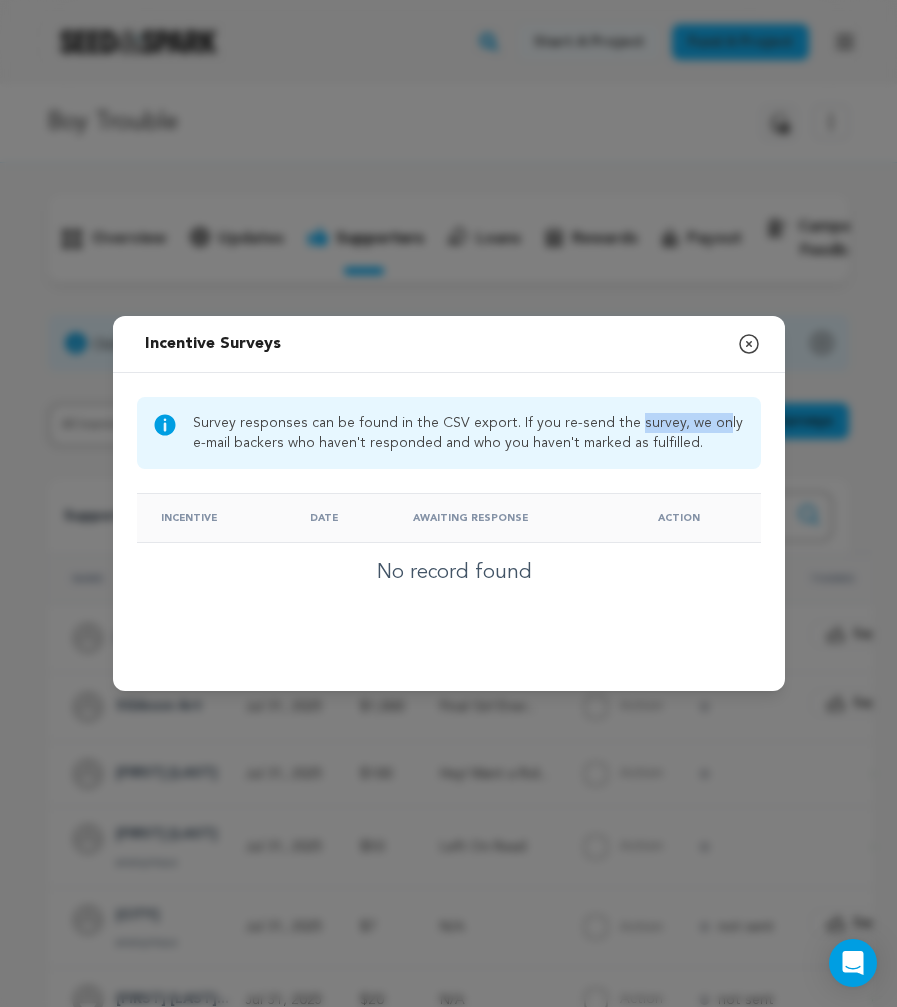 drag, startPoint x: 650, startPoint y: 417, endPoint x: 701, endPoint y: 420, distance: 51.088158 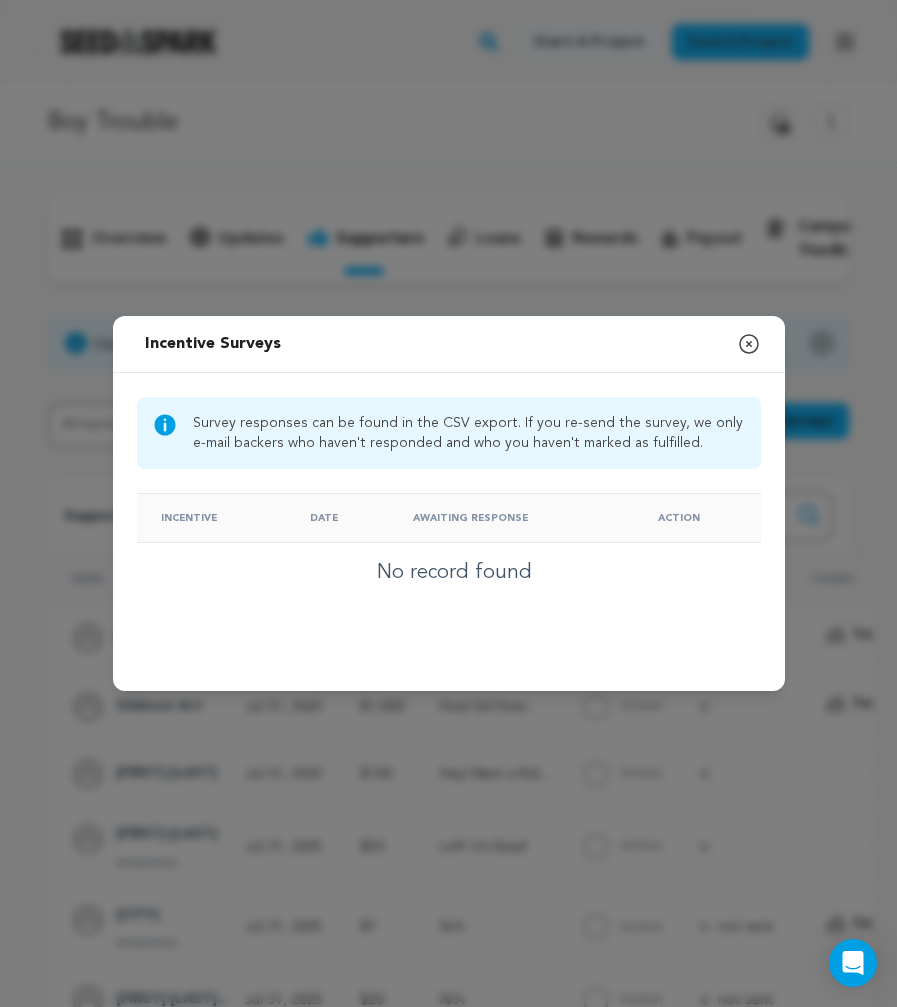 click on "Survey responses can be found in the CSV export. If you re-send the survey, we only e-mail
backers who haven't responded and who you haven't marked as fulfilled." at bounding box center [469, 433] 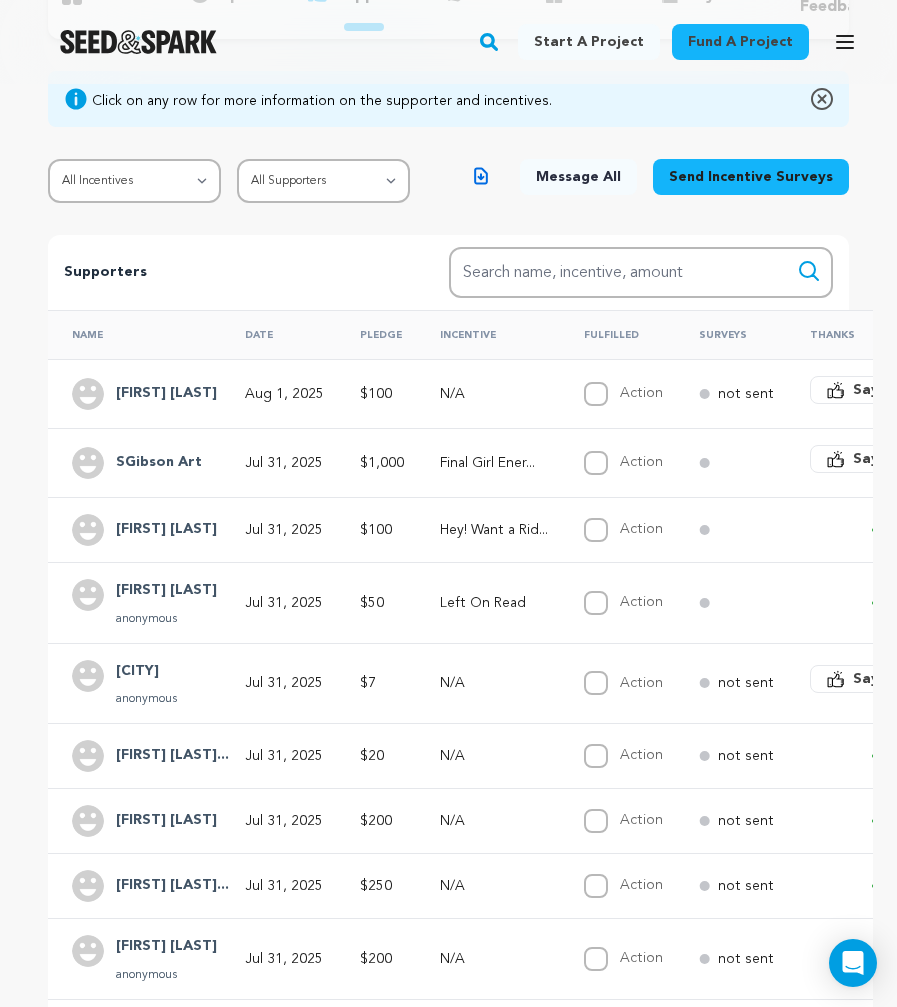 scroll, scrollTop: 276, scrollLeft: 1, axis: both 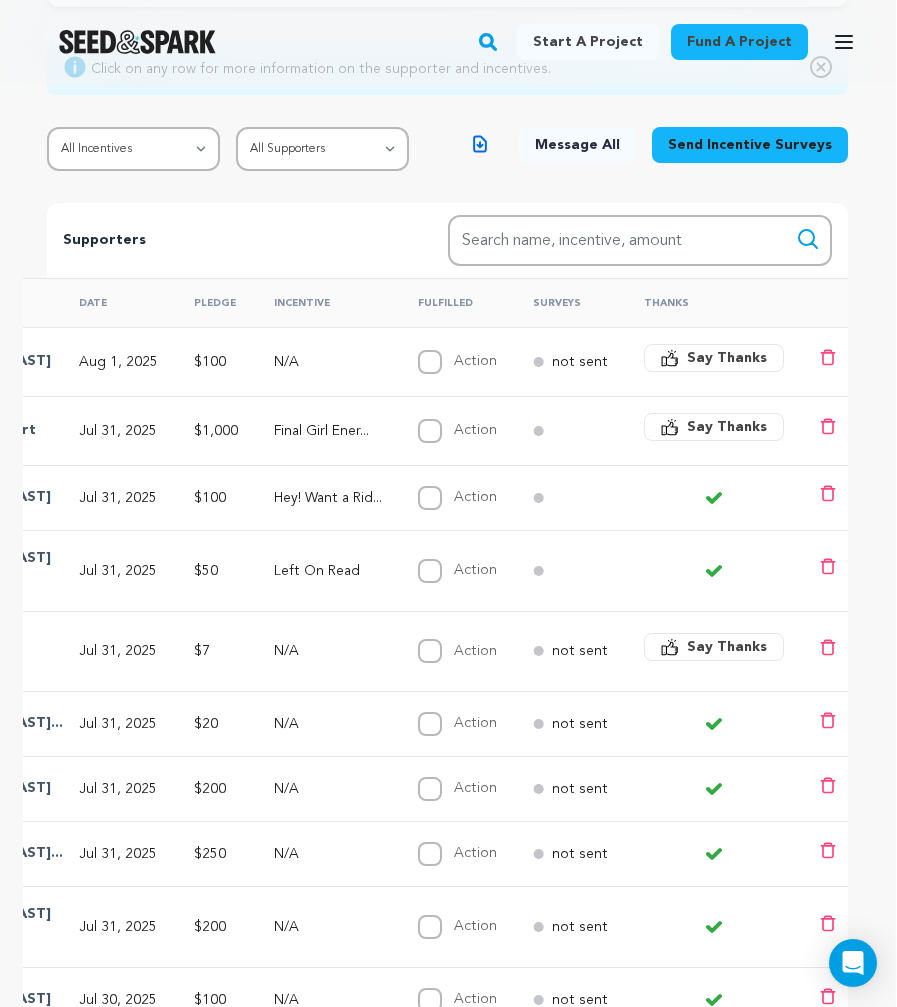 click on "Say Thanks" at bounding box center (727, 358) 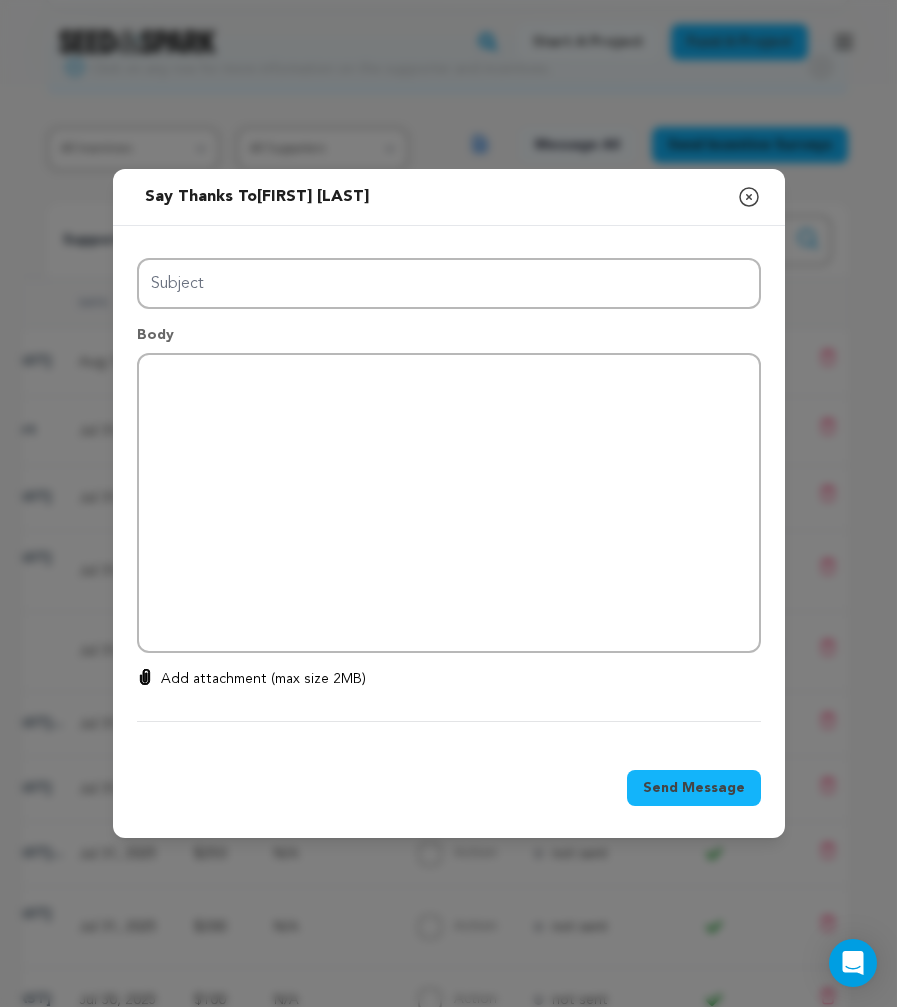 type on "Thanks for your support!" 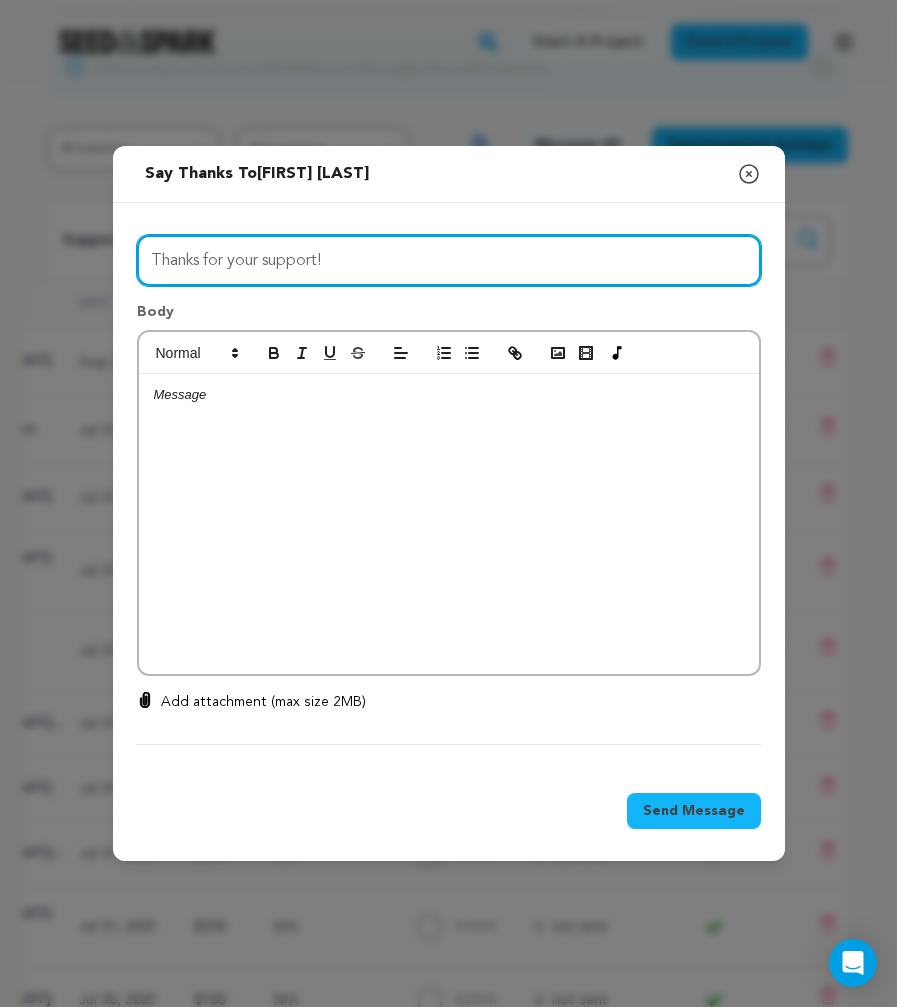 click on "Thanks for your support!" at bounding box center [449, 260] 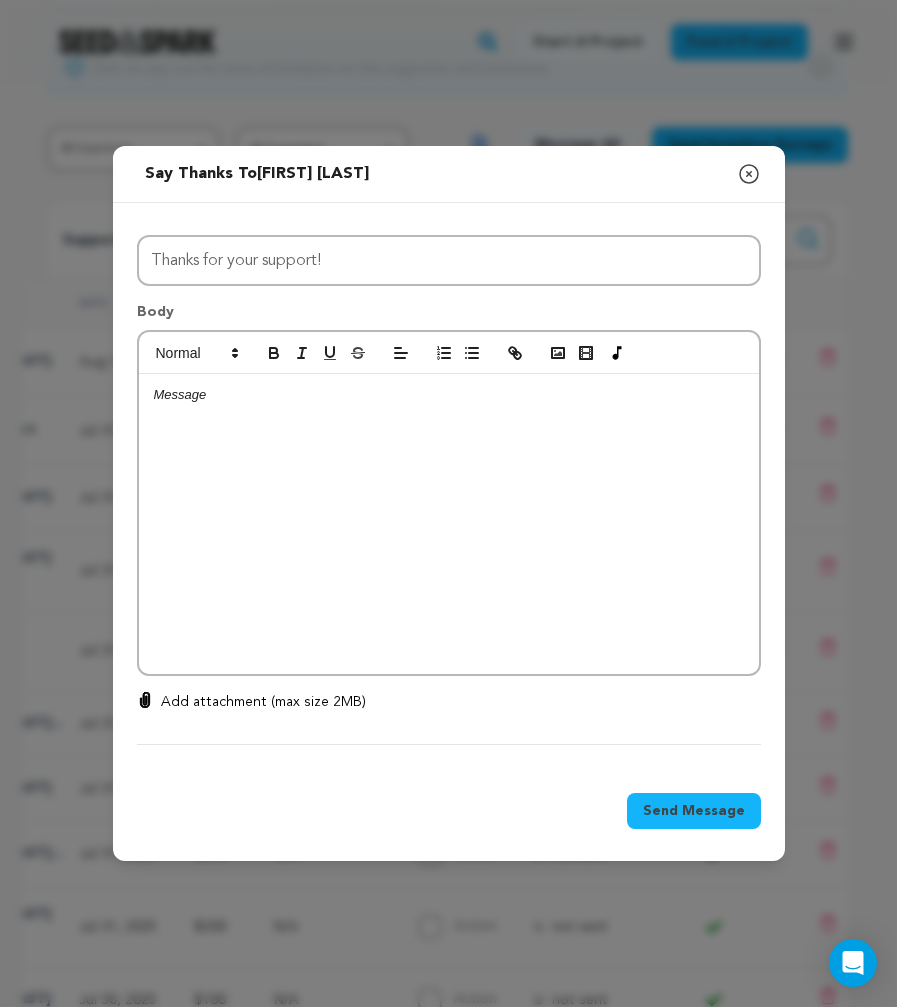 click at bounding box center (449, 524) 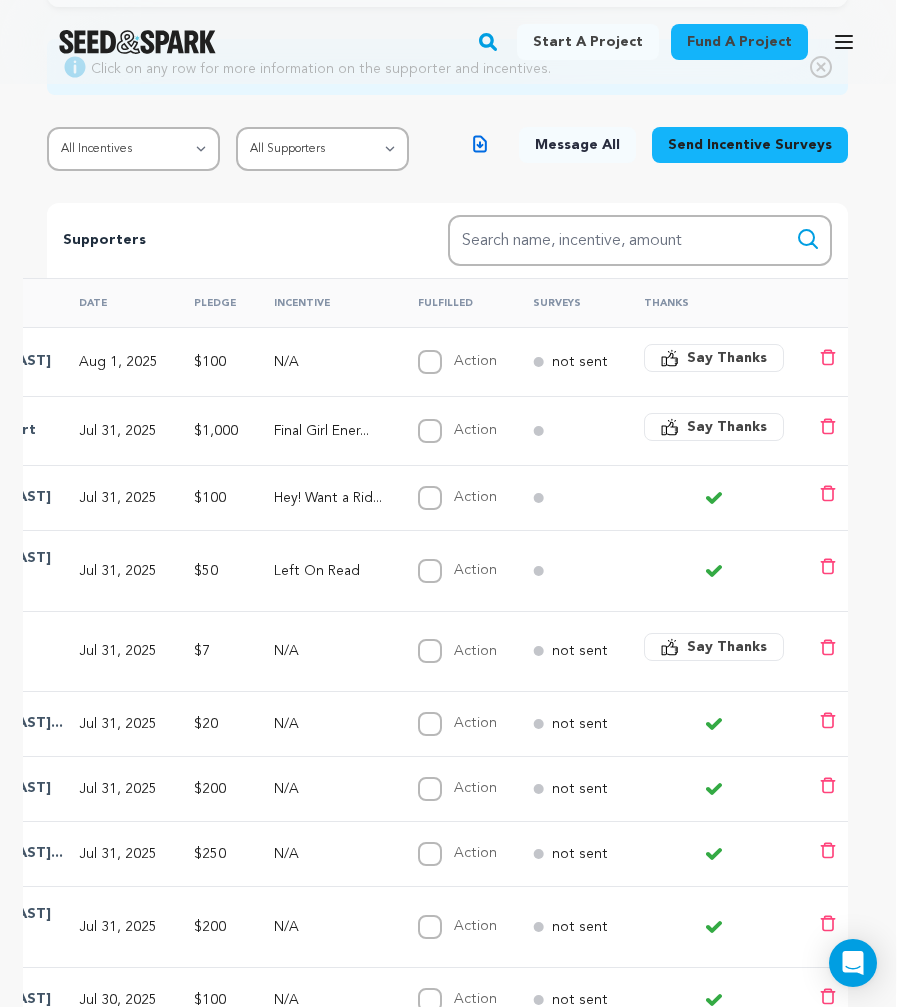 scroll, scrollTop: 0, scrollLeft: 173, axis: horizontal 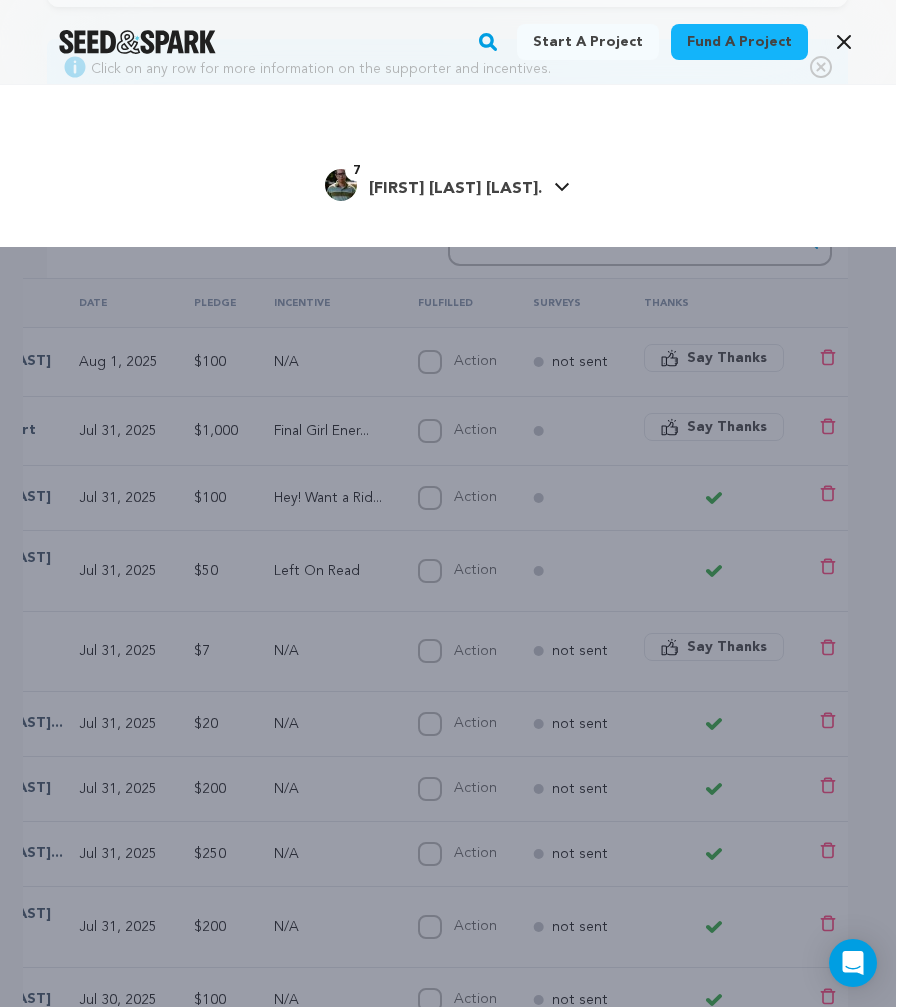 drag, startPoint x: 478, startPoint y: 208, endPoint x: 488, endPoint y: 203, distance: 11.18034 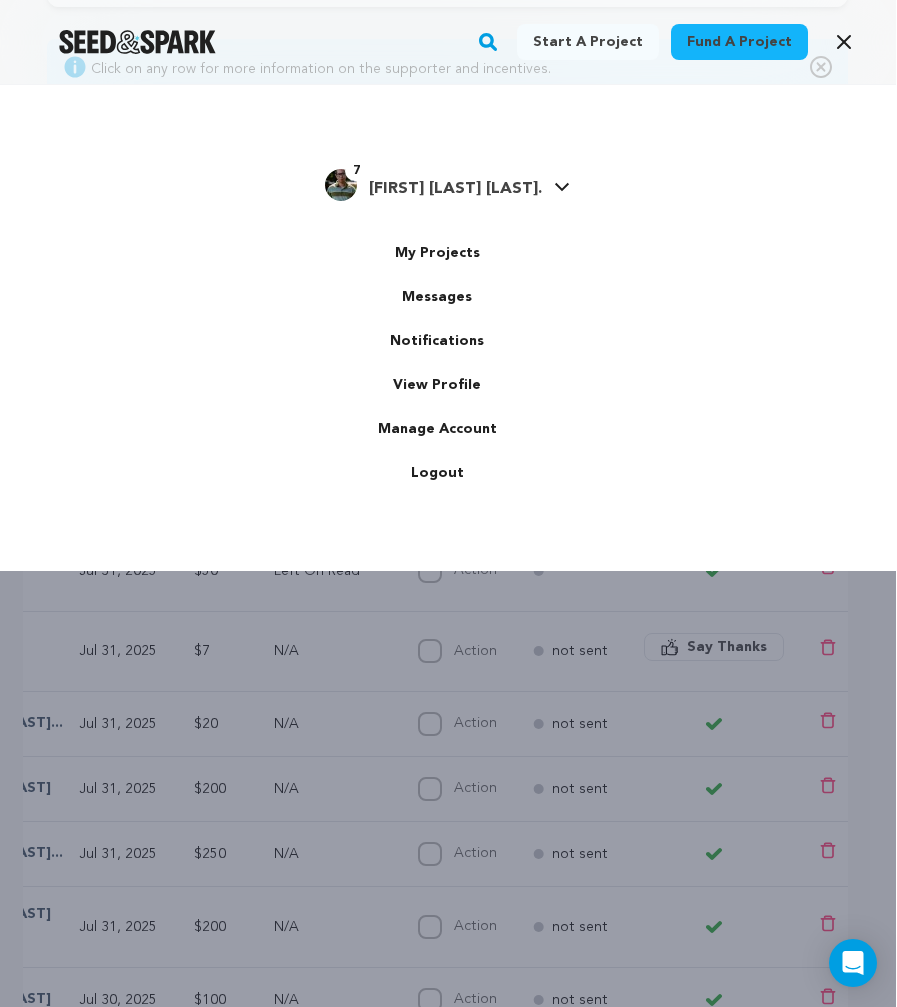 scroll, scrollTop: 0, scrollLeft: 0, axis: both 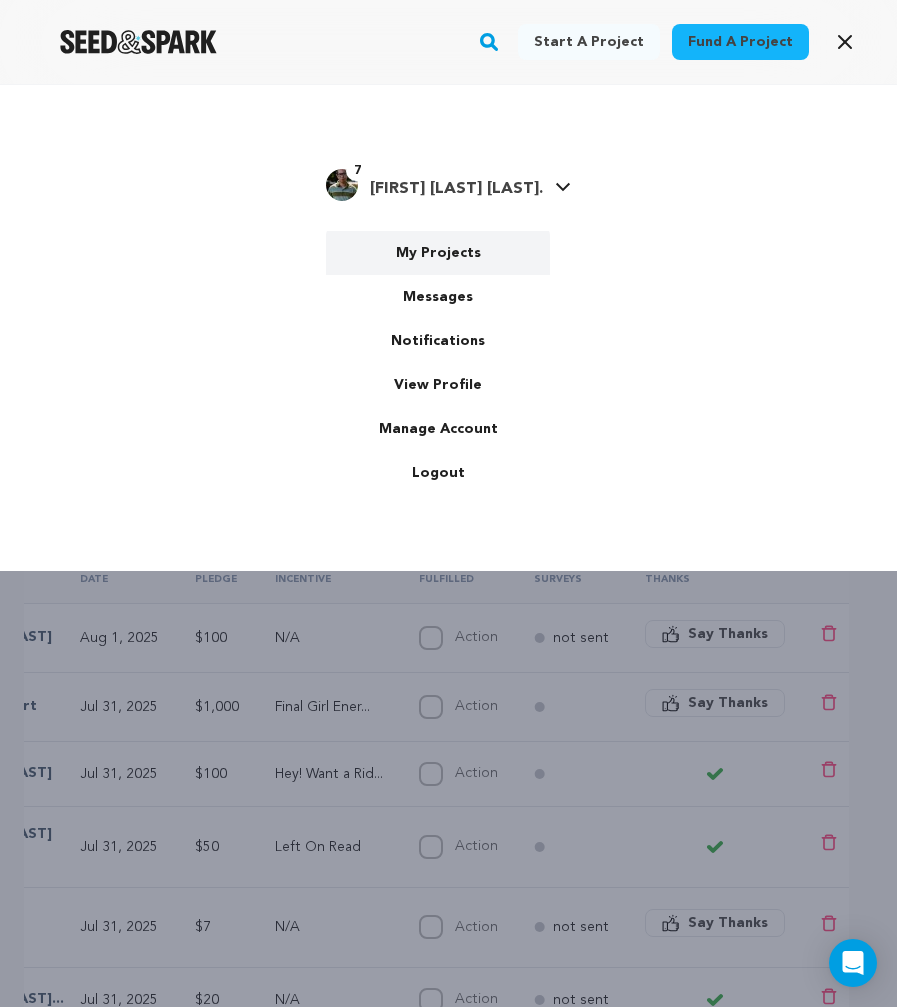 click on "My Projects" at bounding box center [438, 253] 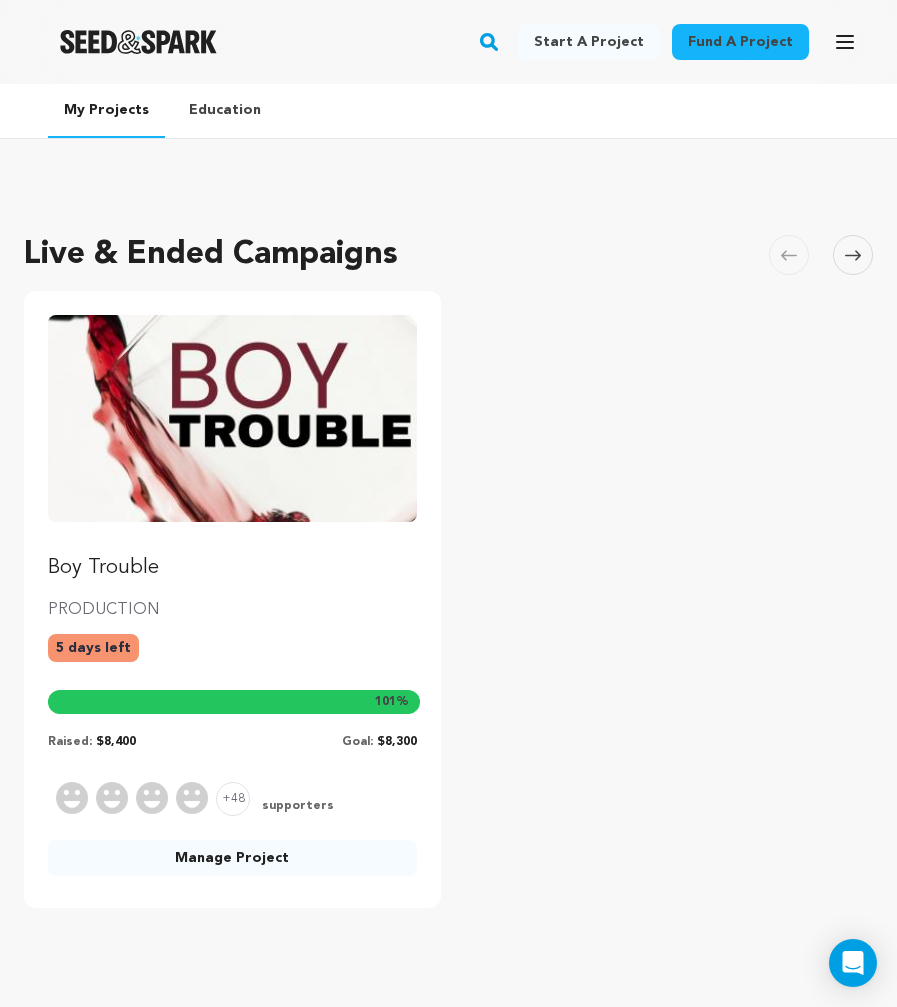 scroll, scrollTop: 0, scrollLeft: 0, axis: both 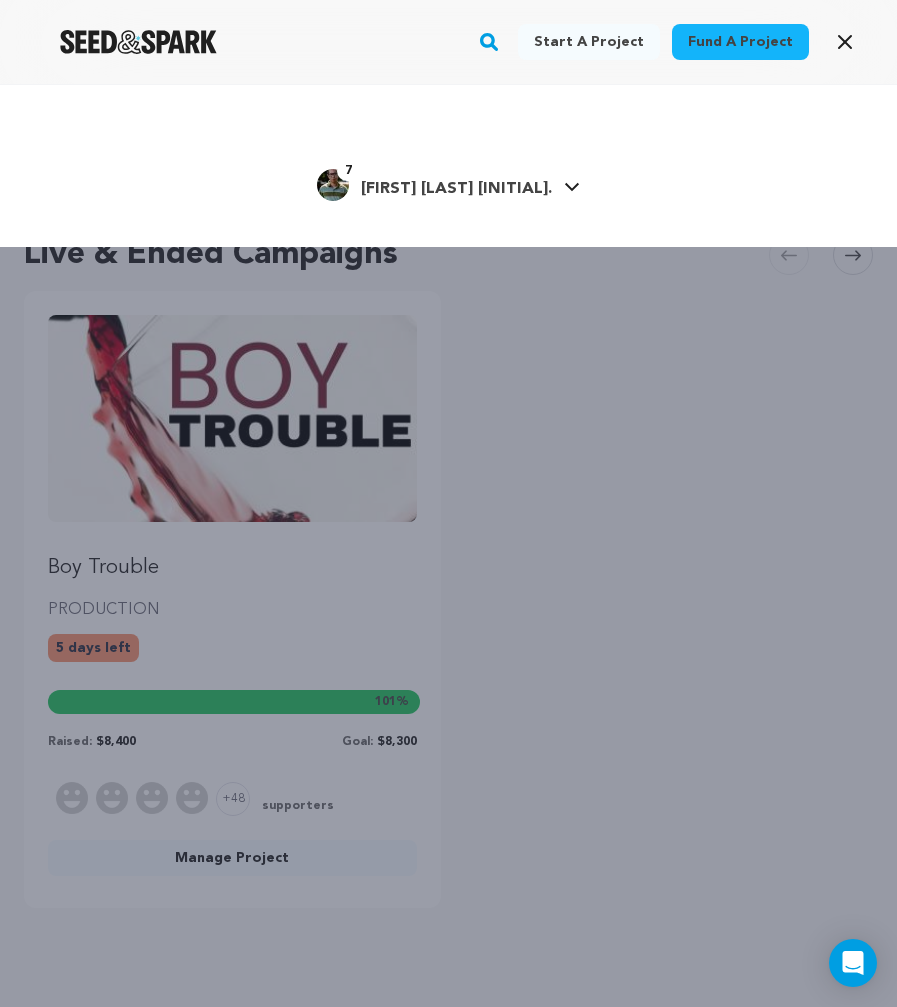 click on "[FIRST] [LAST] [LAST]." at bounding box center (456, 189) 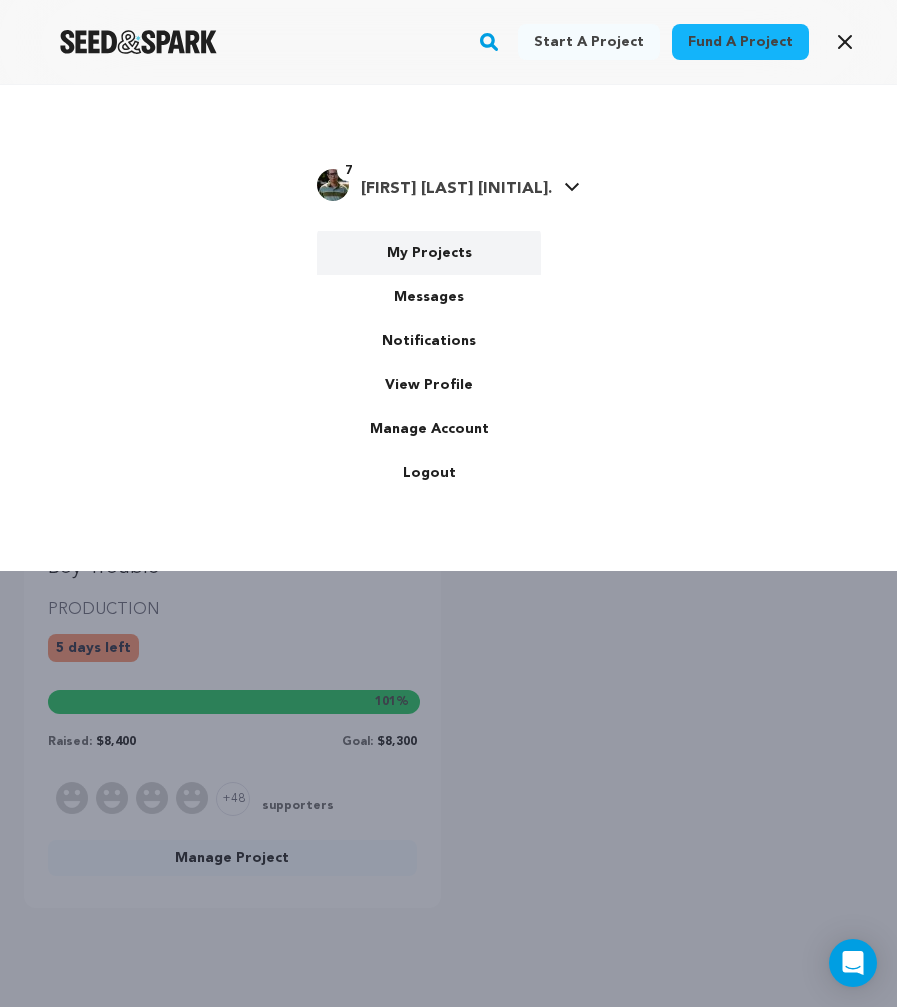 click on "My Projects" at bounding box center (429, 253) 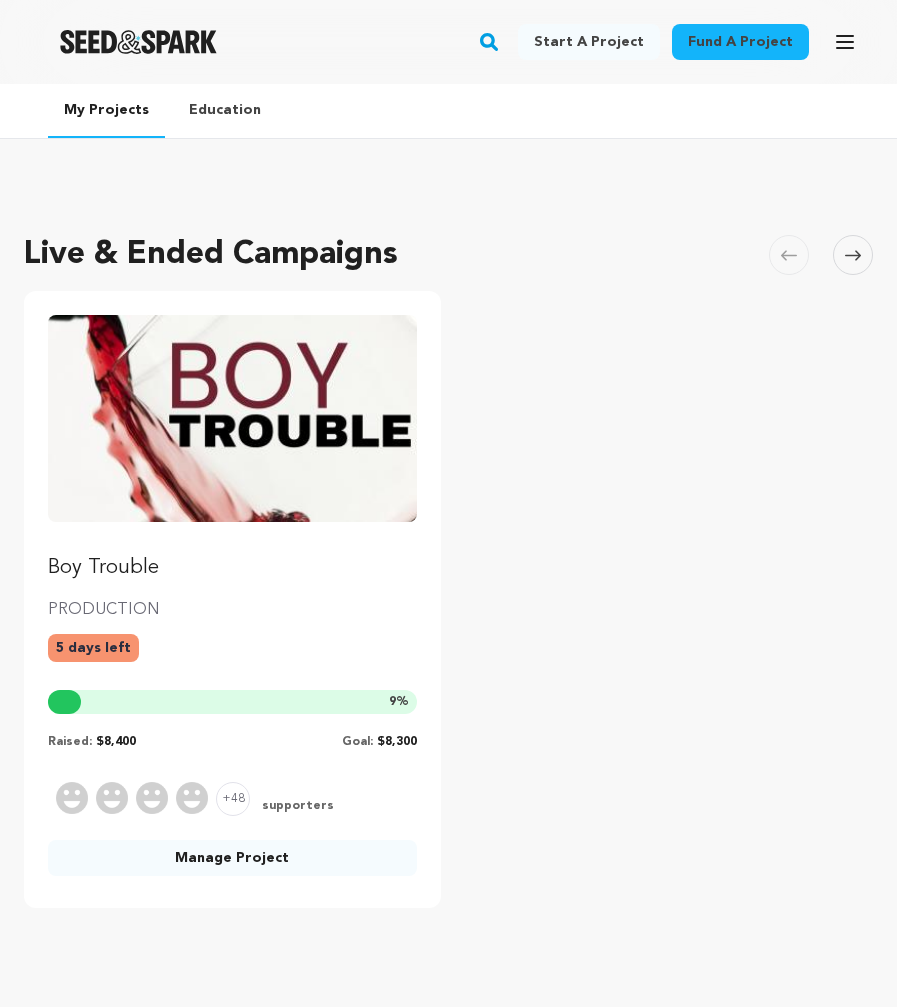 scroll, scrollTop: 0, scrollLeft: 0, axis: both 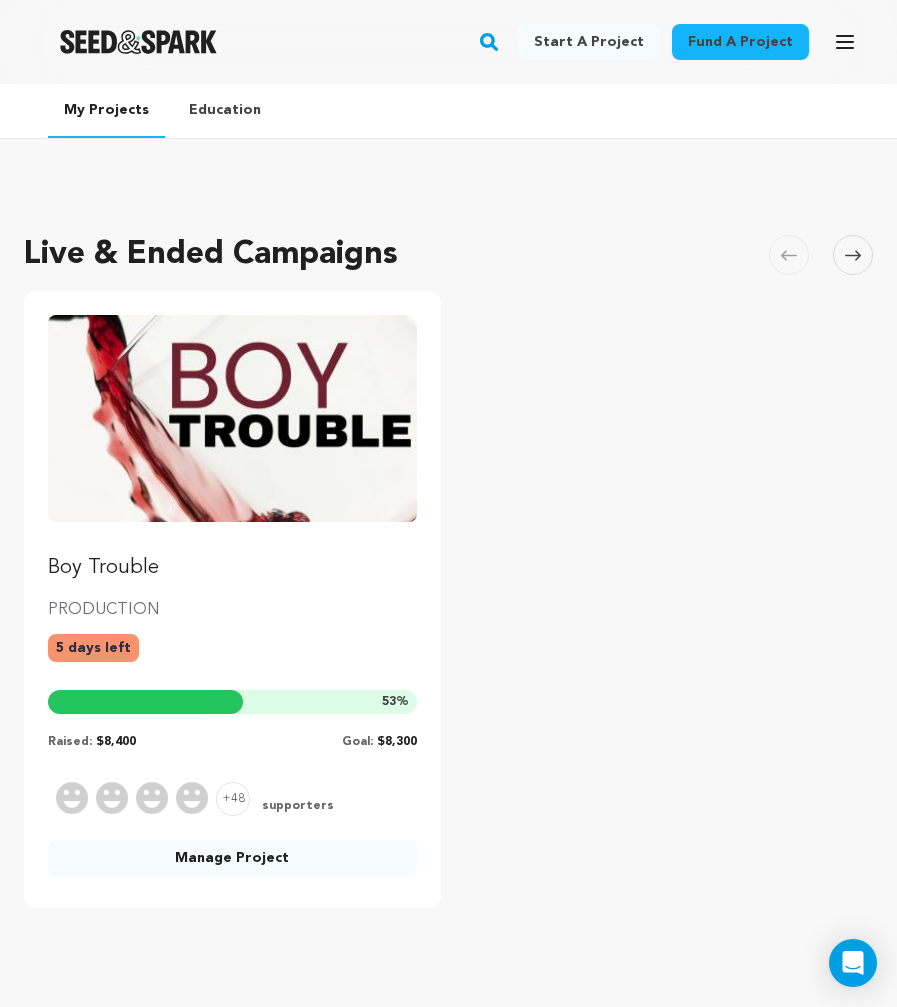 click on "Manage Project" at bounding box center (232, 858) 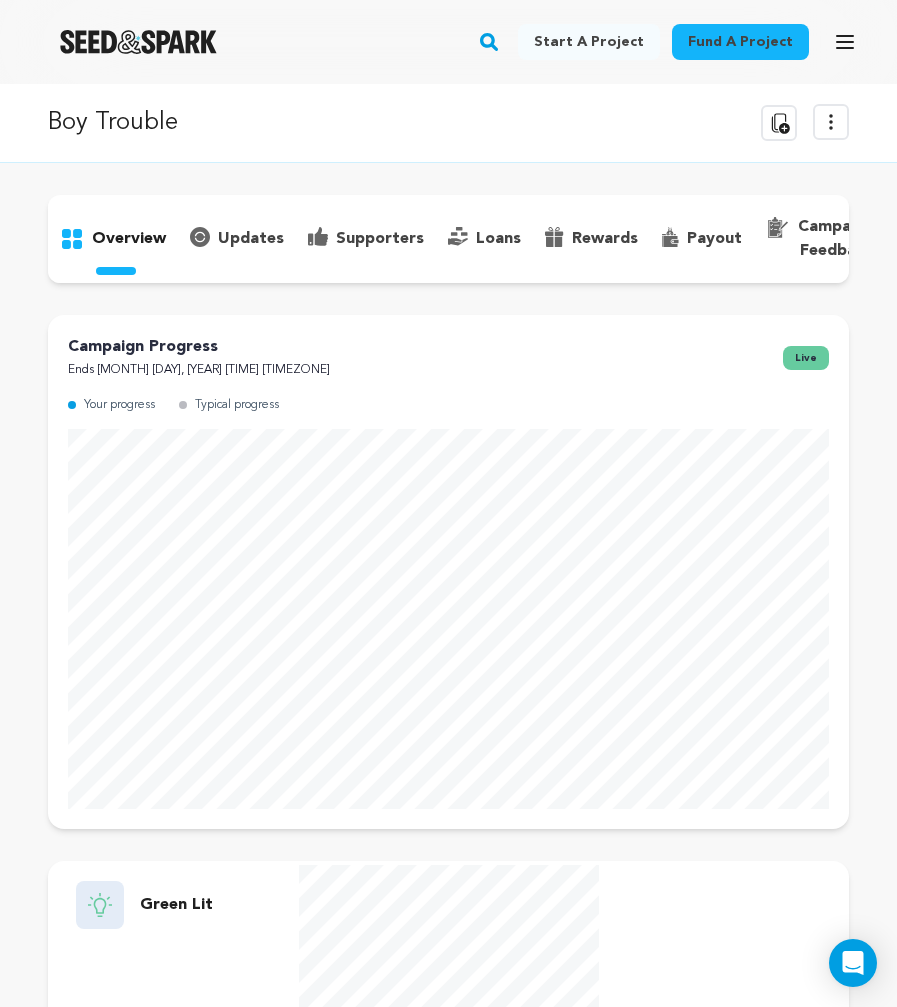 scroll, scrollTop: 0, scrollLeft: 0, axis: both 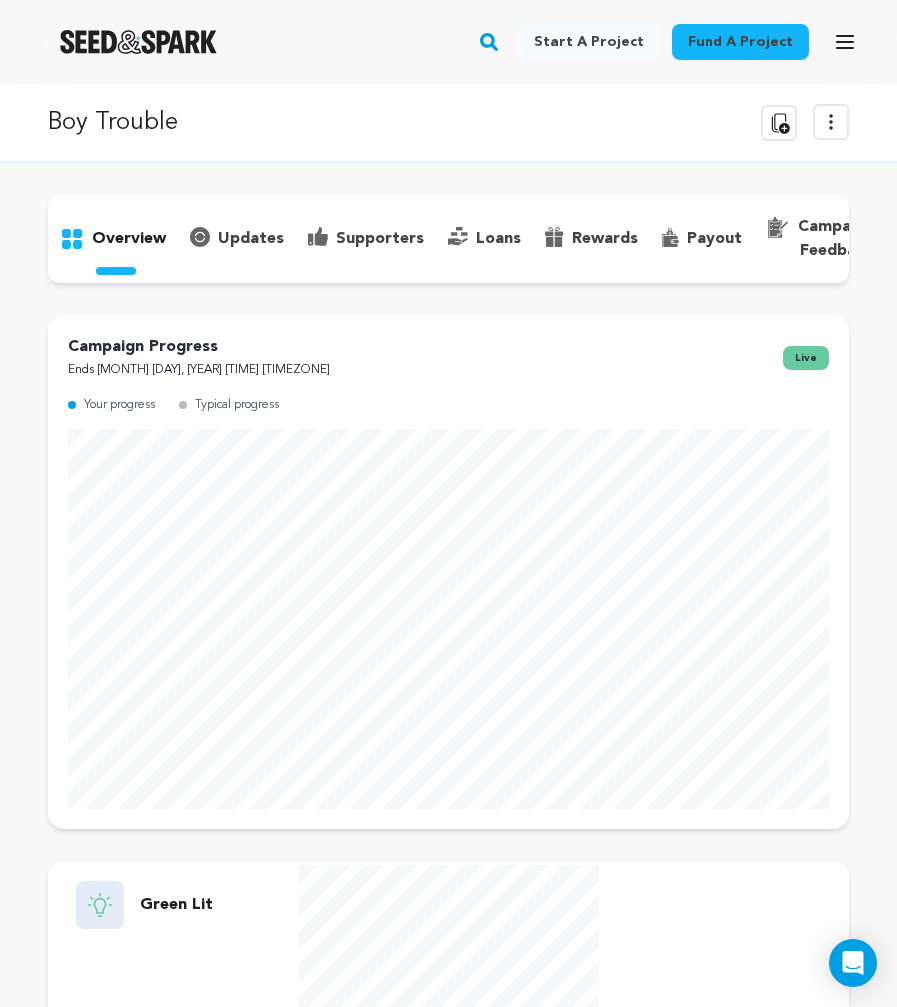 click on "updates" at bounding box center (251, 239) 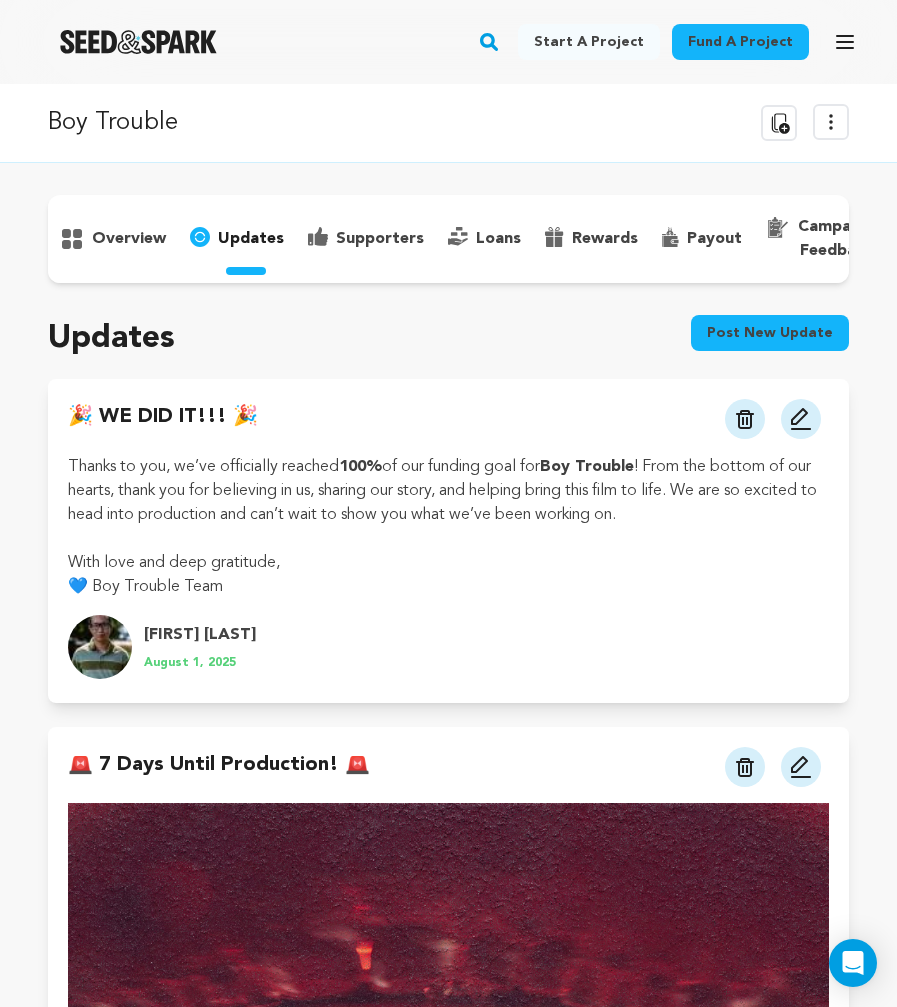 click on "overview" at bounding box center (129, 239) 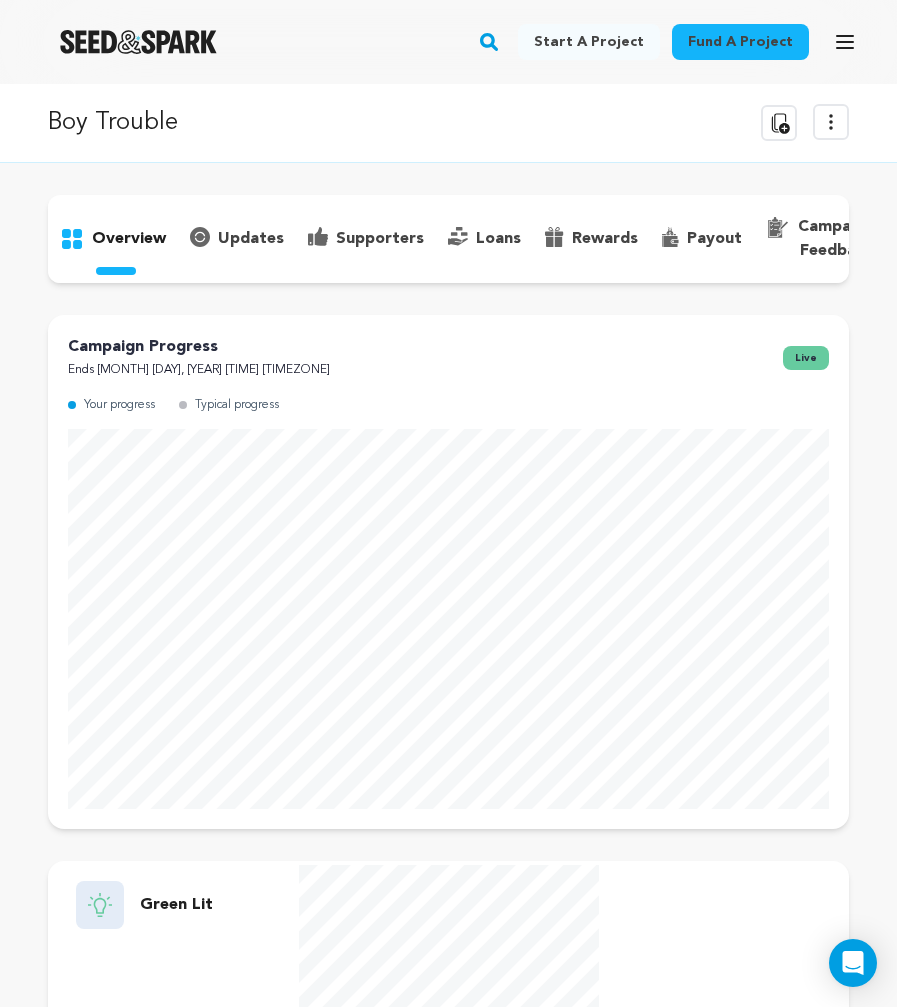 click on "updates" at bounding box center (251, 239) 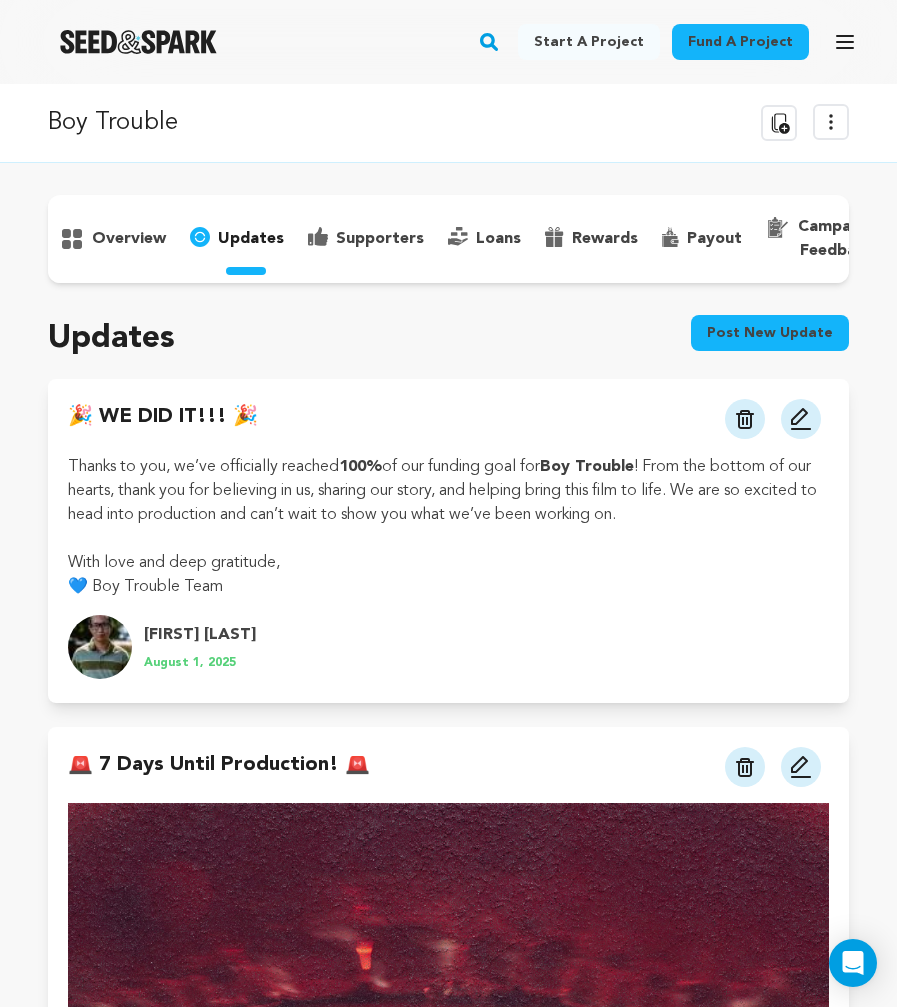 click on "supporters" at bounding box center [380, 239] 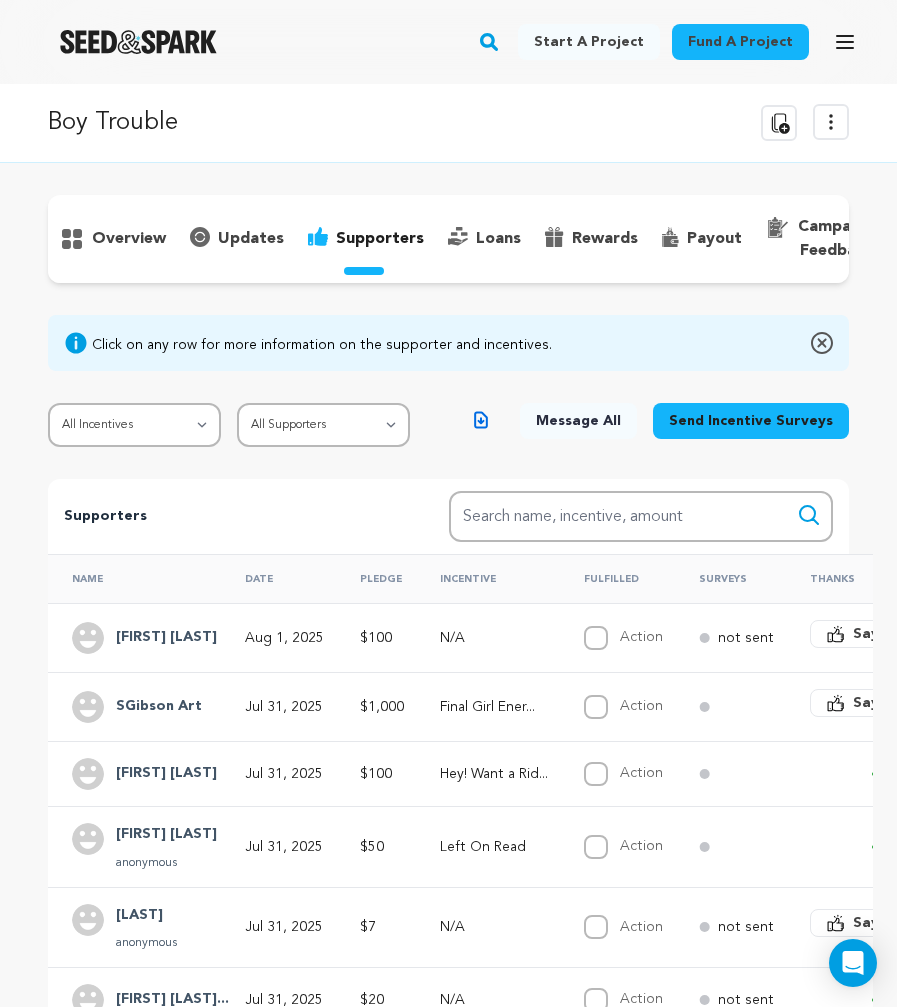 click on "overview" at bounding box center [129, 239] 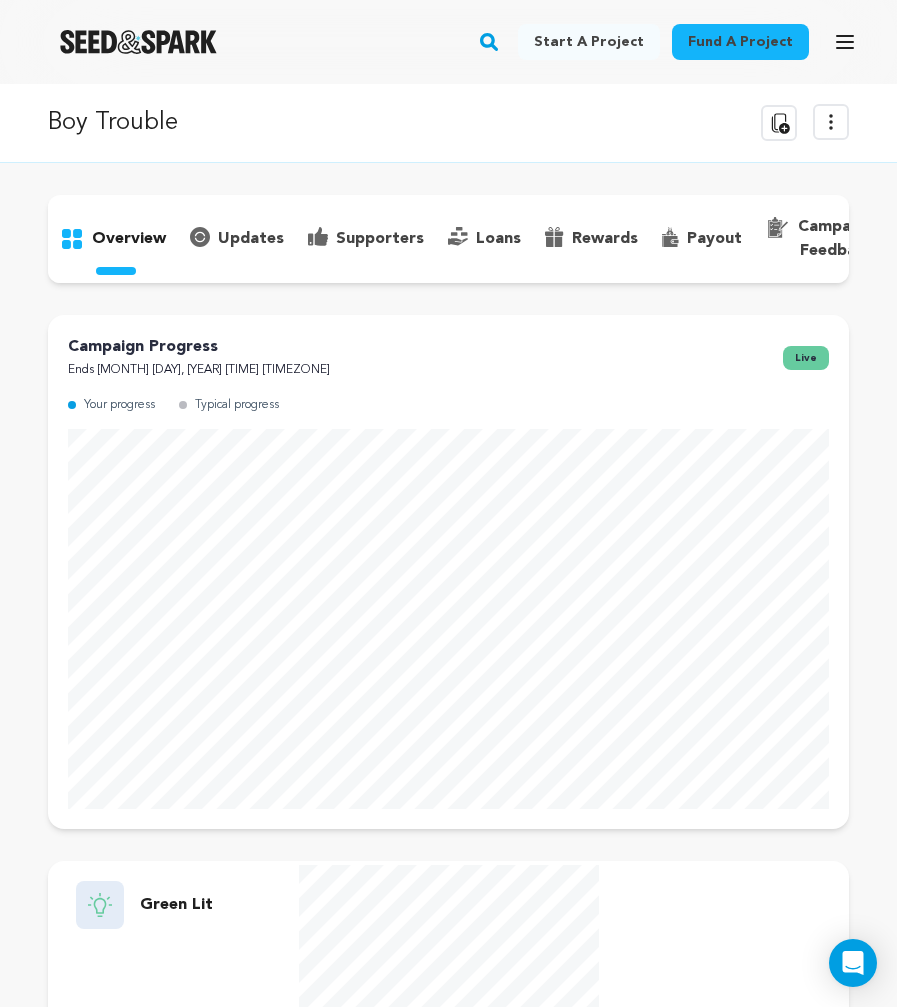 scroll, scrollTop: 0, scrollLeft: 0, axis: both 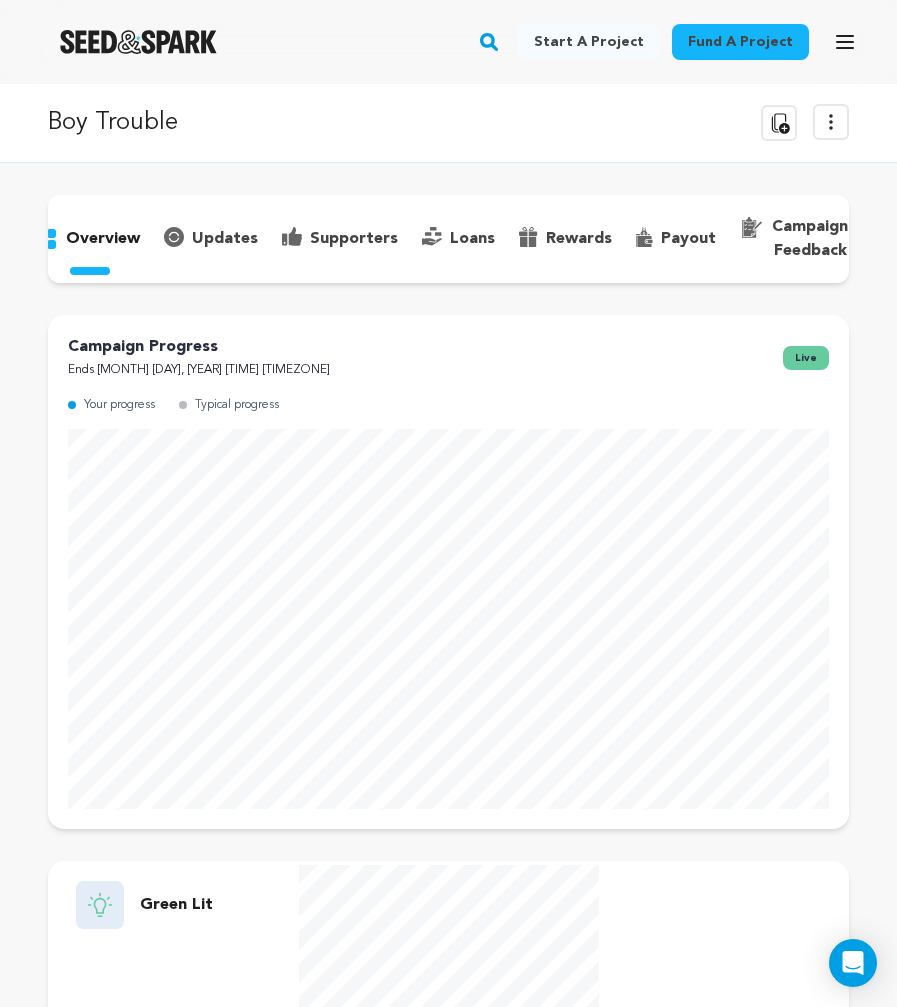 click 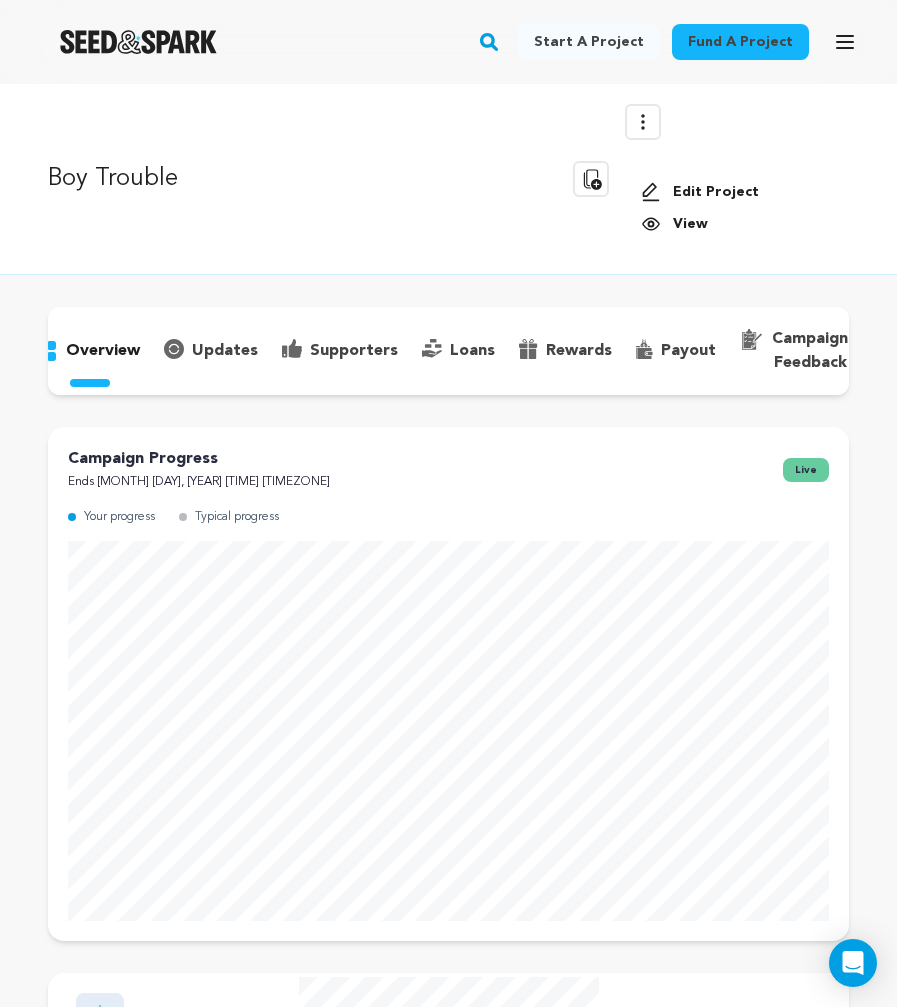 click on "Edit Project" at bounding box center [737, 192] 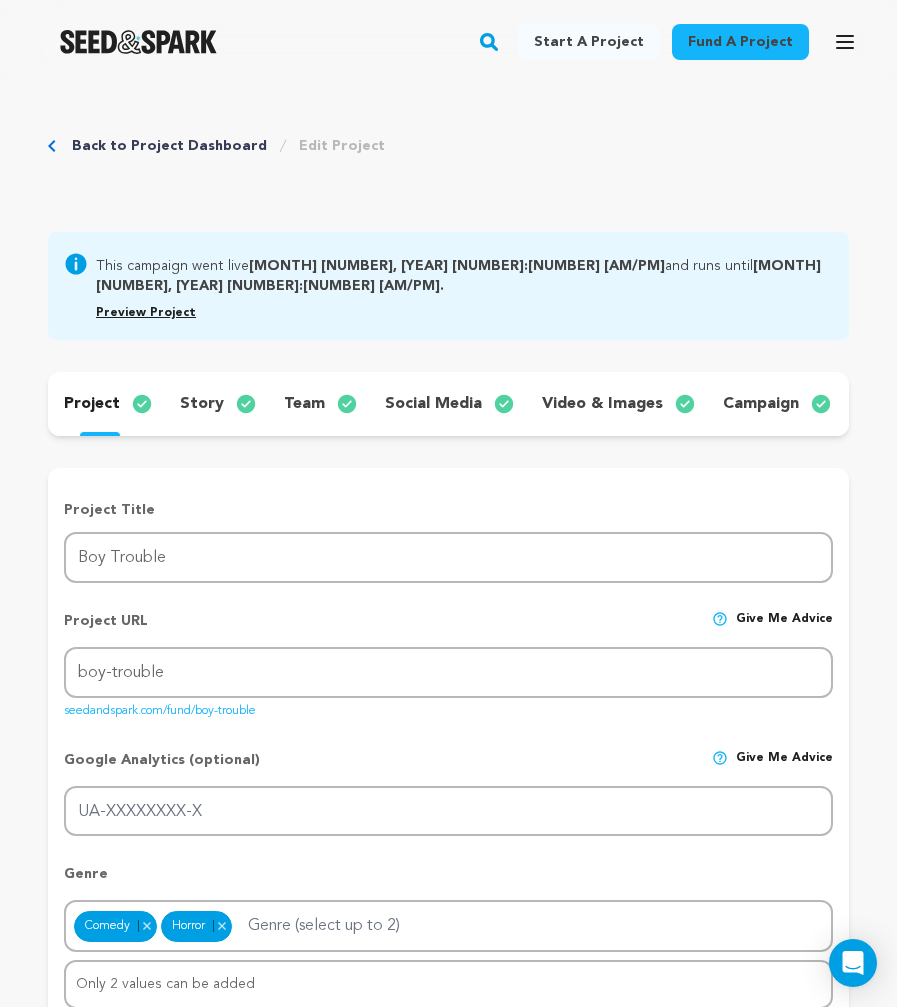 scroll, scrollTop: 0, scrollLeft: 0, axis: both 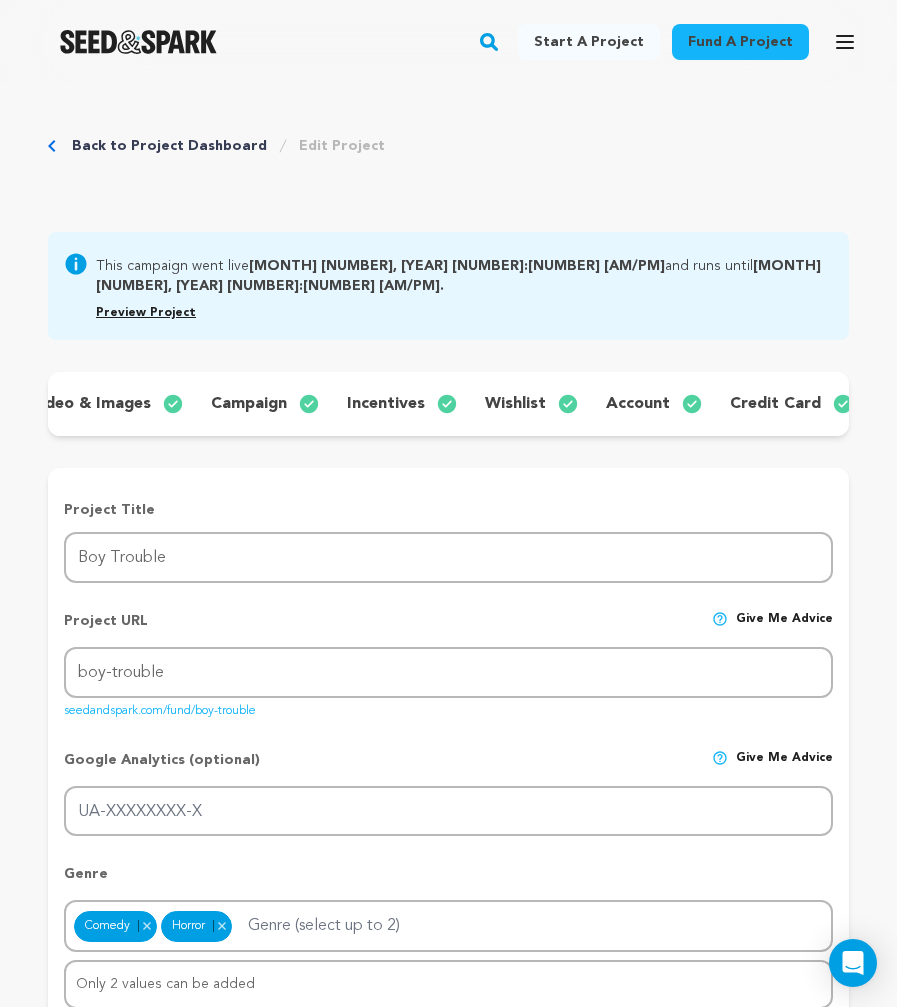 click on "wishlist" at bounding box center [515, 404] 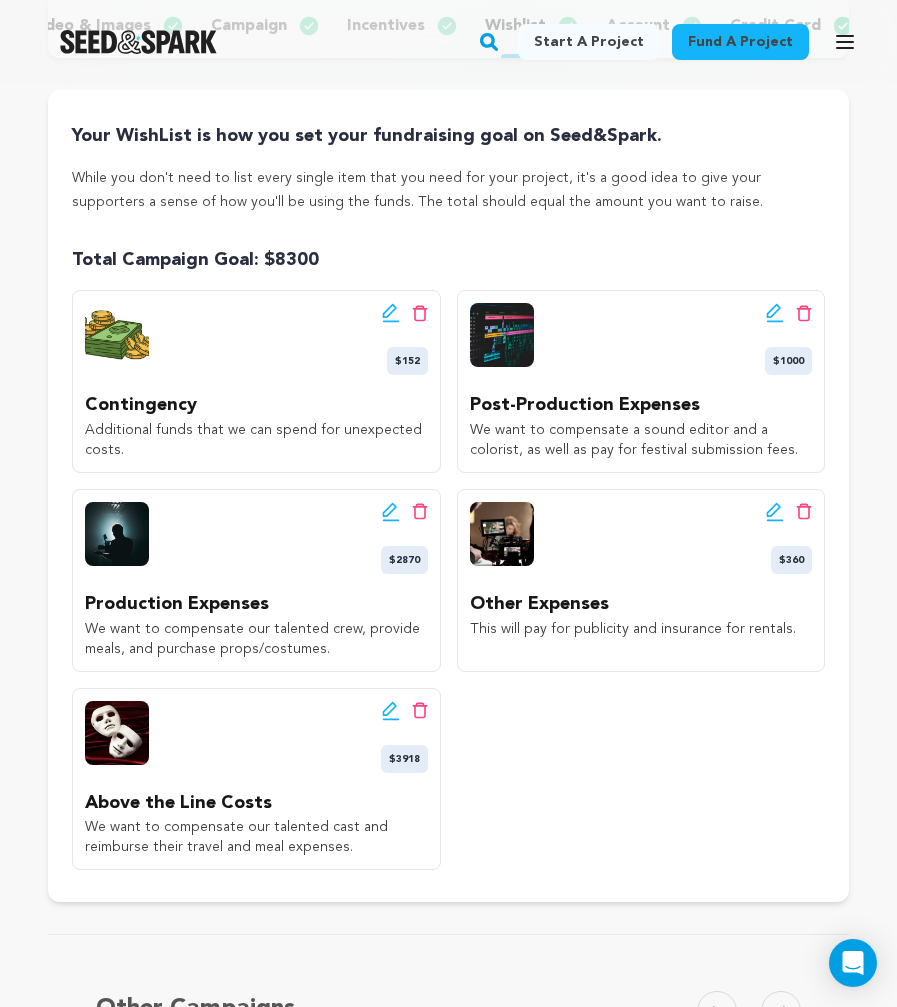 scroll, scrollTop: 384, scrollLeft: 0, axis: vertical 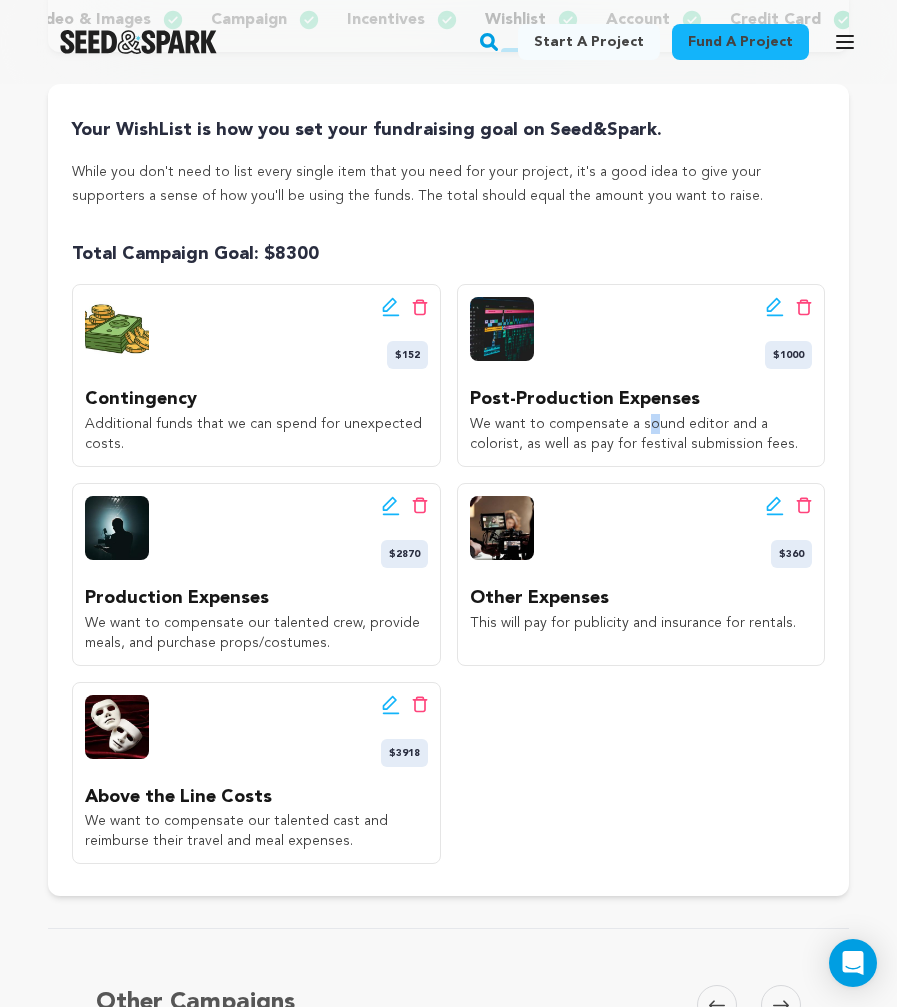 drag, startPoint x: 552, startPoint y: 408, endPoint x: 627, endPoint y: 407, distance: 75.00667 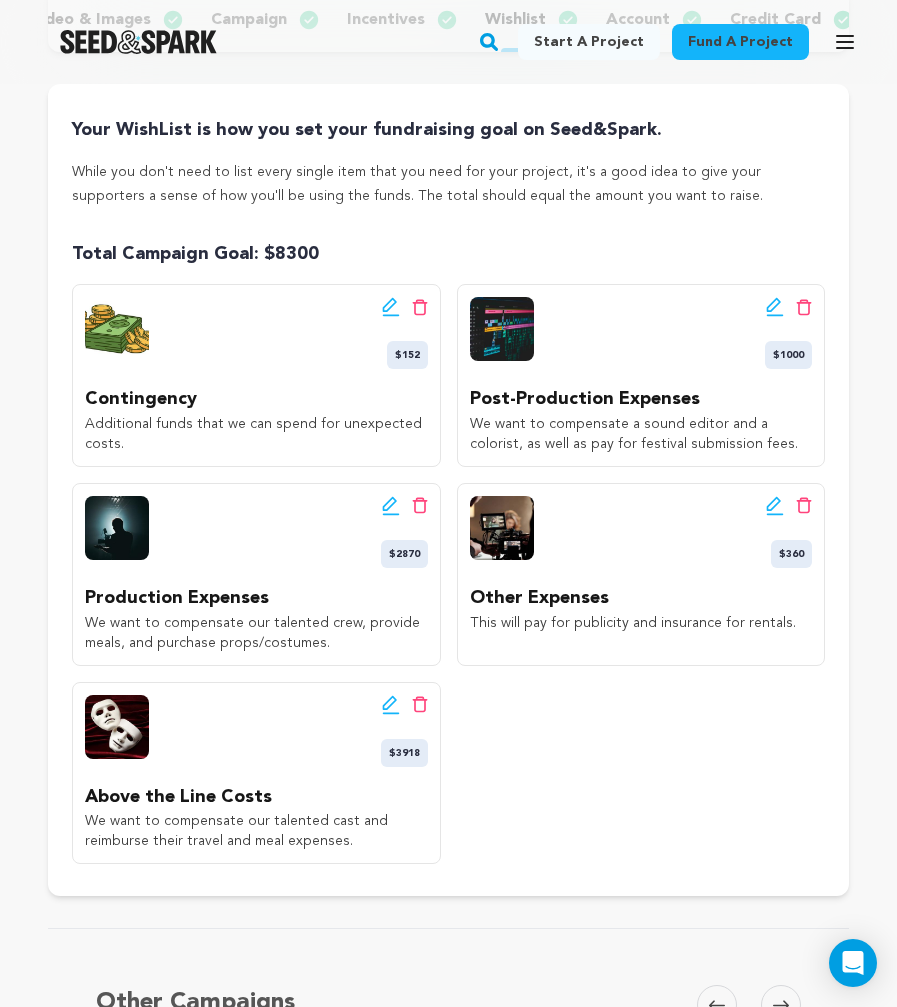 click on "We want to compensate a sound editor and a colorist, as well as pay for festival submission fees." at bounding box center [641, 434] 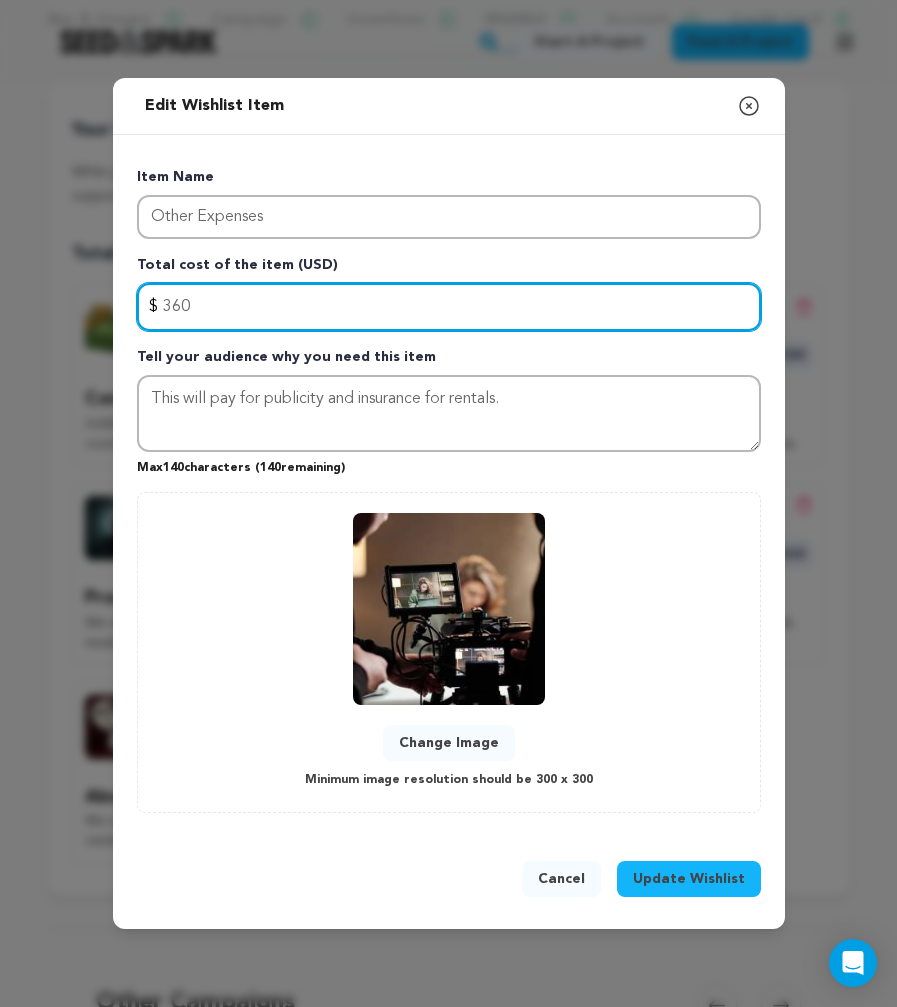 click on "360" at bounding box center [449, 307] 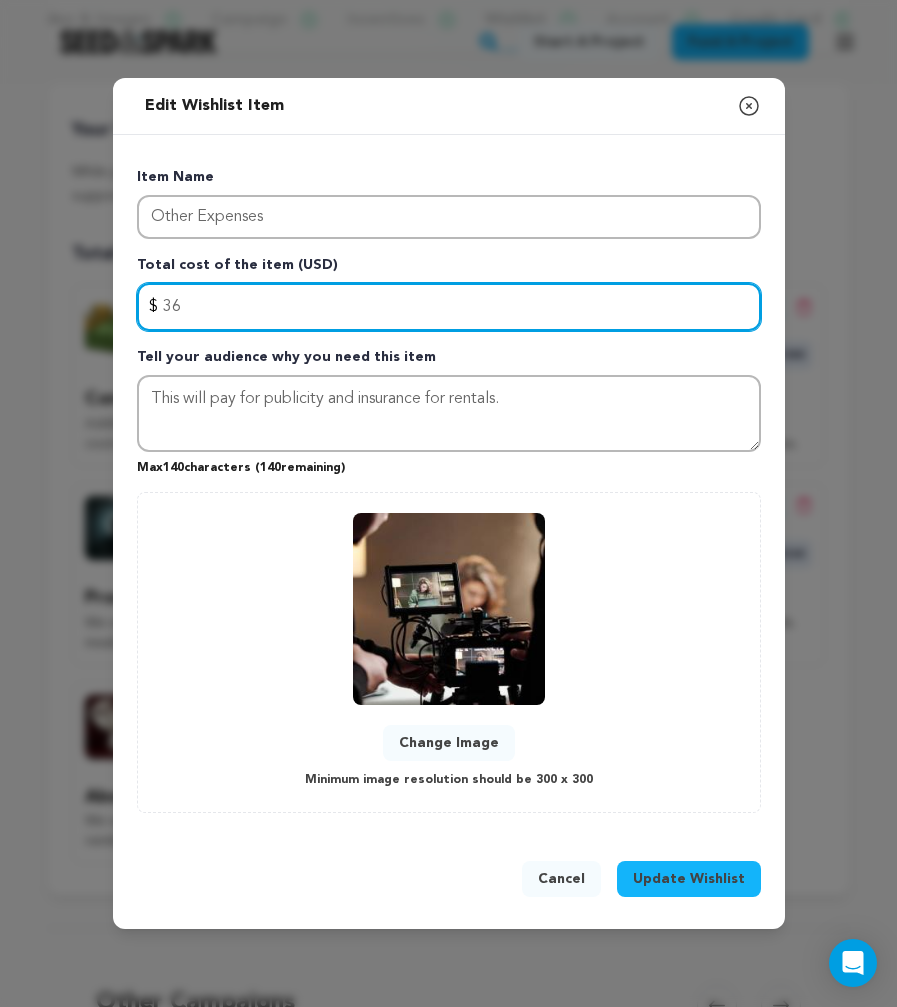 type on "3" 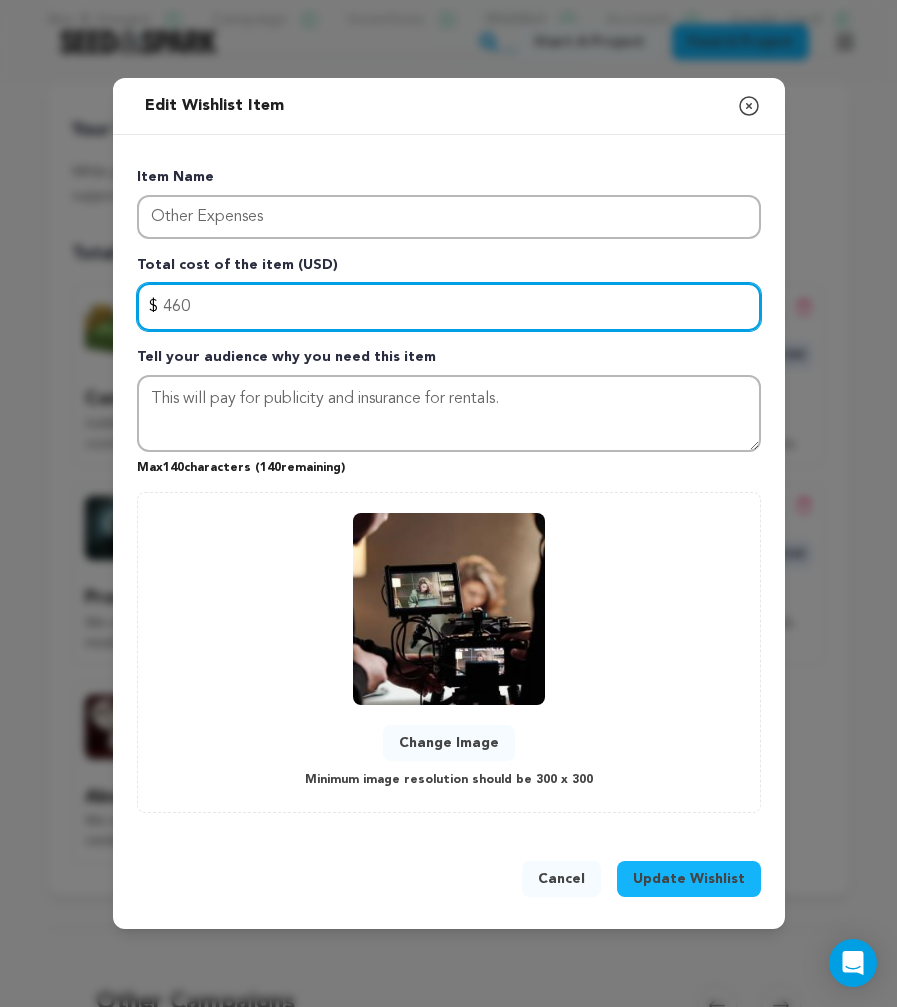 type on "460" 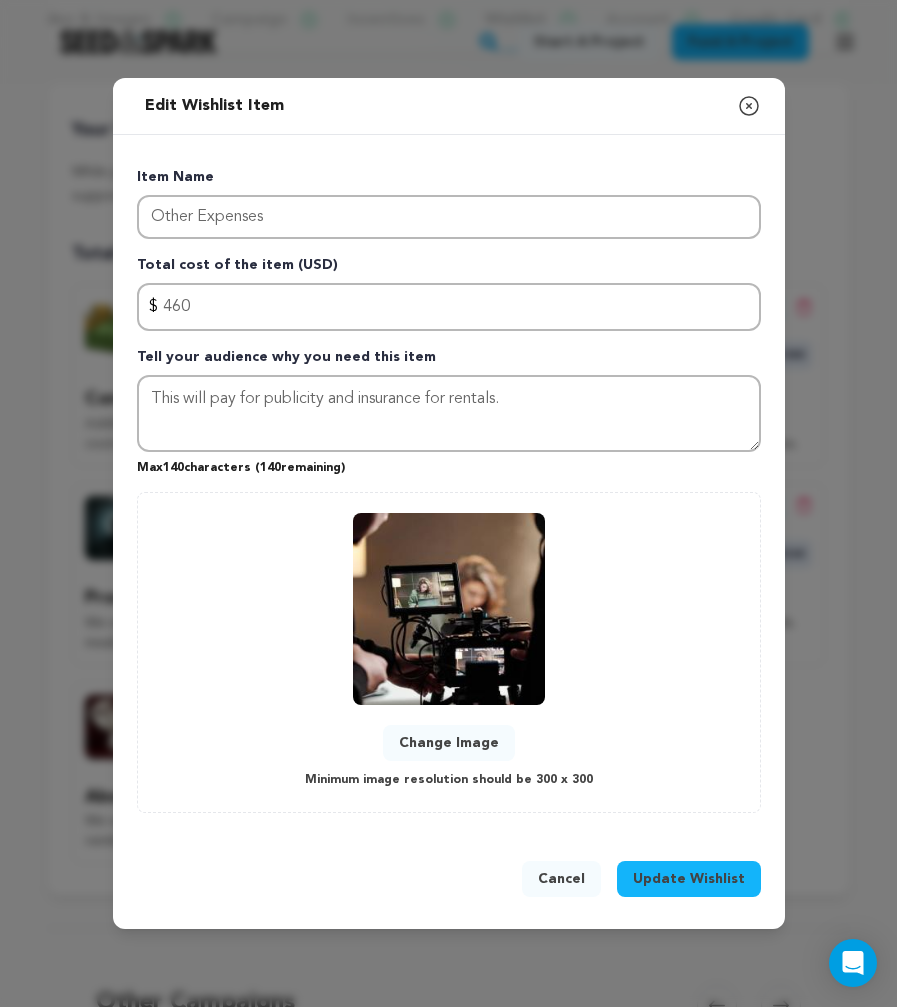 click on "Update Wishlist" at bounding box center (689, 879) 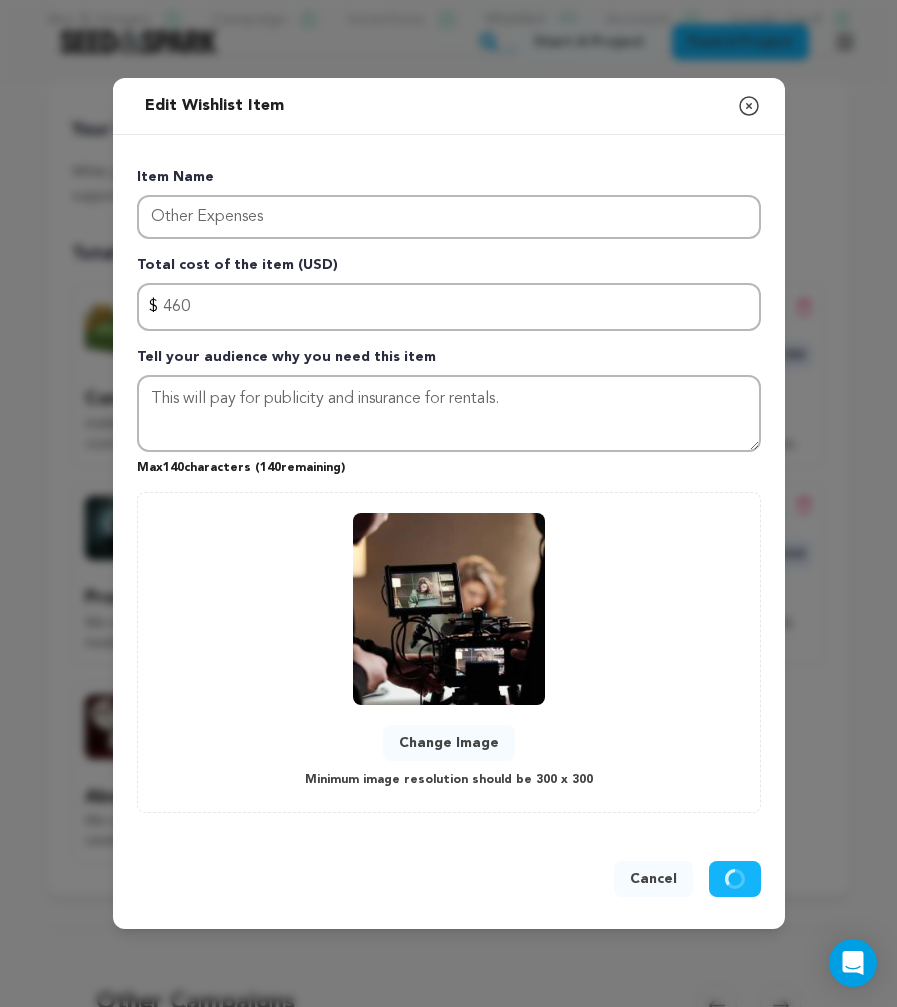 type 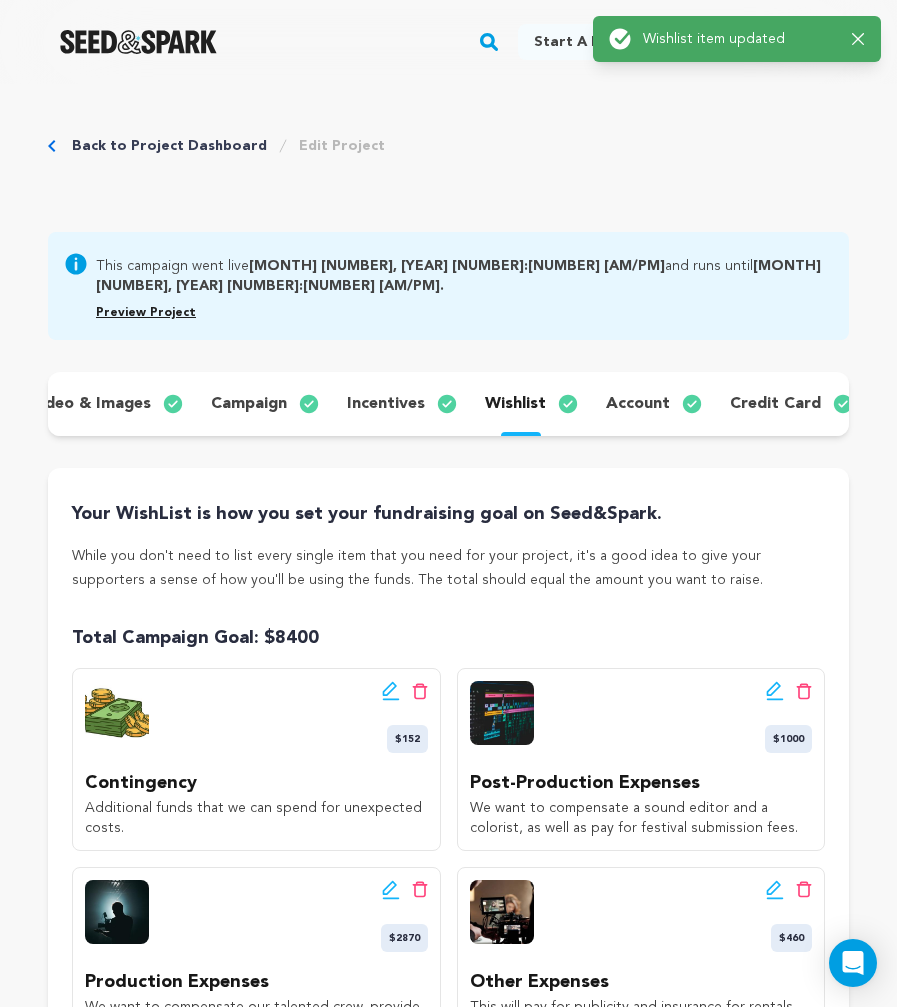 scroll, scrollTop: 0, scrollLeft: 0, axis: both 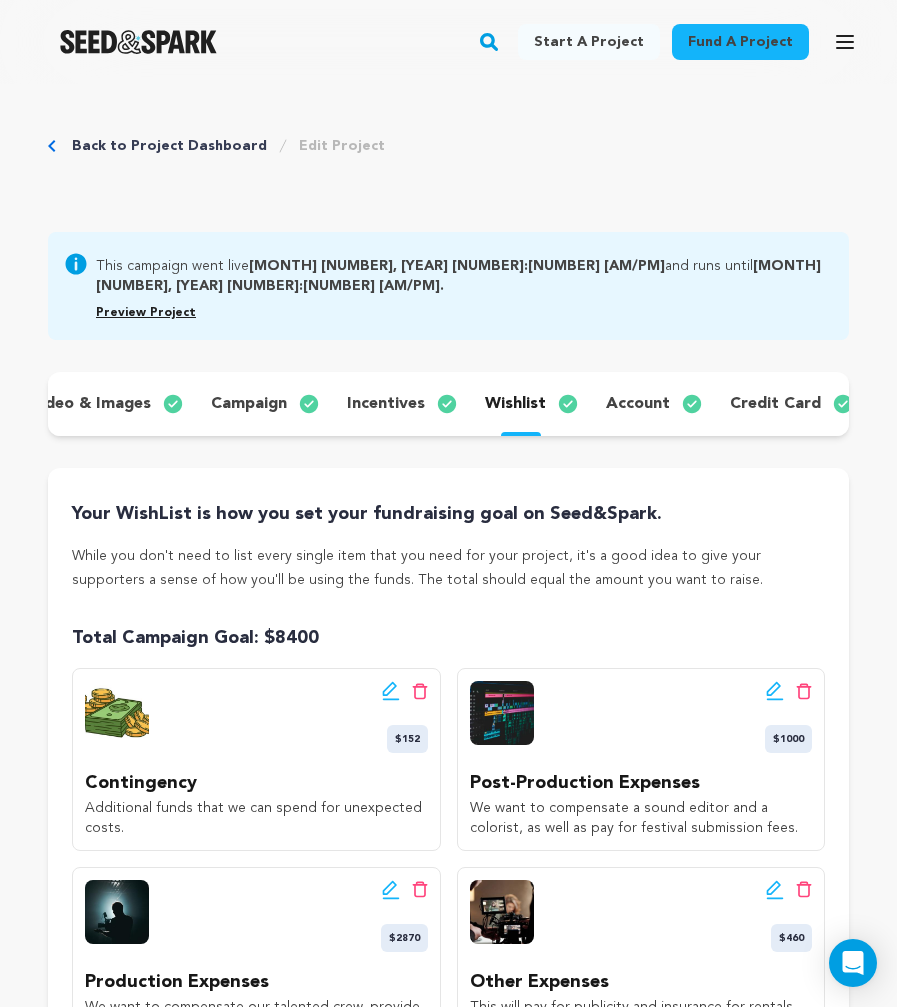 click 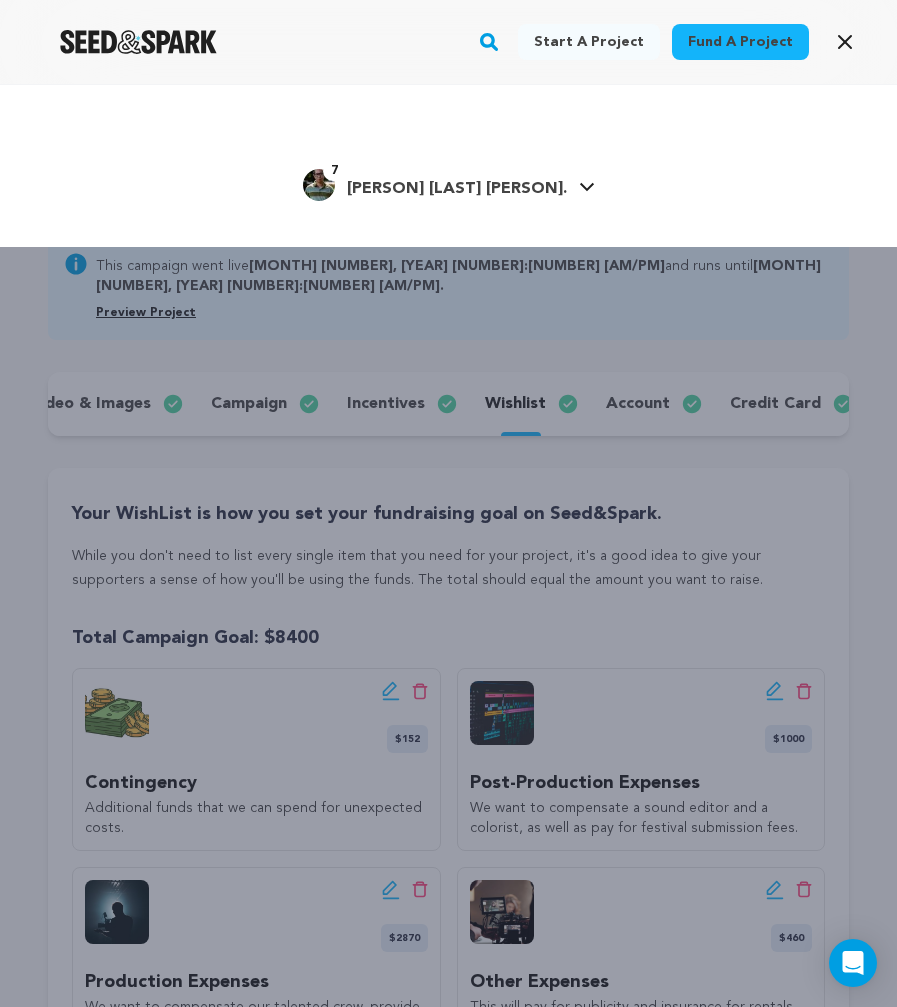 click on "7
Ker Malkin G." at bounding box center (435, 185) 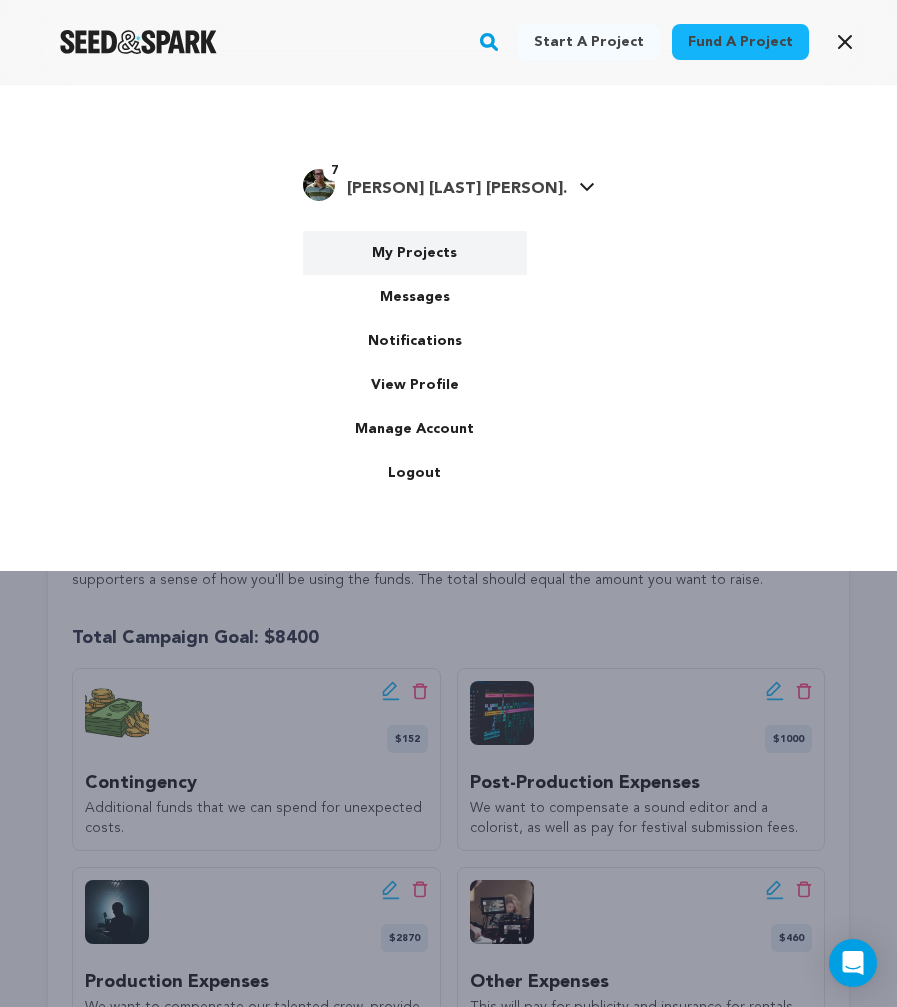 click on "My Projects" at bounding box center (415, 253) 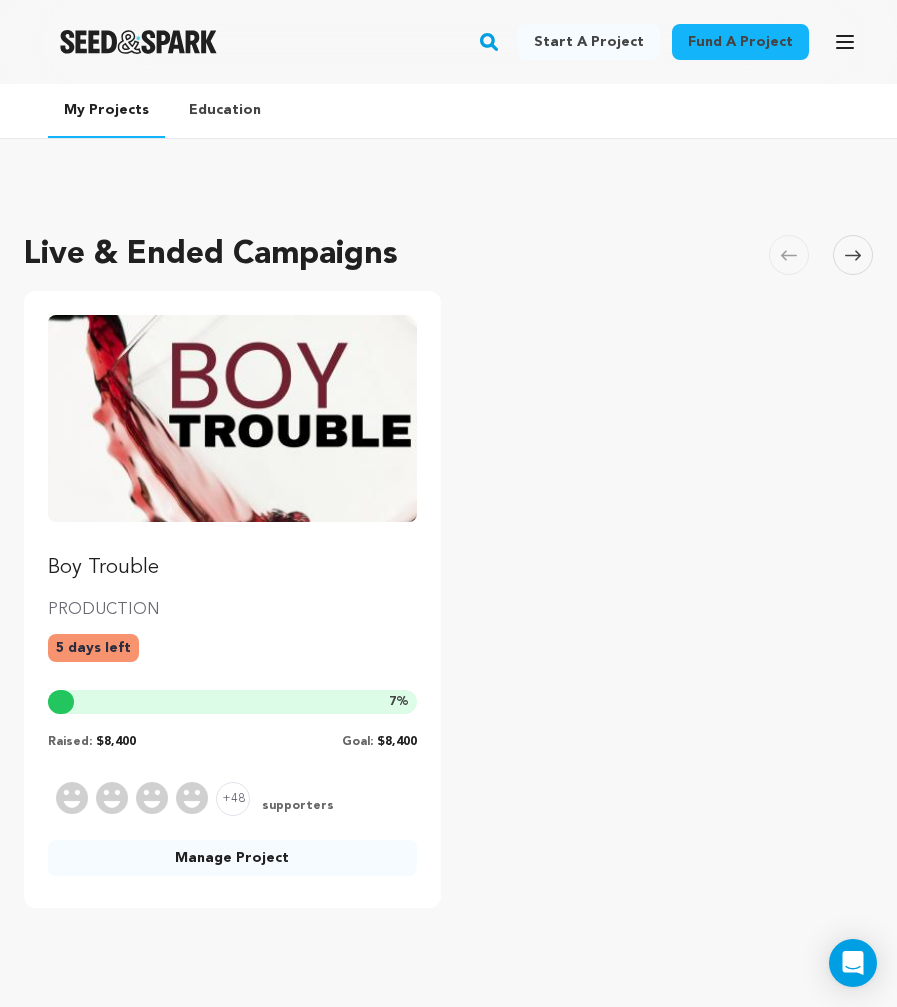 scroll, scrollTop: 0, scrollLeft: 0, axis: both 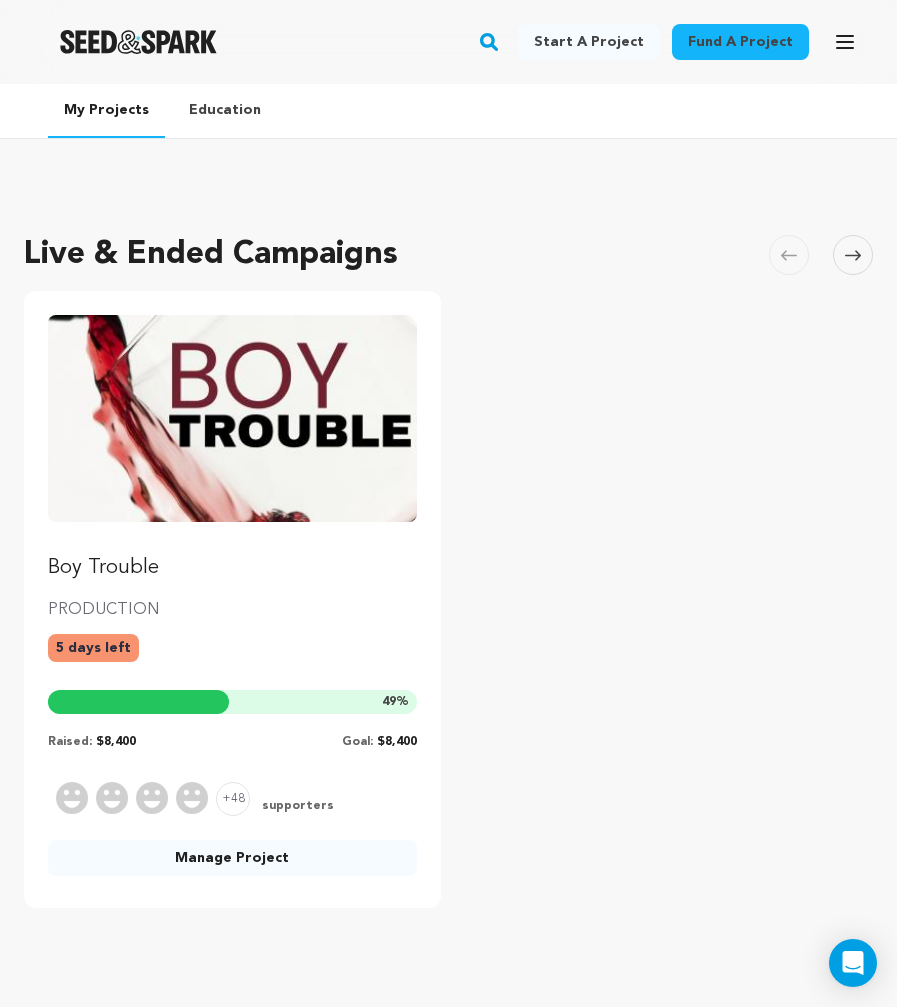 click on "Boy Trouble
PRODUCTION
5 days left
49 %
Raised:
$8,400
Goal:
$8,400
+48
supporters
No supporter yet!
Manage Project" at bounding box center (448, 599) 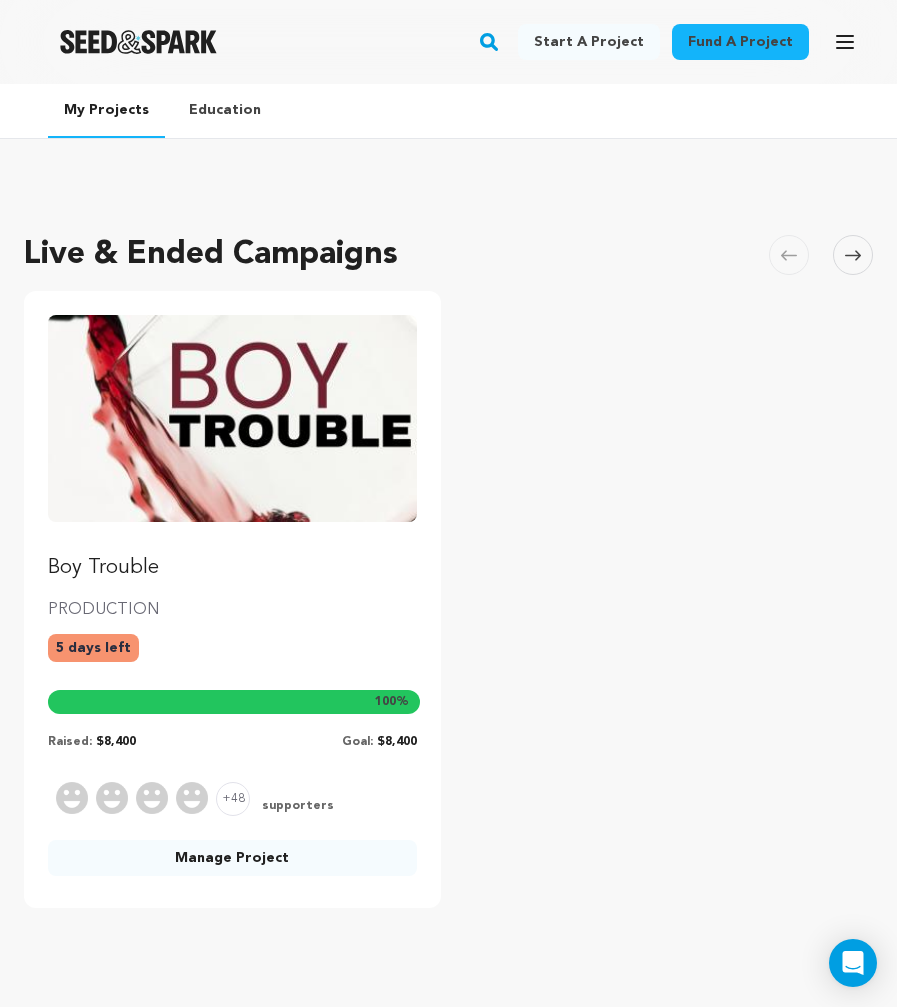 click on "Manage Project" at bounding box center (232, 858) 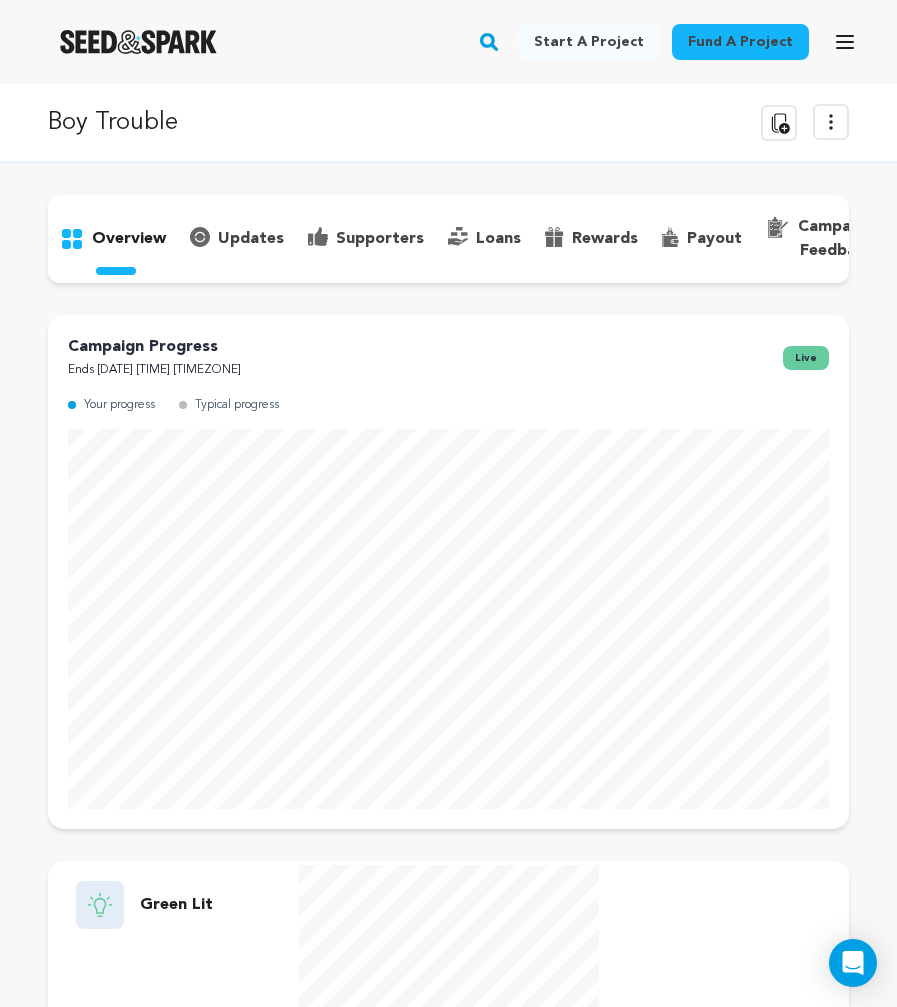 scroll, scrollTop: 0, scrollLeft: 0, axis: both 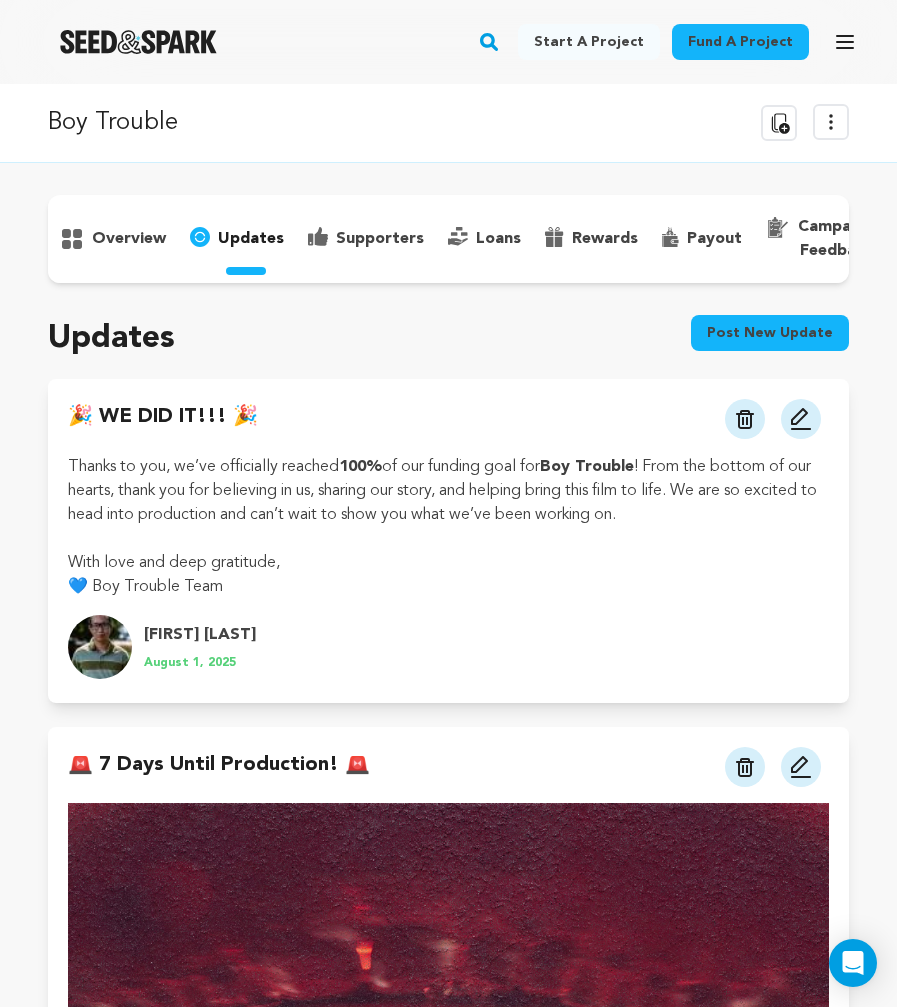 click on "supporters" at bounding box center [380, 239] 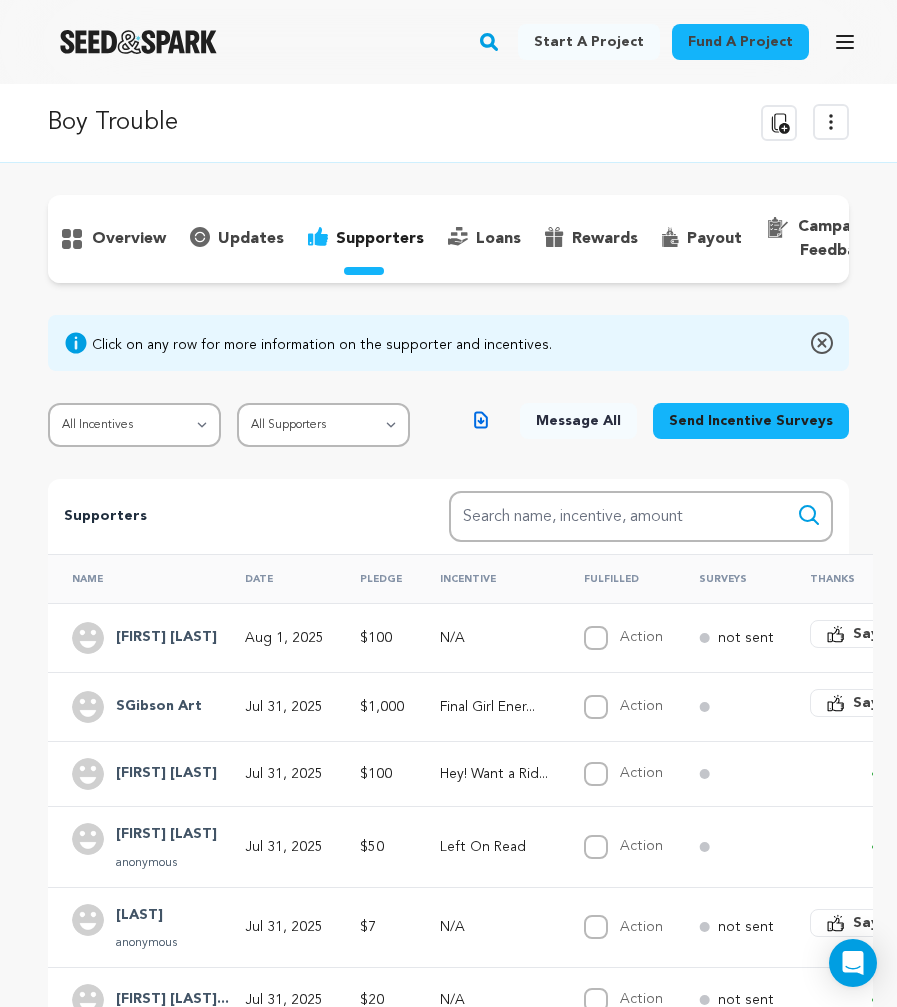 click on "overview" at bounding box center (129, 239) 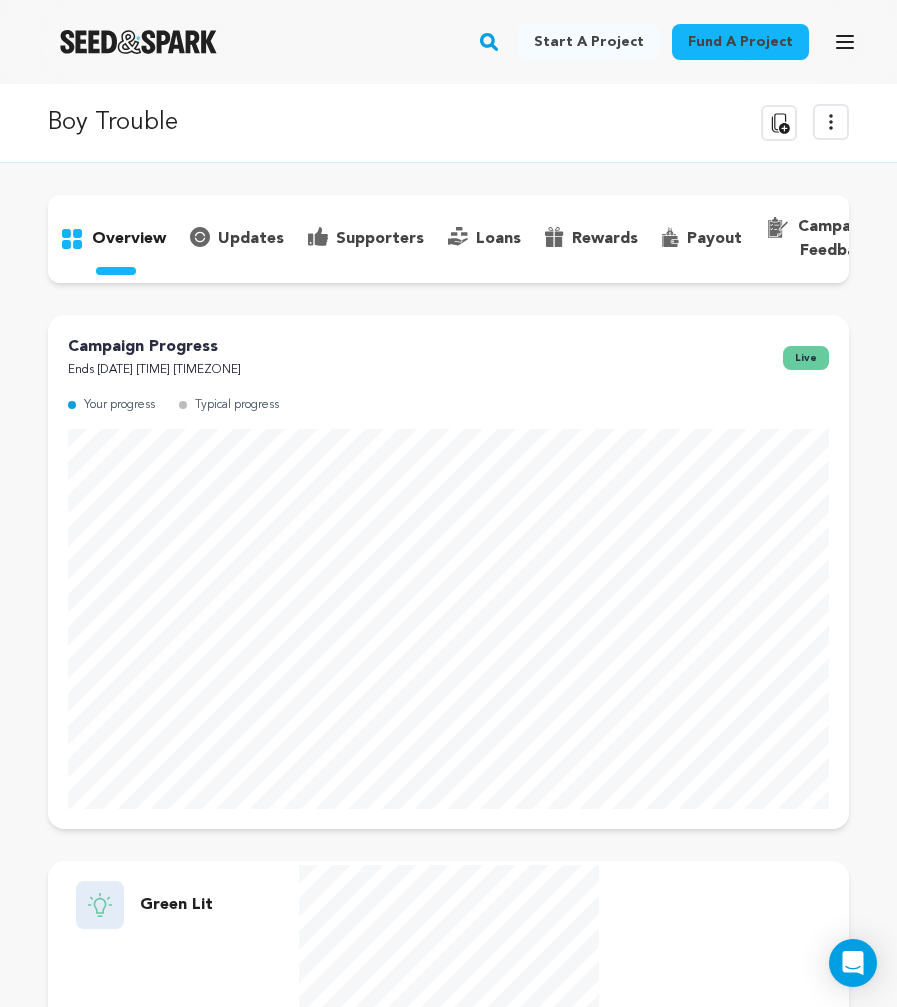 click on "supporters" at bounding box center (380, 239) 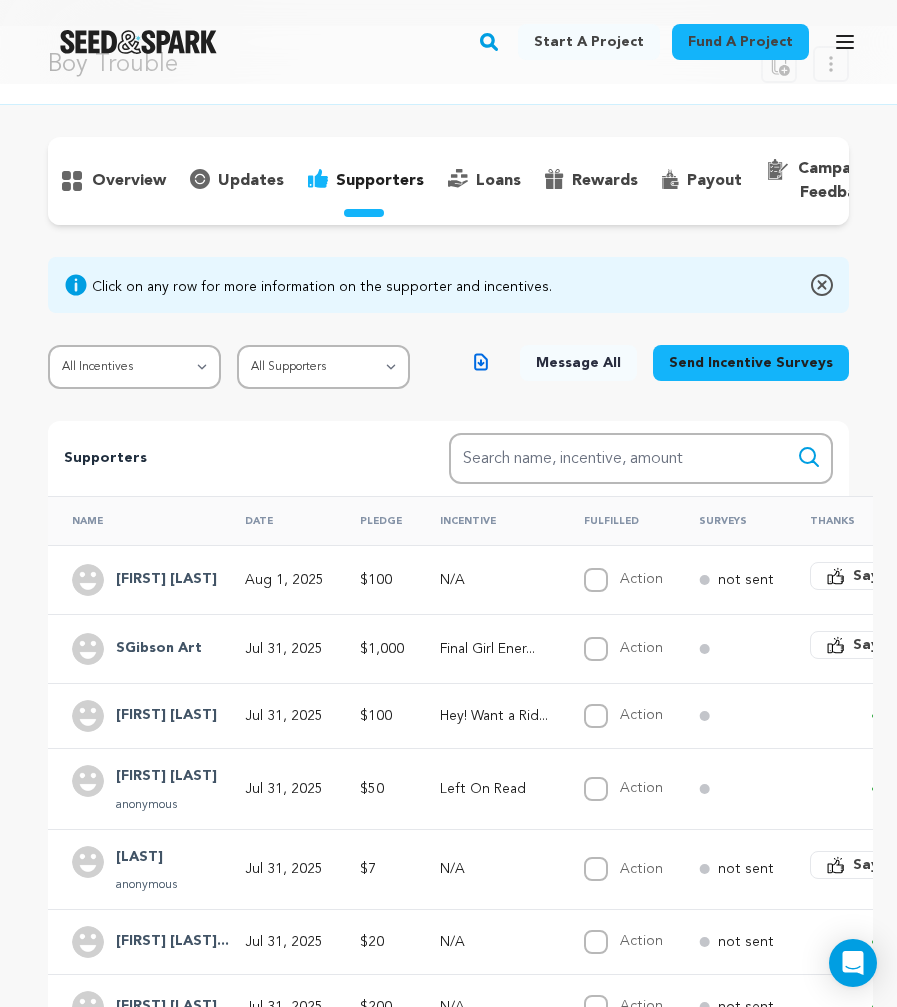 scroll, scrollTop: 61, scrollLeft: 0, axis: vertical 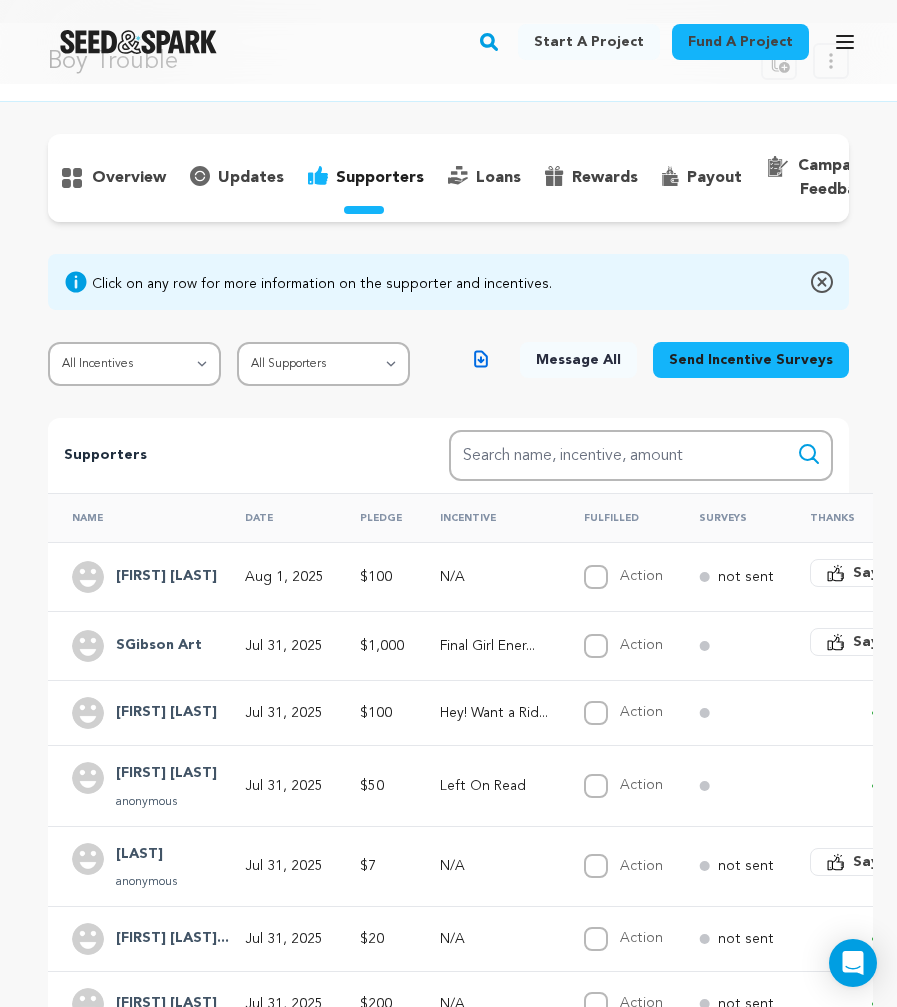 click on "updates" at bounding box center (251, 178) 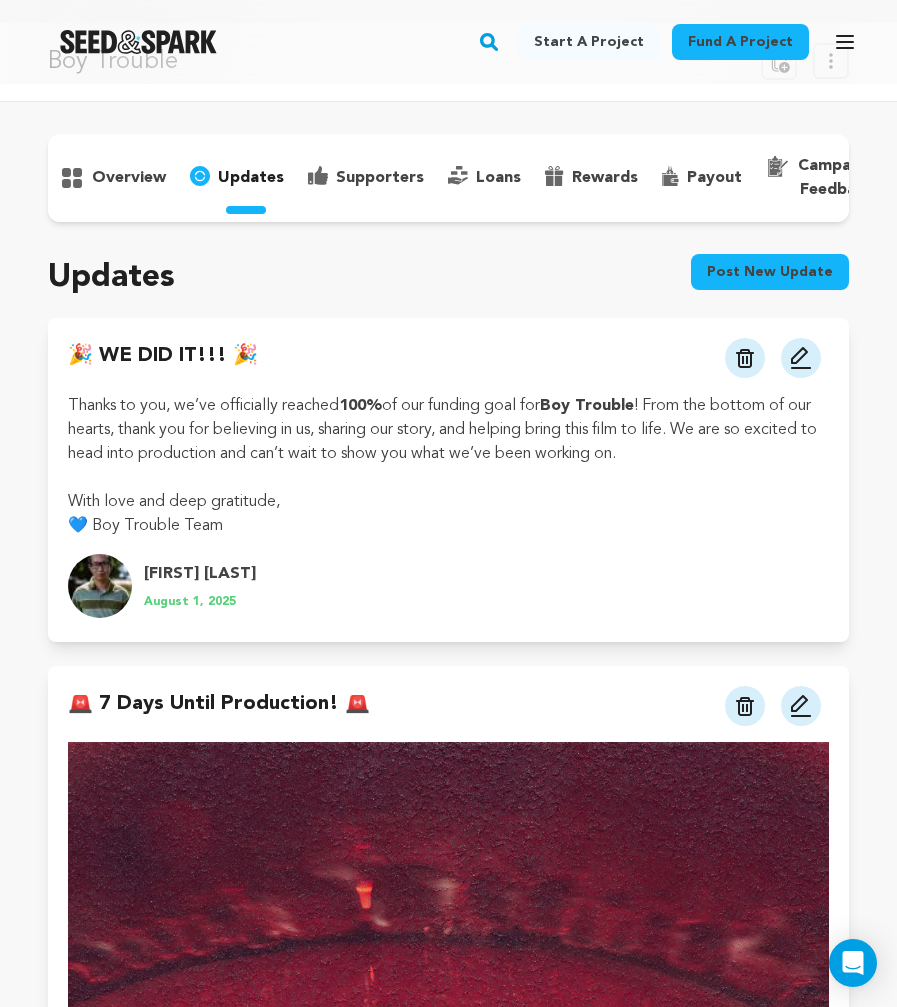 click on "supporters" at bounding box center (380, 178) 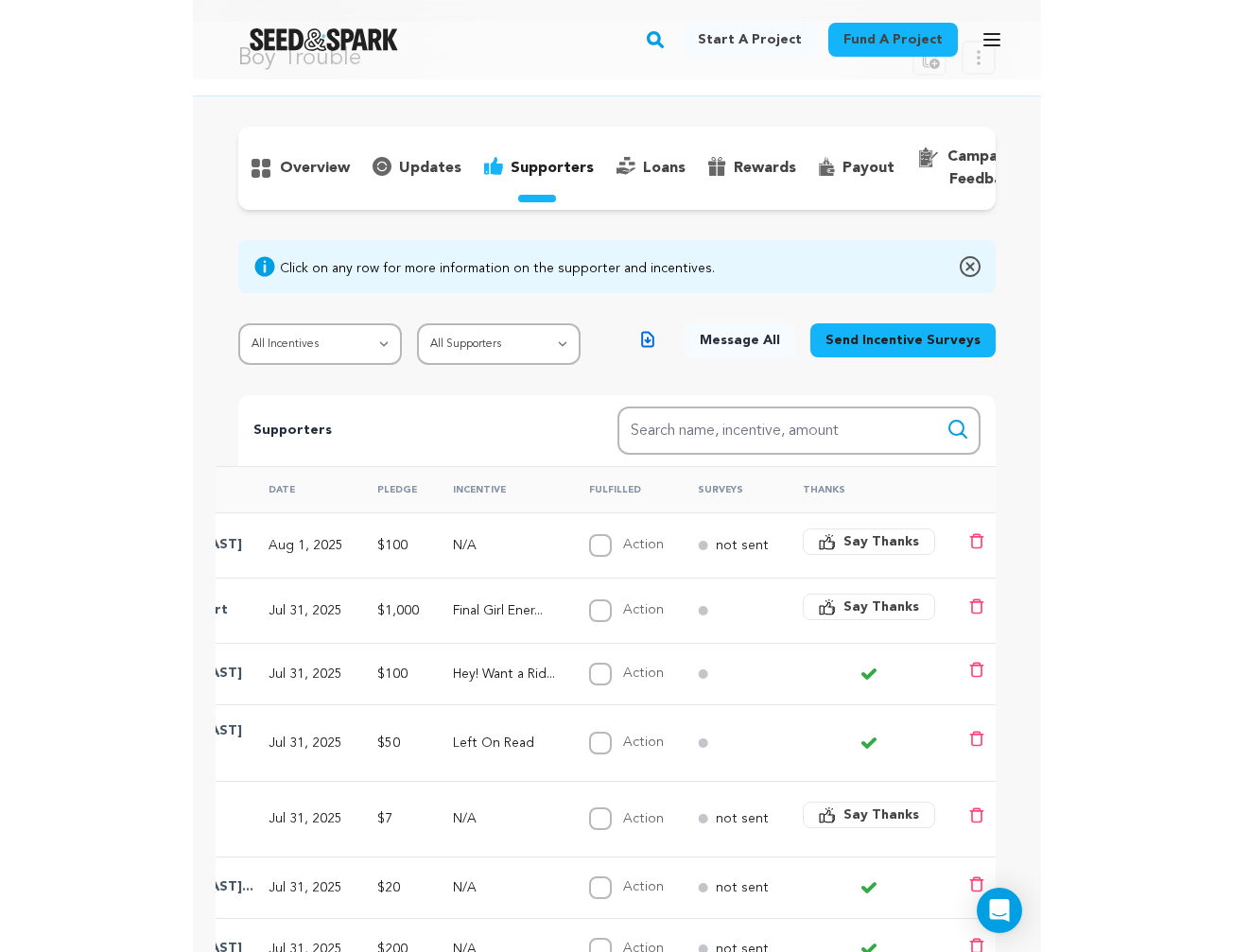 scroll, scrollTop: 0, scrollLeft: 0, axis: both 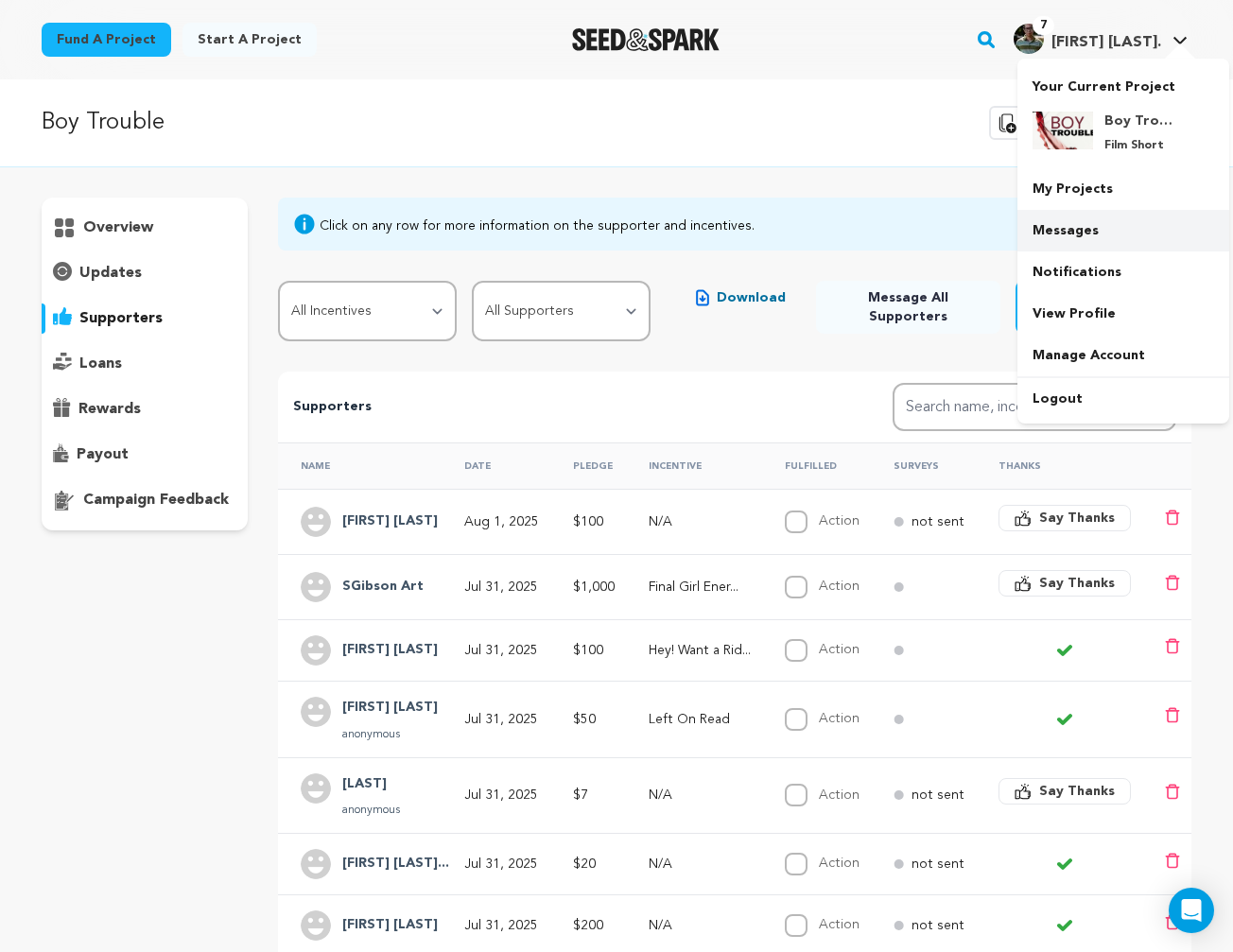 click on "Messages" at bounding box center [1123, 231] 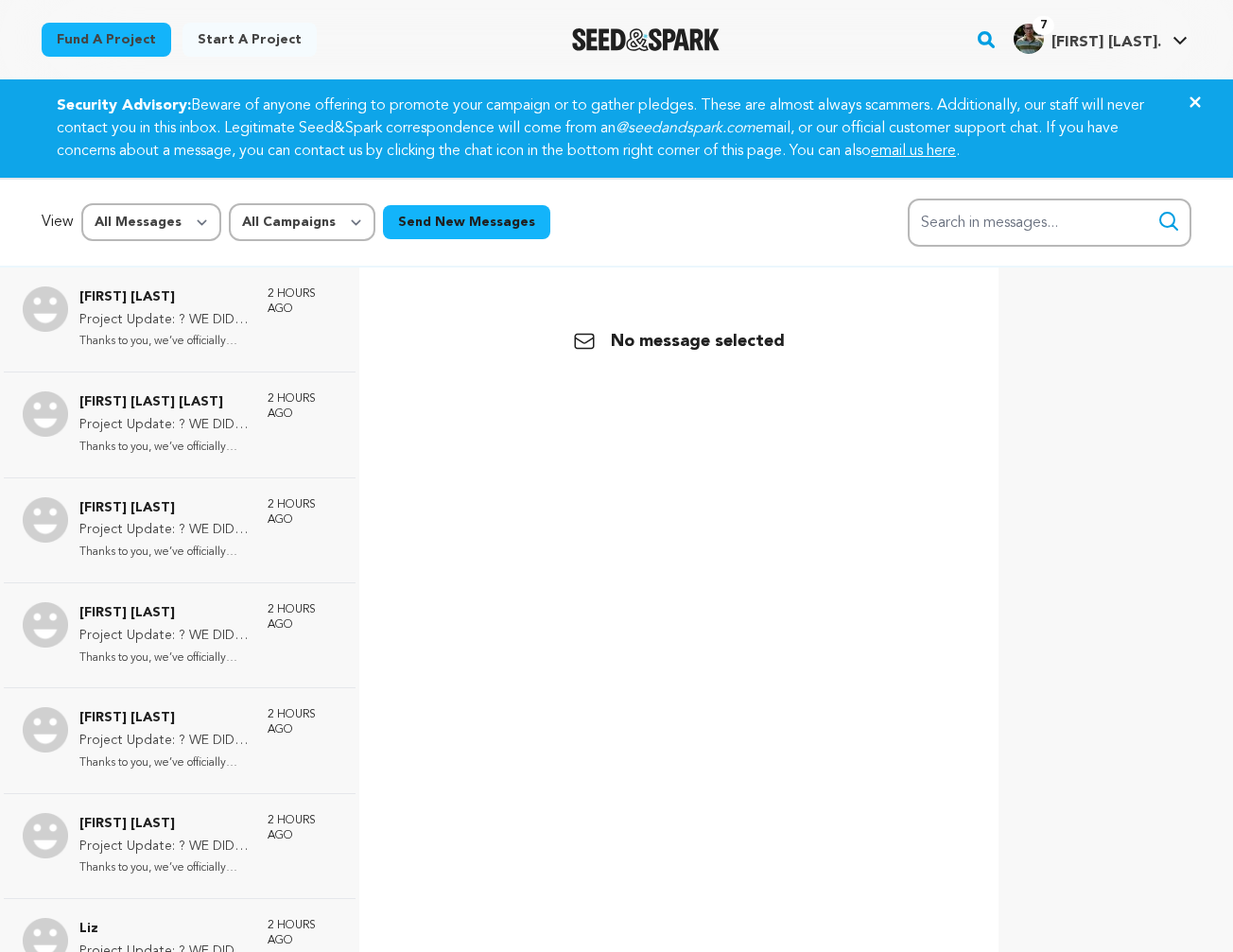 scroll, scrollTop: 0, scrollLeft: 0, axis: both 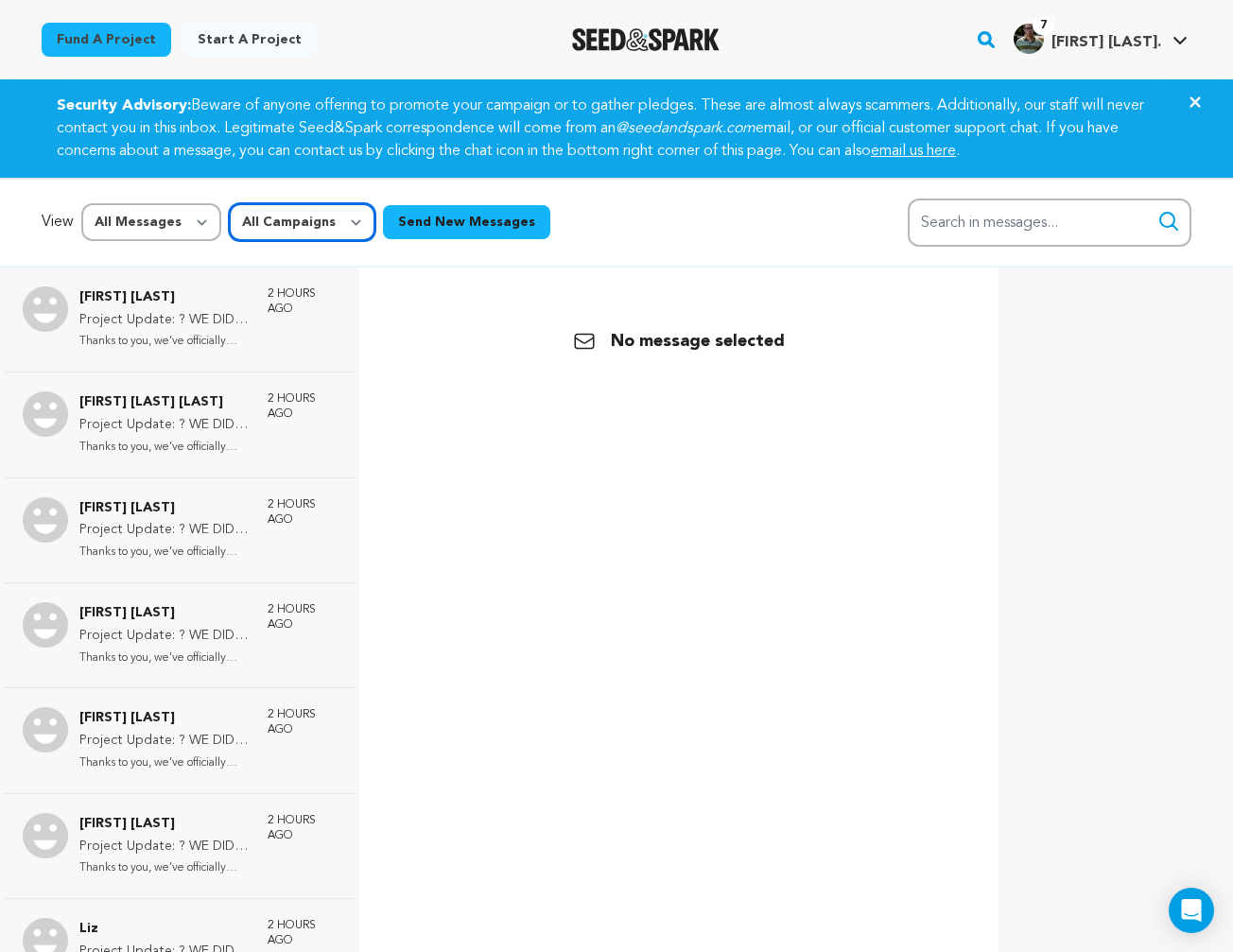 select on "[NUMBER]" 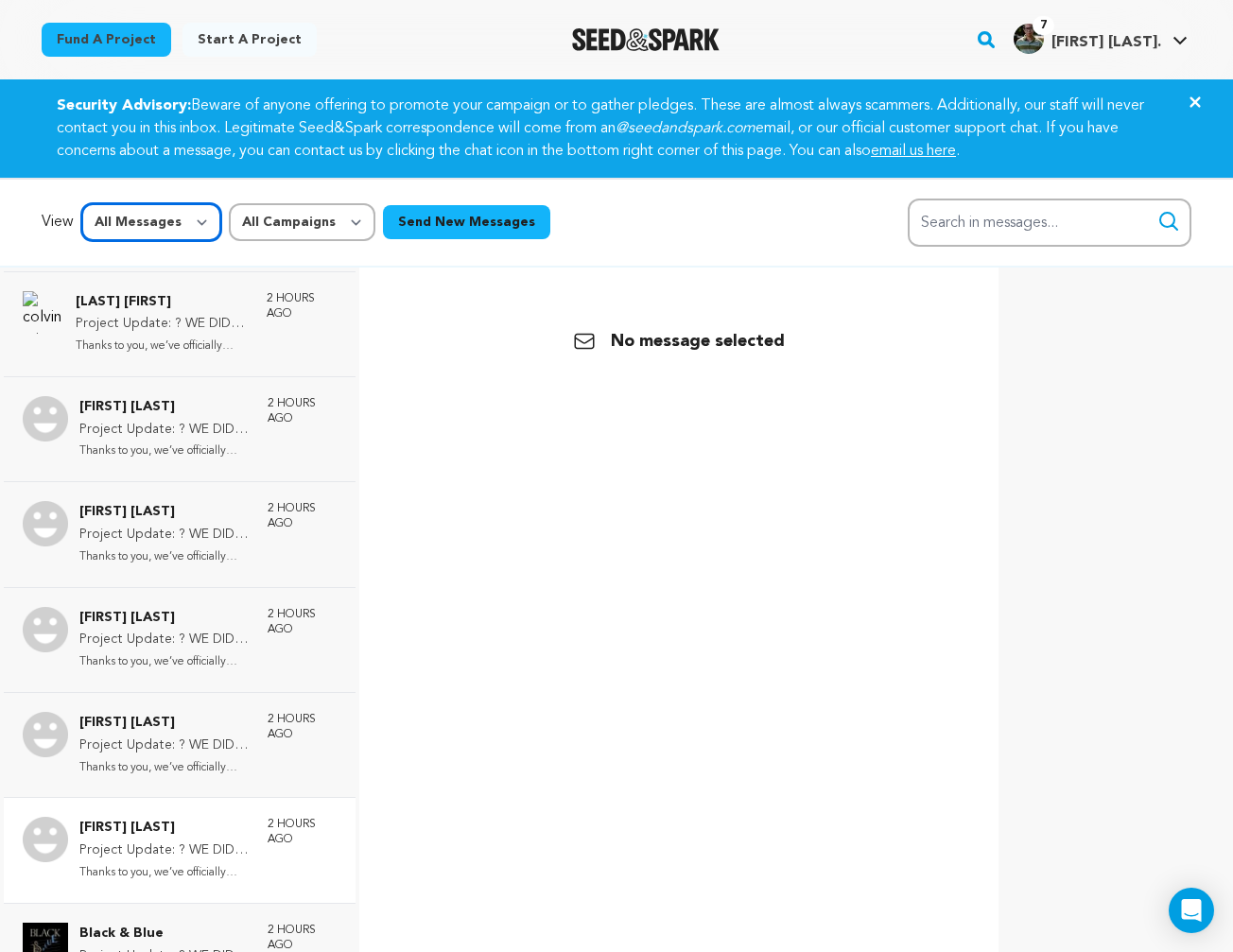 scroll, scrollTop: 3588, scrollLeft: 0, axis: vertical 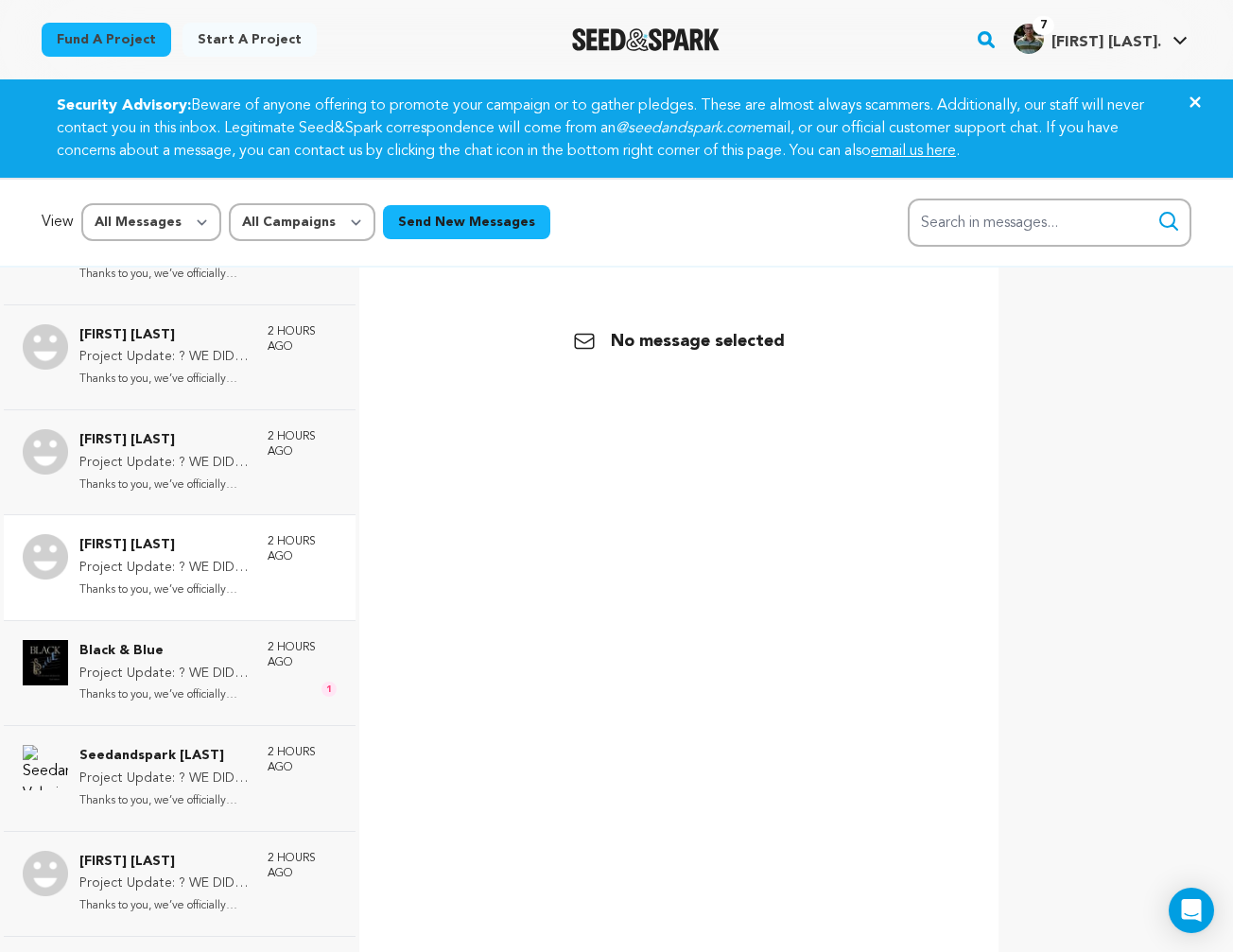 click on "Thanks to you, we’ve officially rea..." at bounding box center (164, 590) 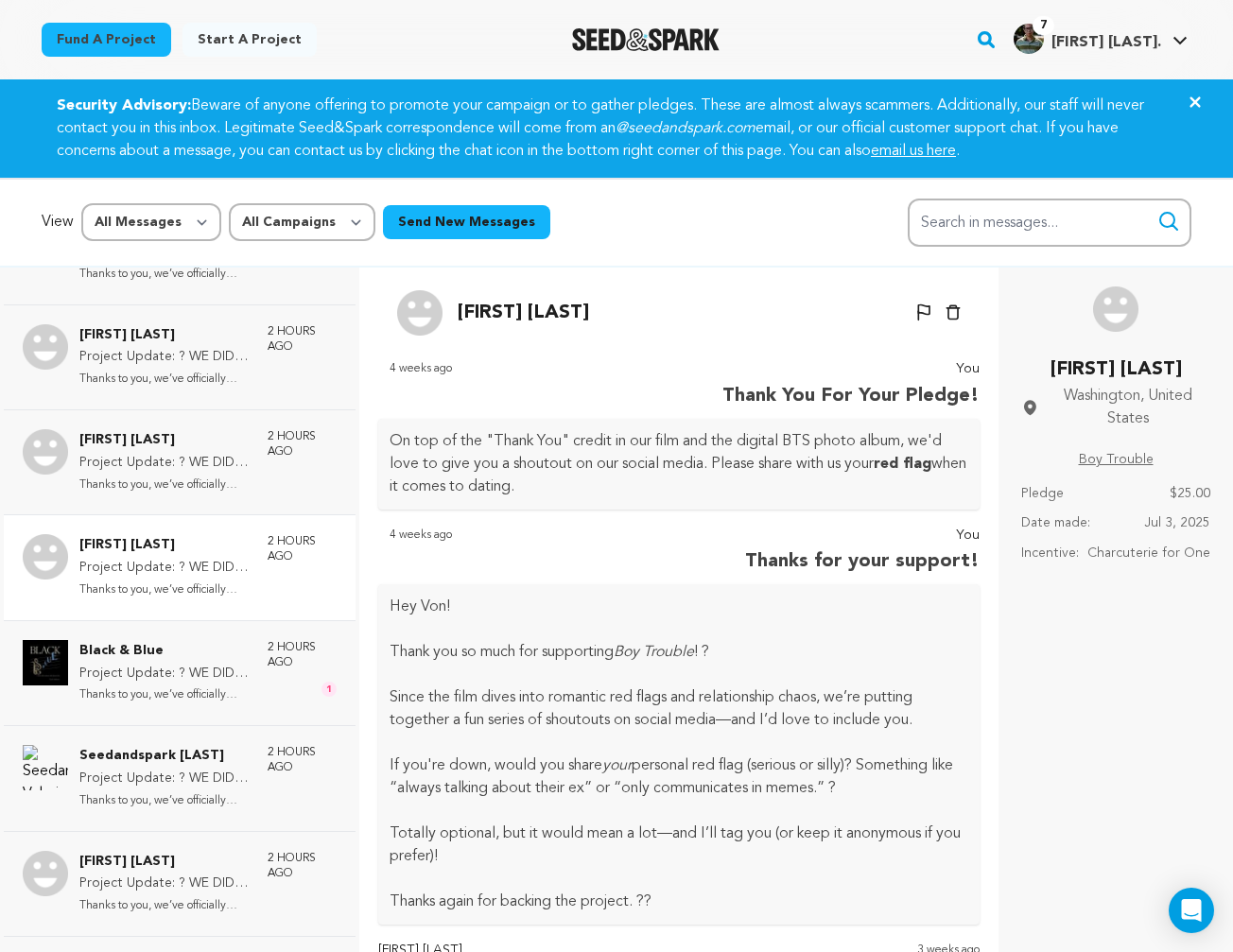 scroll, scrollTop: 264, scrollLeft: 0, axis: vertical 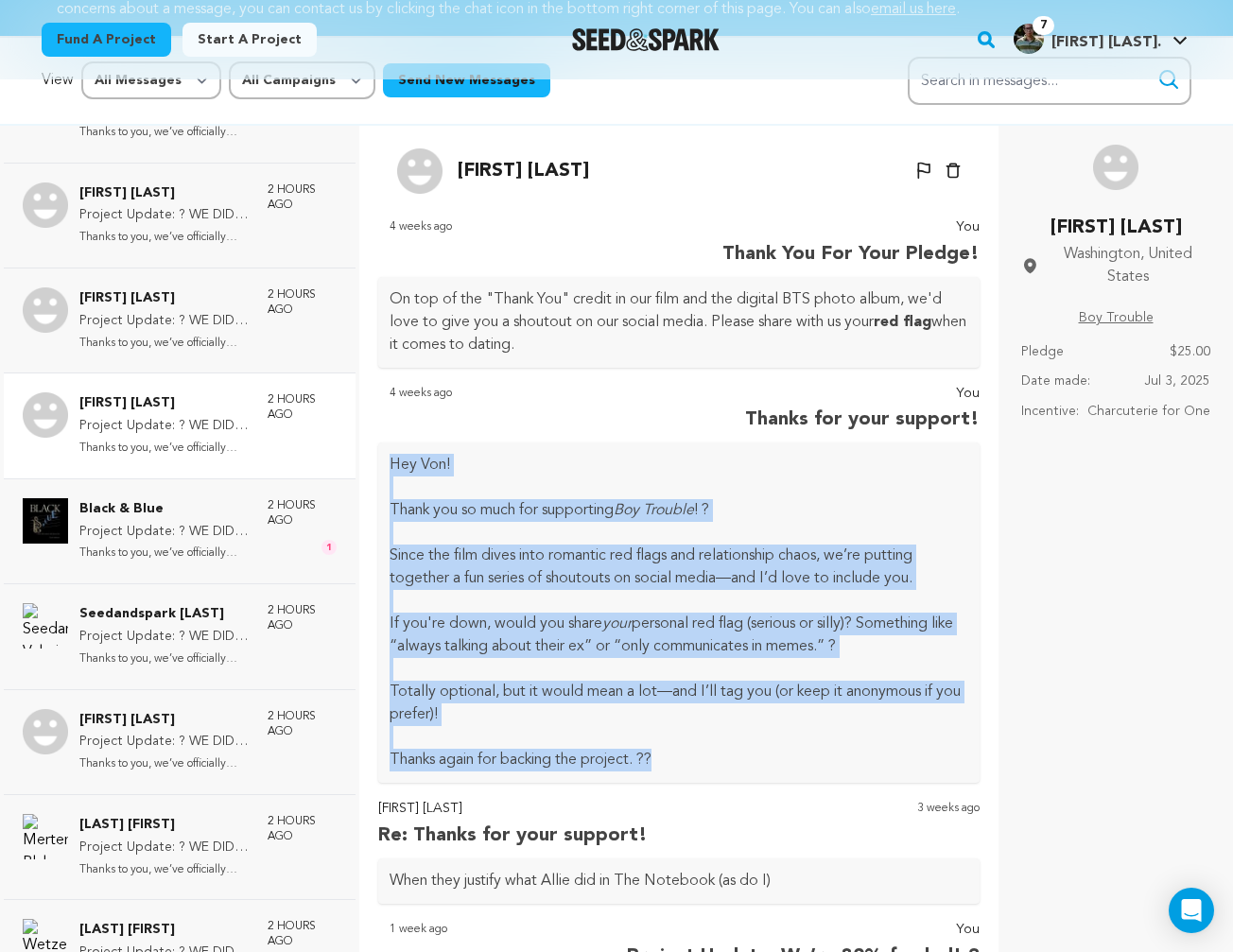 drag, startPoint x: 390, startPoint y: 461, endPoint x: 767, endPoint y: 753, distance: 476.85742 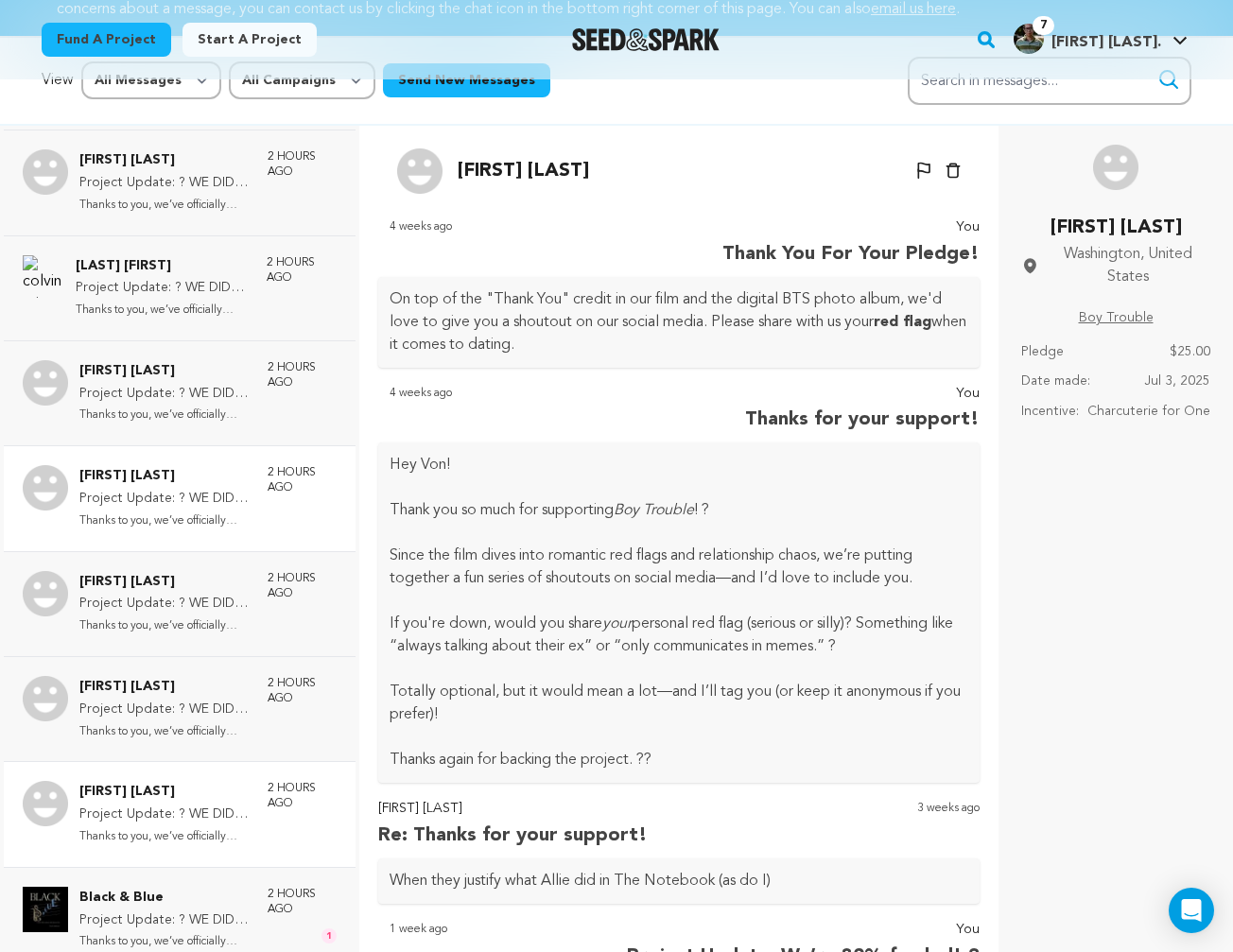 scroll, scrollTop: 3151, scrollLeft: 0, axis: vertical 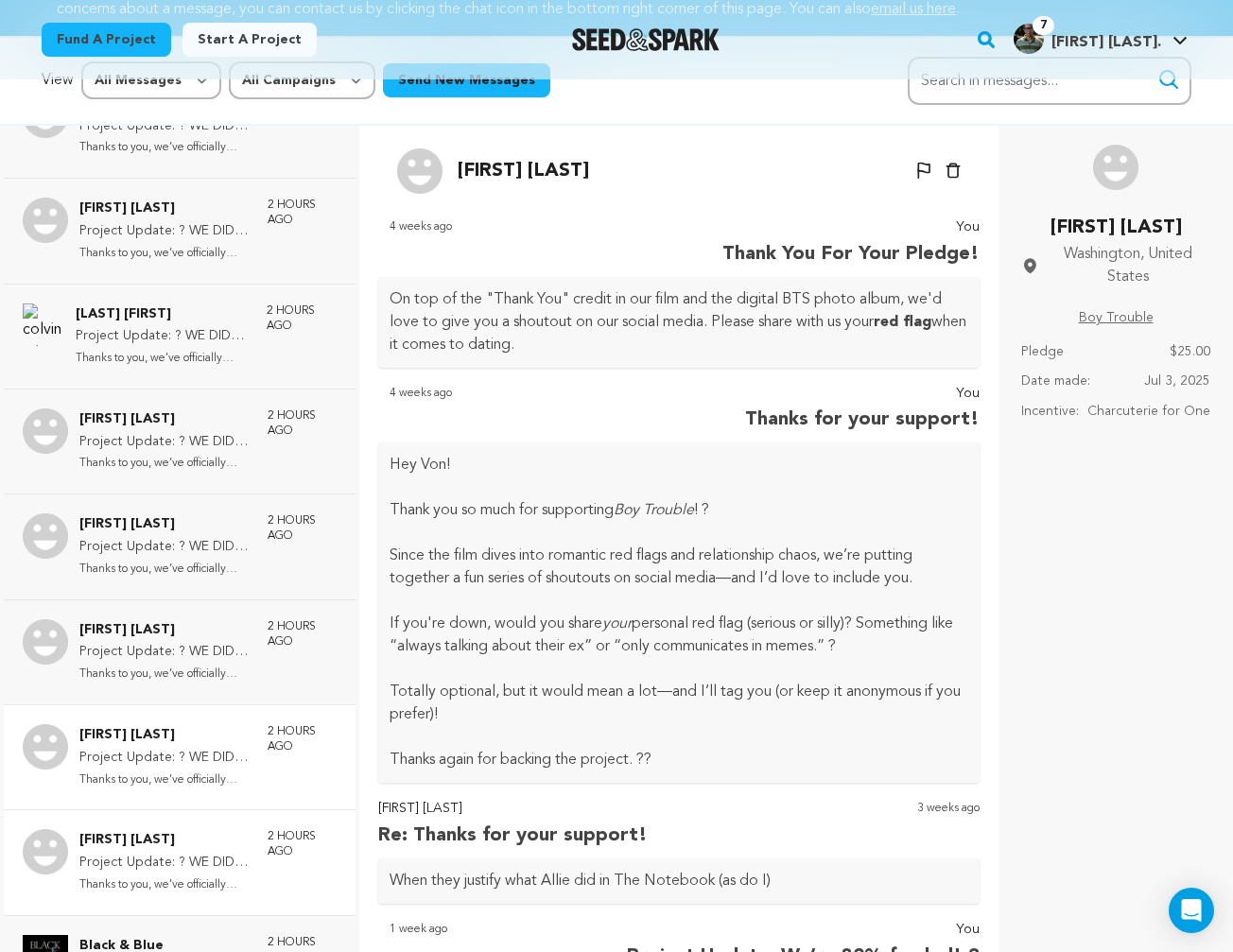 drag, startPoint x: 166, startPoint y: 671, endPoint x: 183, endPoint y: 671, distance: 17 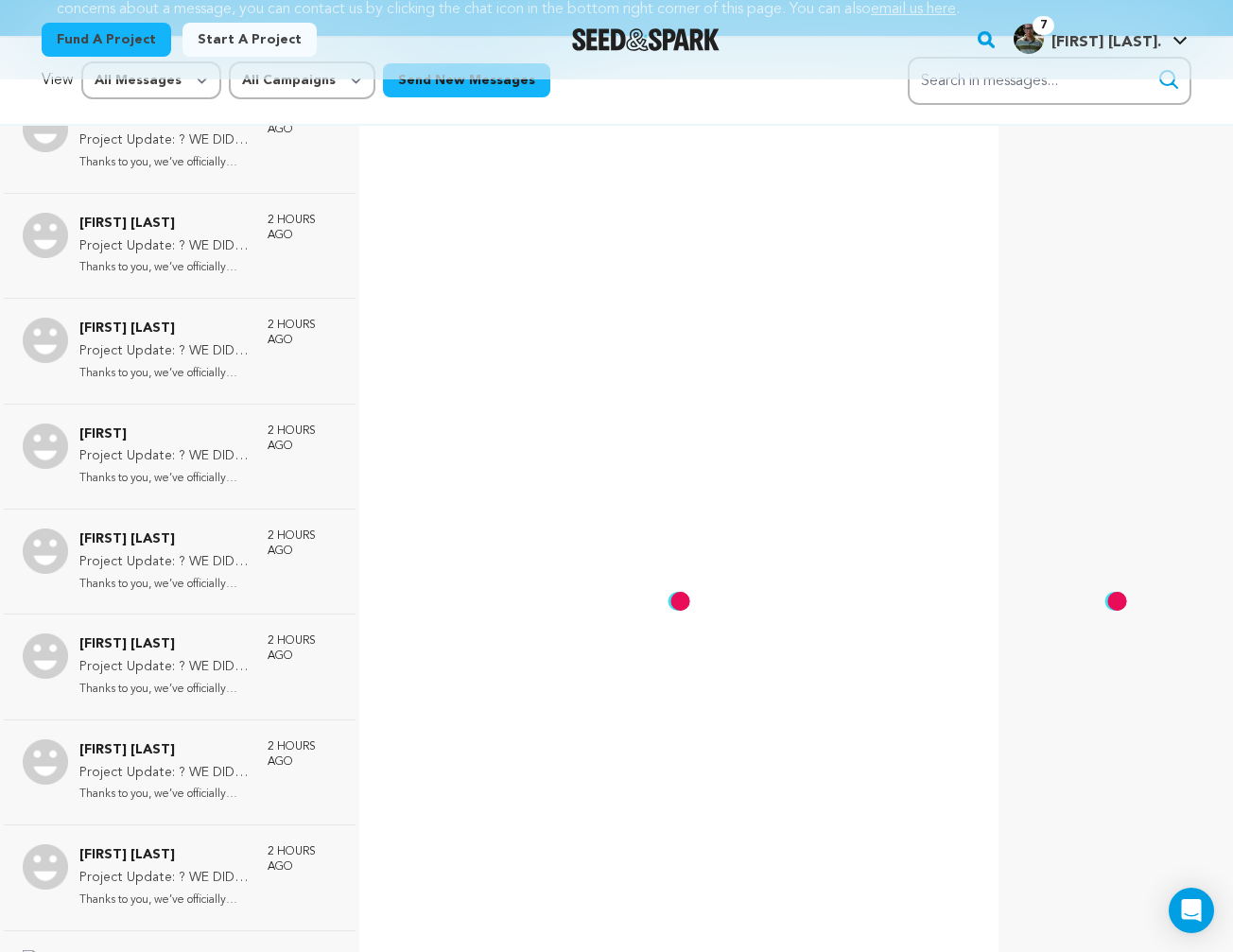 scroll, scrollTop: 1960, scrollLeft: 0, axis: vertical 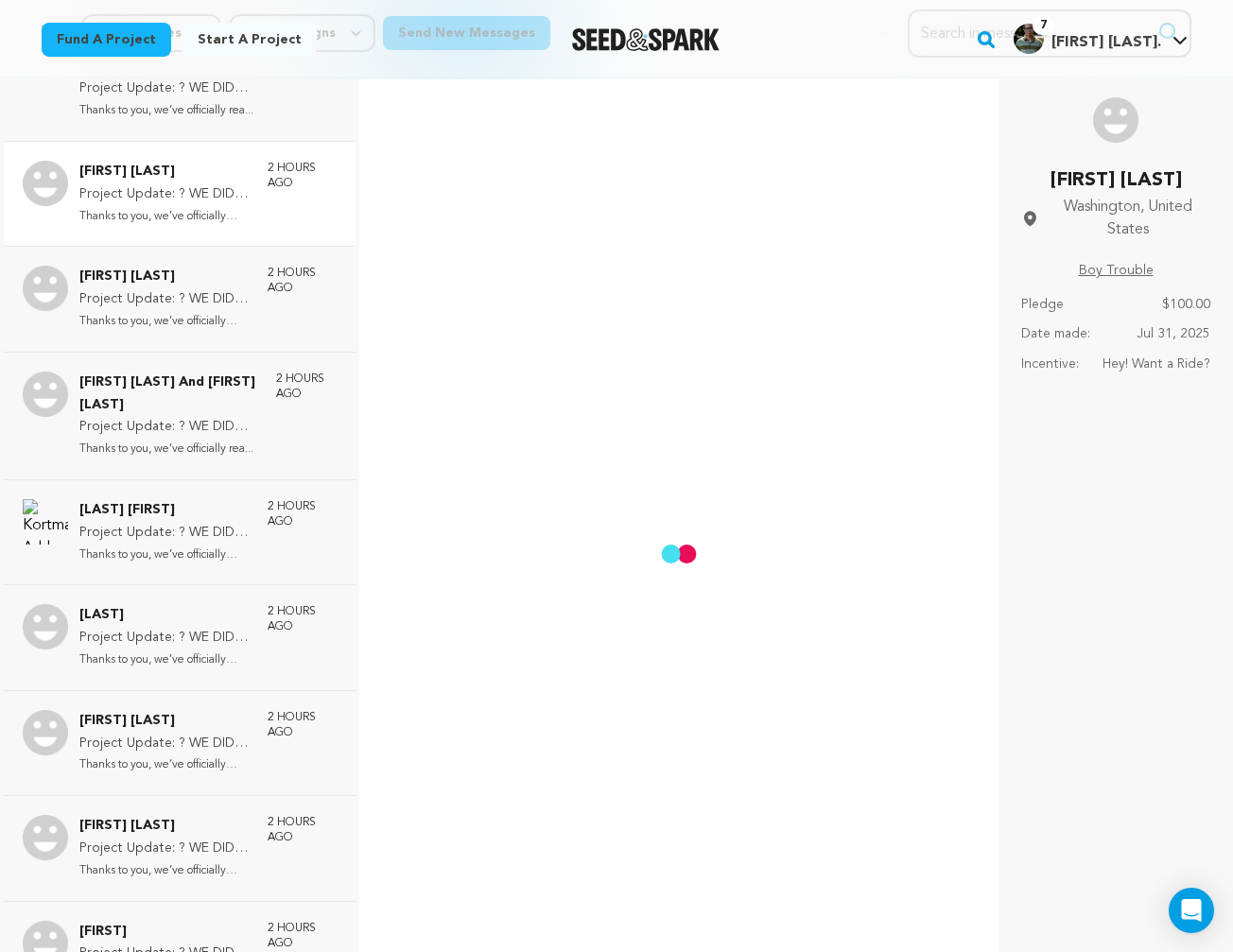 click on "Marty Wyckoff
Project Update:
? WE DID IT!!! ?
Thanks to you, we’ve officially rea...
2 hours ago" at bounding box center [180, 193] 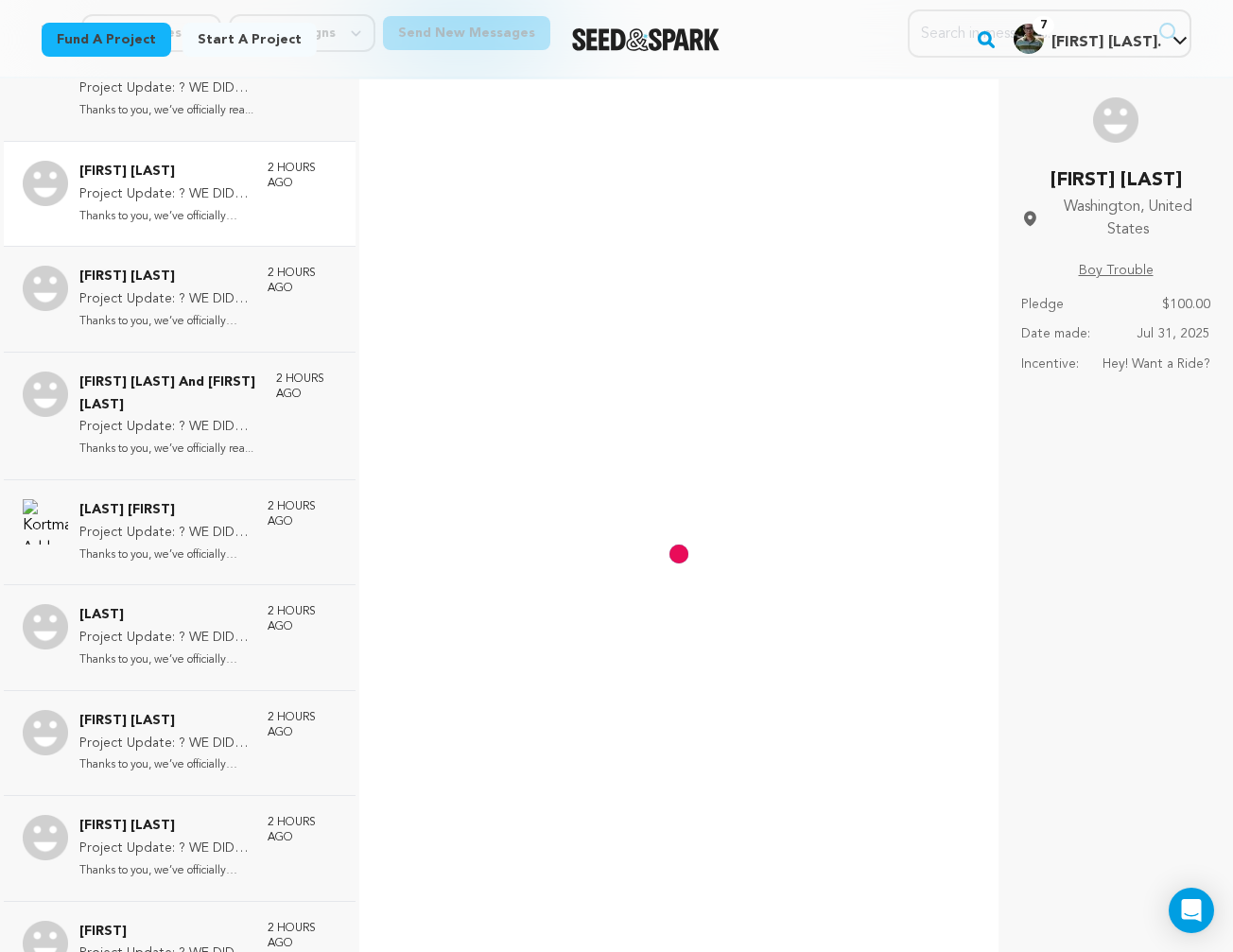 scroll, scrollTop: 282, scrollLeft: 0, axis: vertical 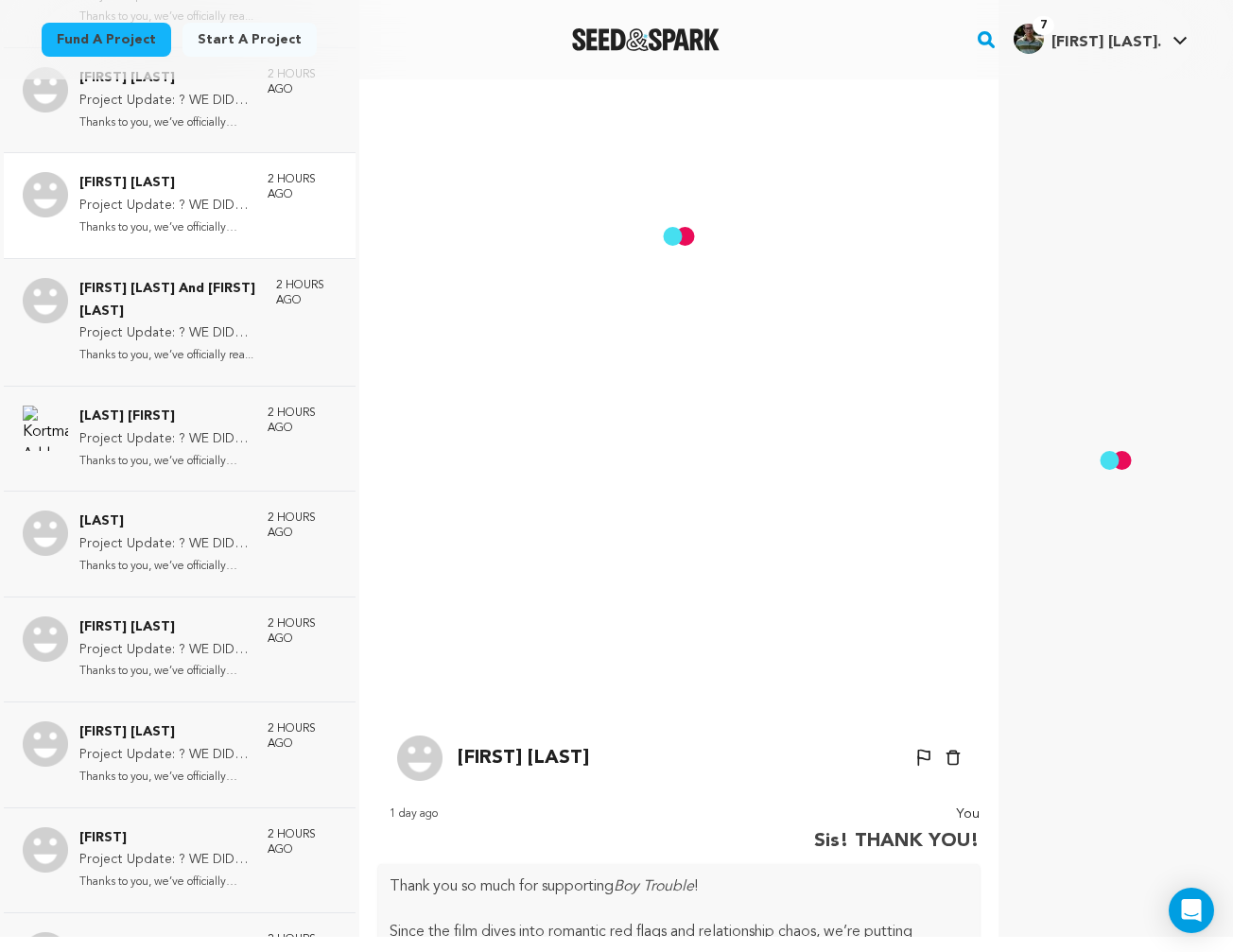 click on "Thanks to you, we’ve officially rea..." at bounding box center (164, 228) 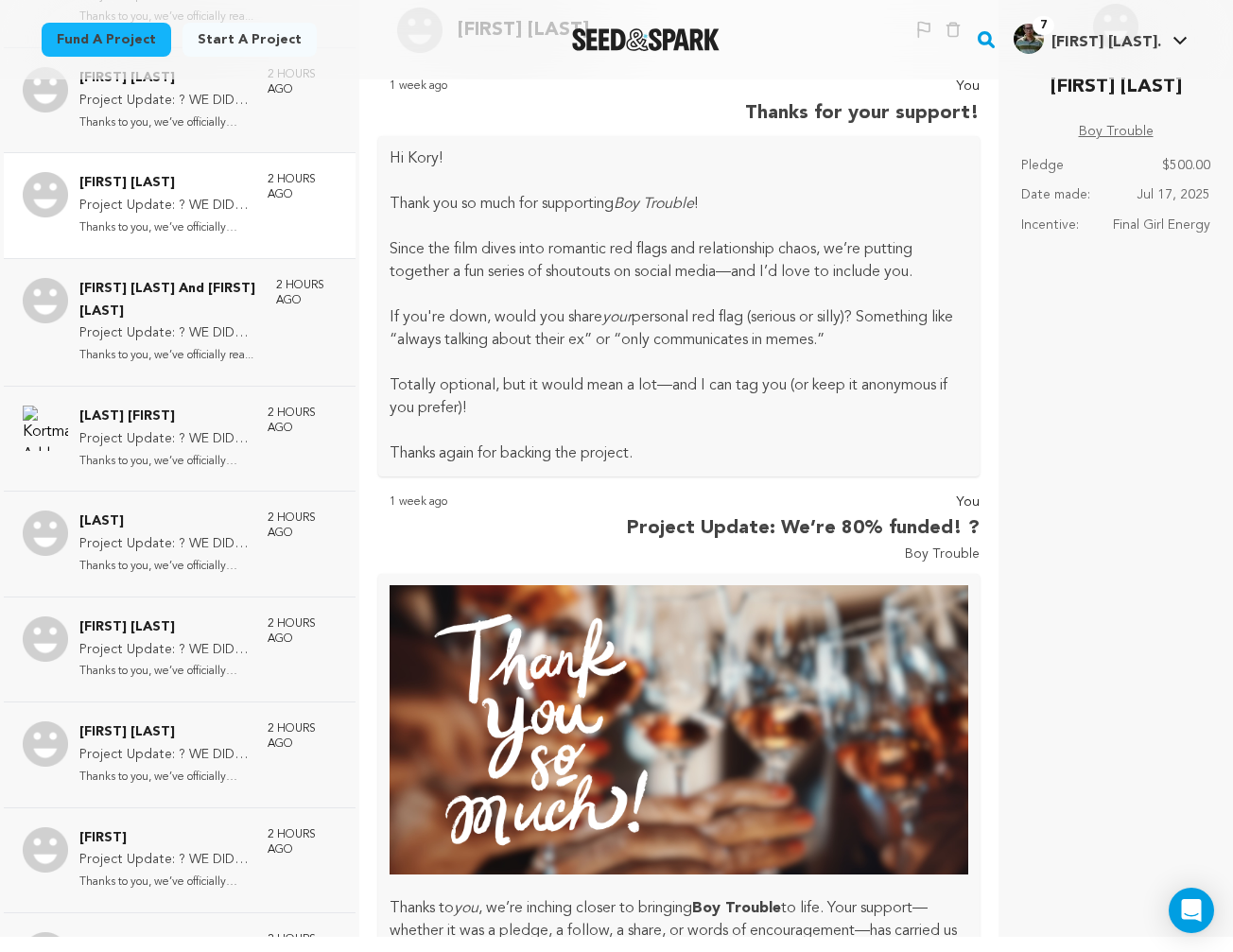 scroll, scrollTop: 0, scrollLeft: 0, axis: both 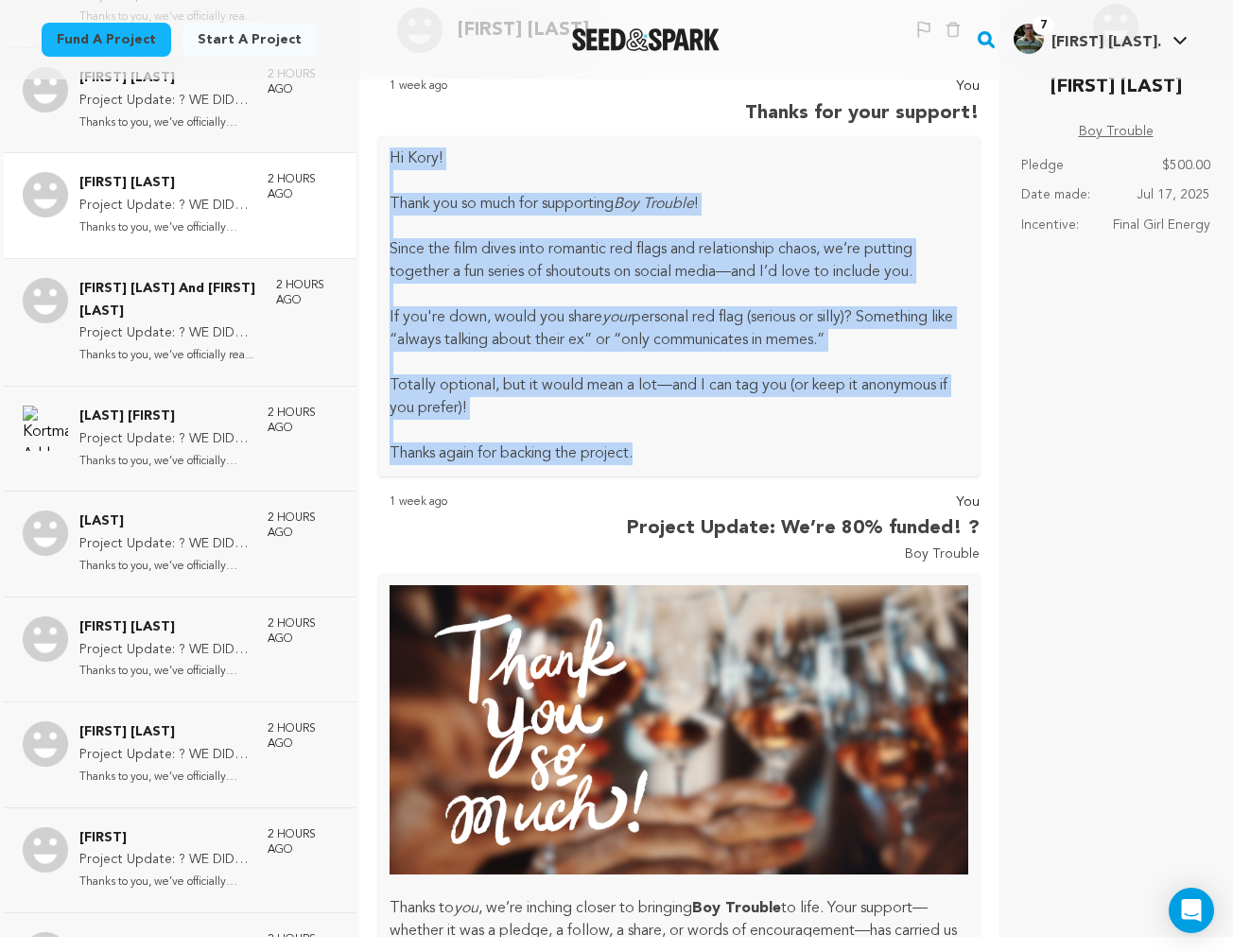 drag, startPoint x: 390, startPoint y: 153, endPoint x: 656, endPoint y: 450, distance: 398.70415 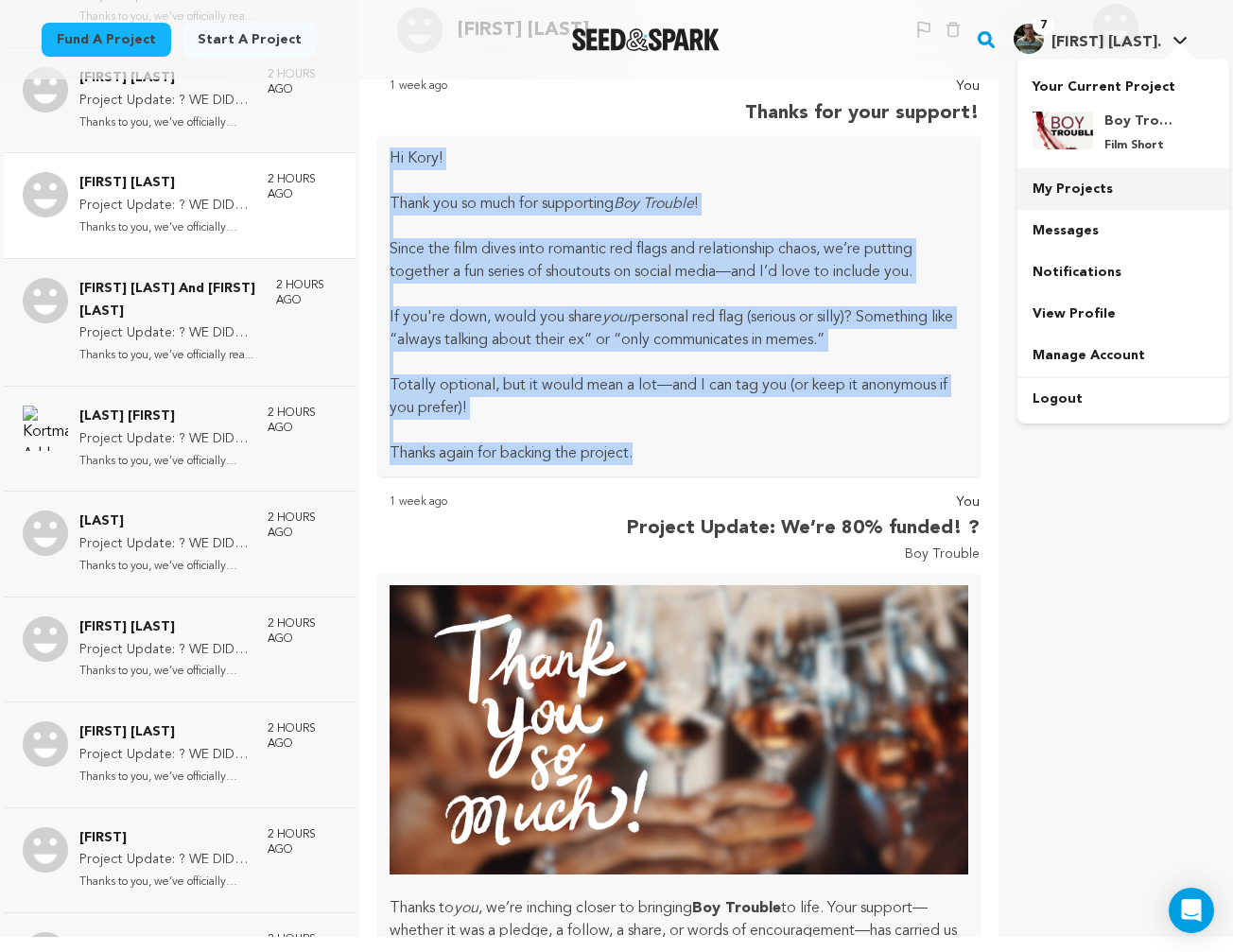 click on "My Projects" at bounding box center (1123, 189) 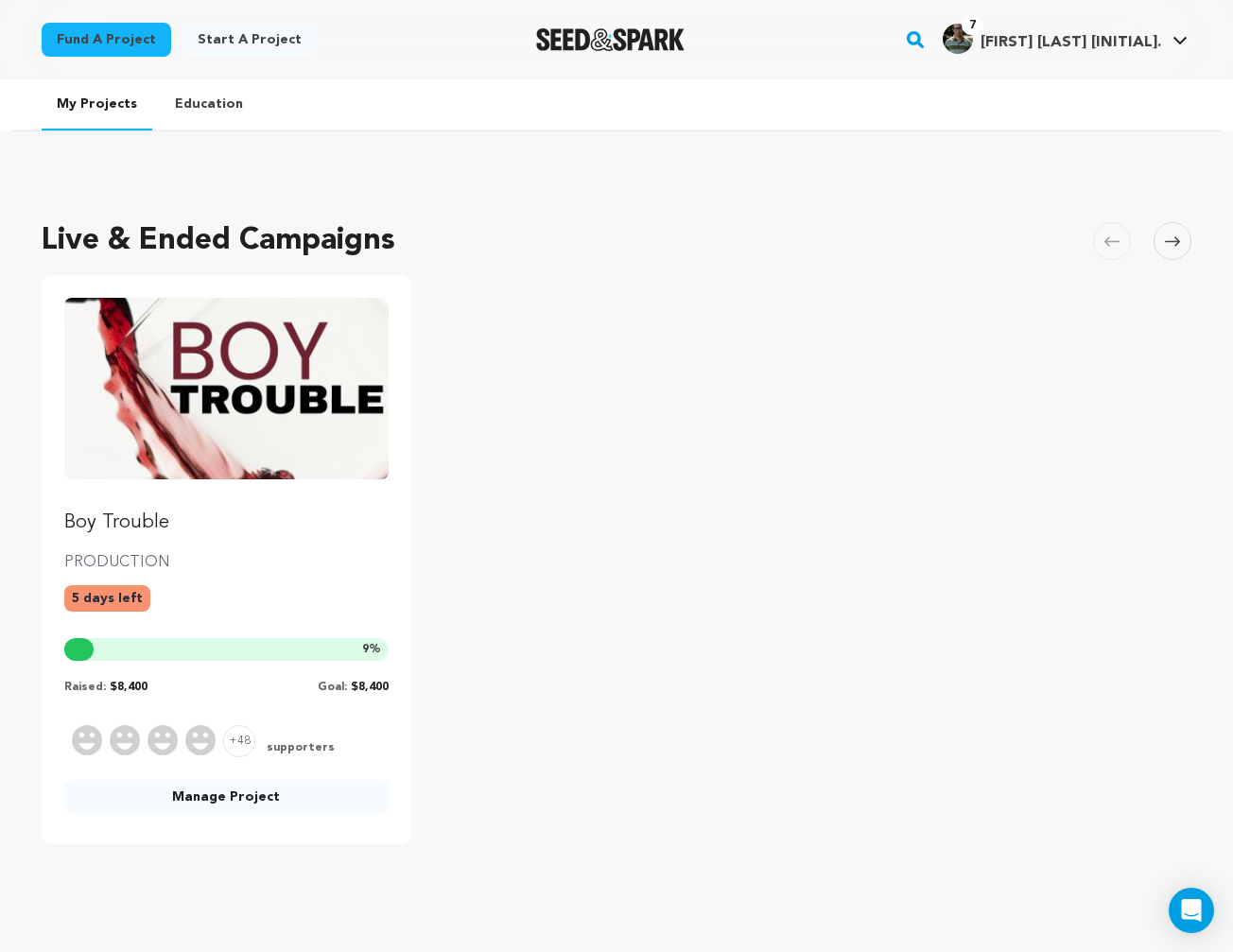 scroll, scrollTop: 0, scrollLeft: 0, axis: both 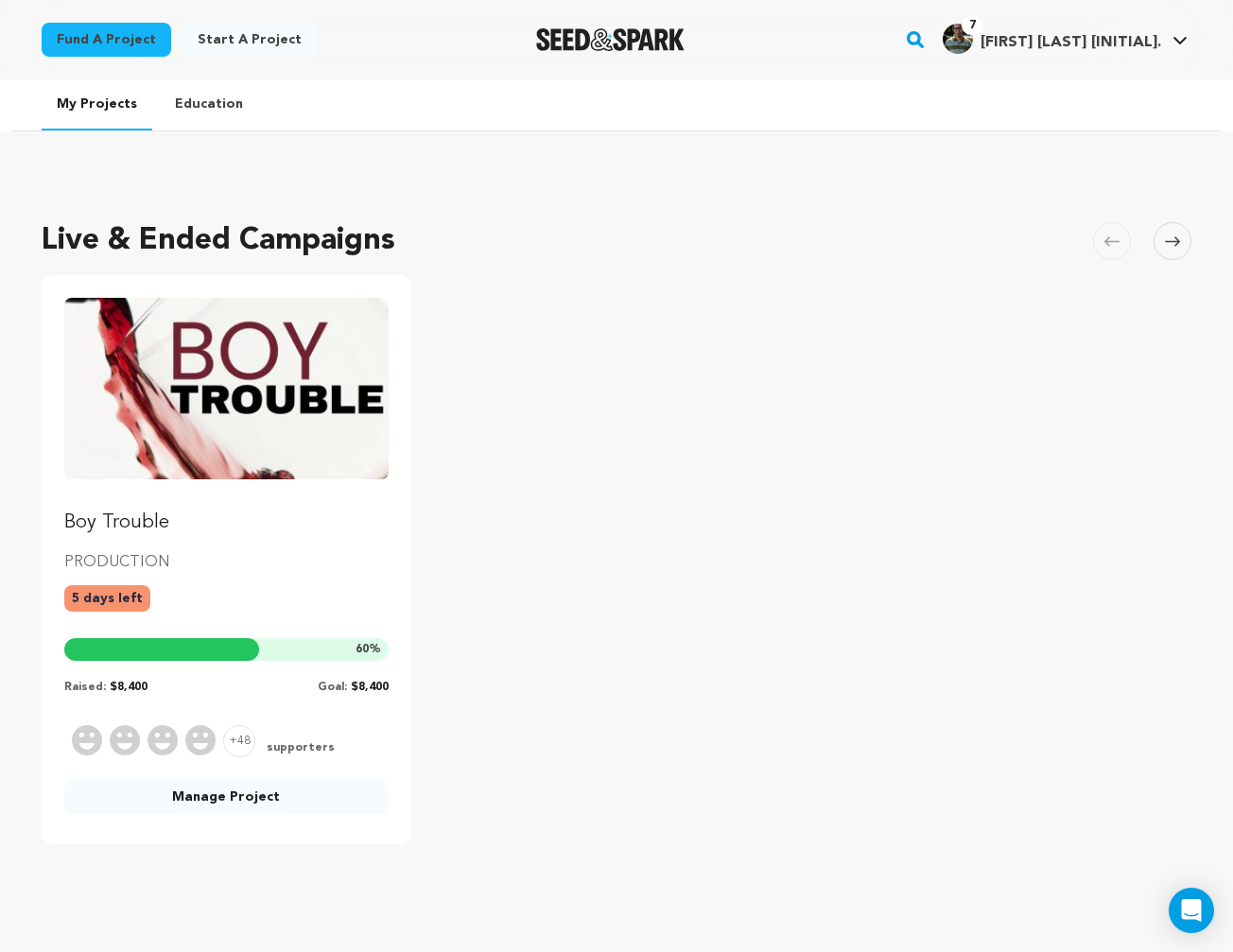 click on "Manage Project" at bounding box center [226, 797] 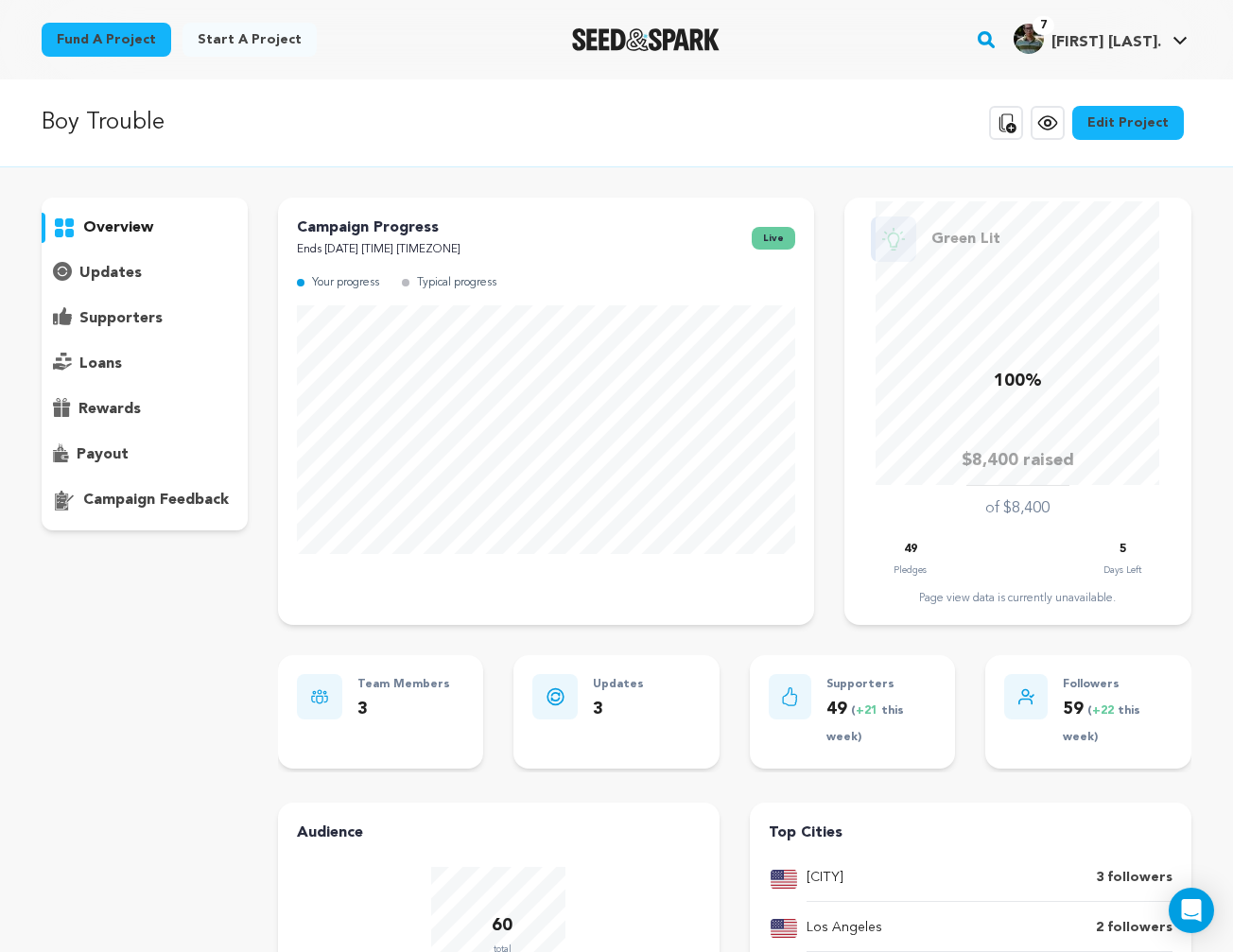 scroll, scrollTop: 0, scrollLeft: 0, axis: both 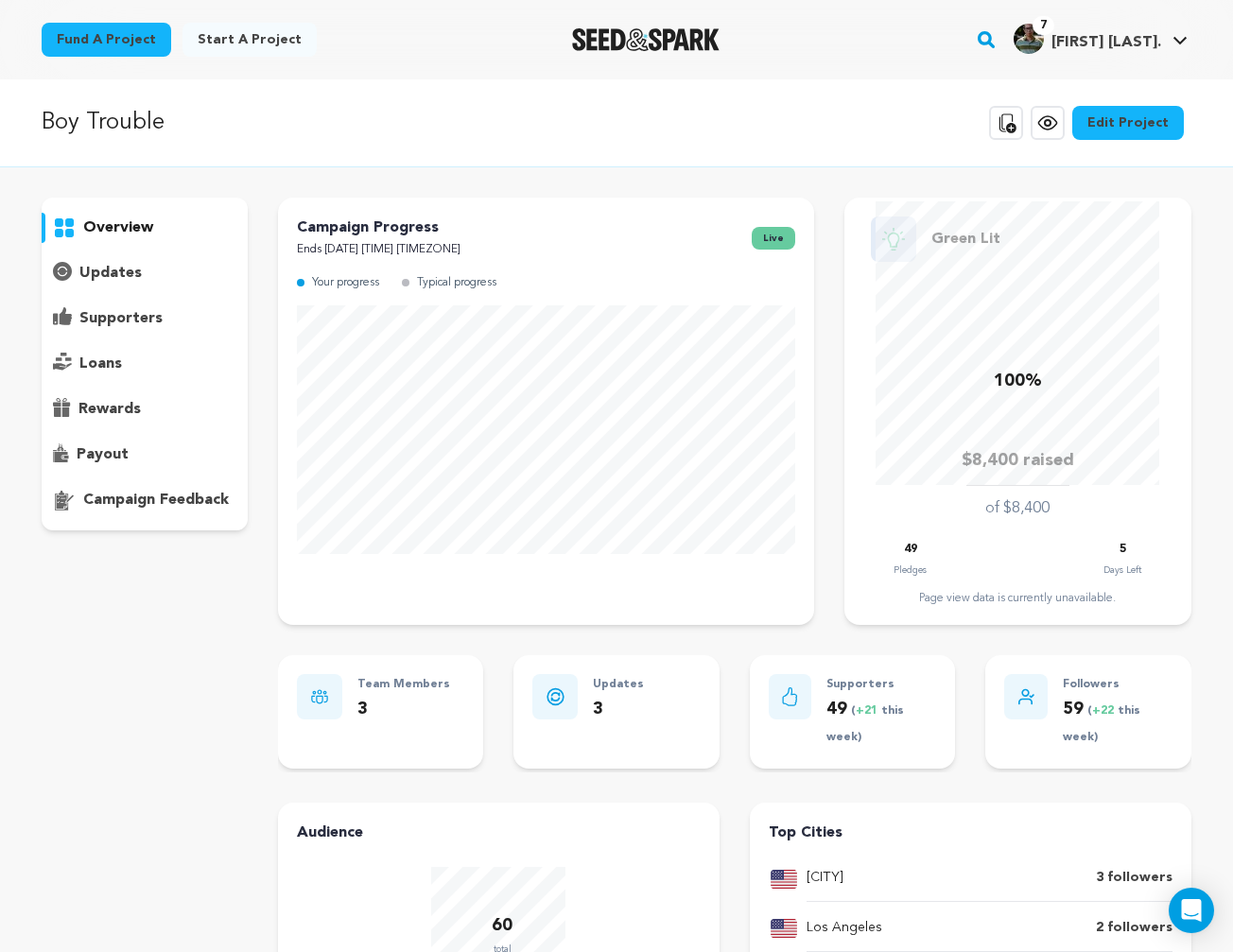 click on "supporters" at bounding box center [121, 319] 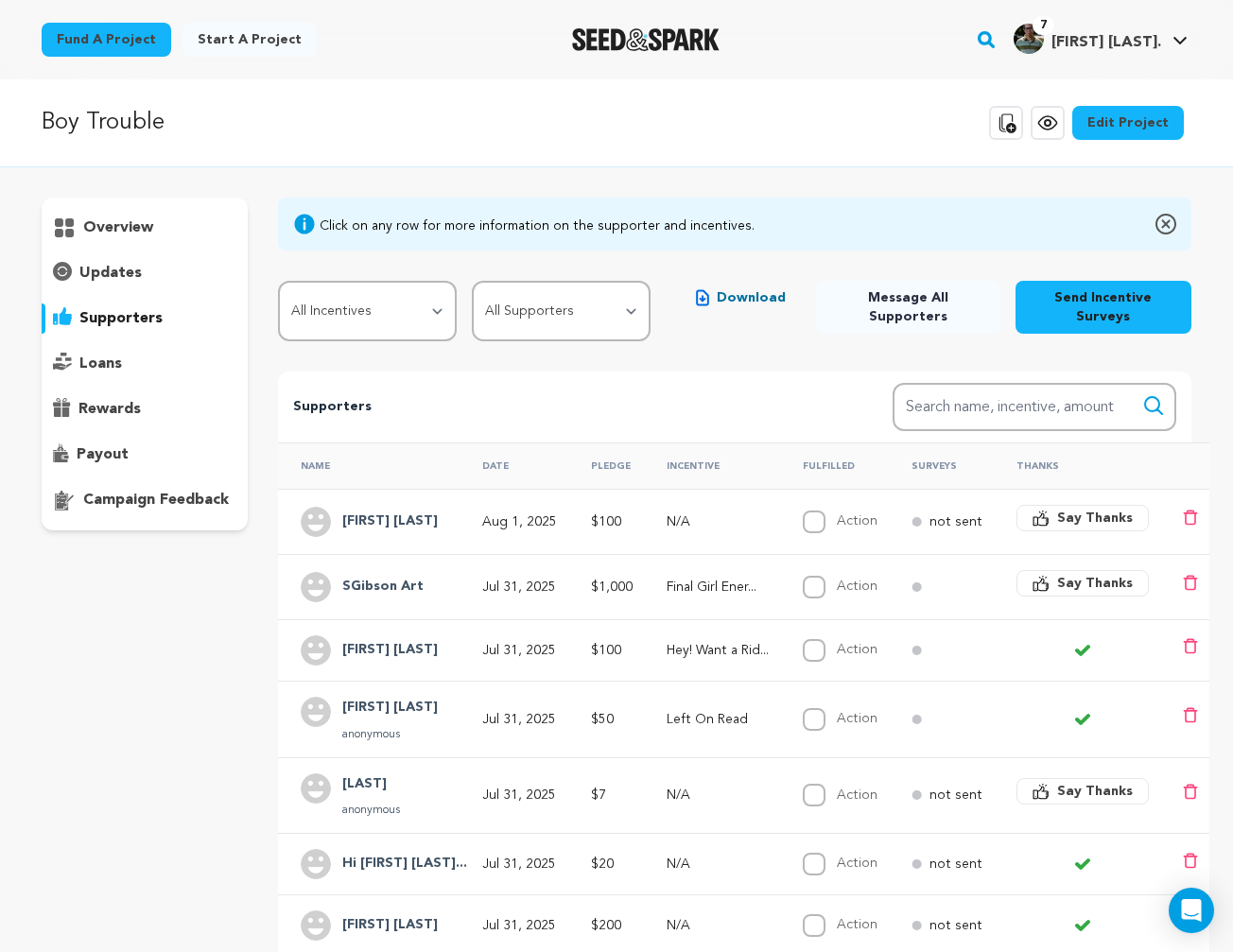 click on "Say Thanks" at bounding box center [1095, 583] 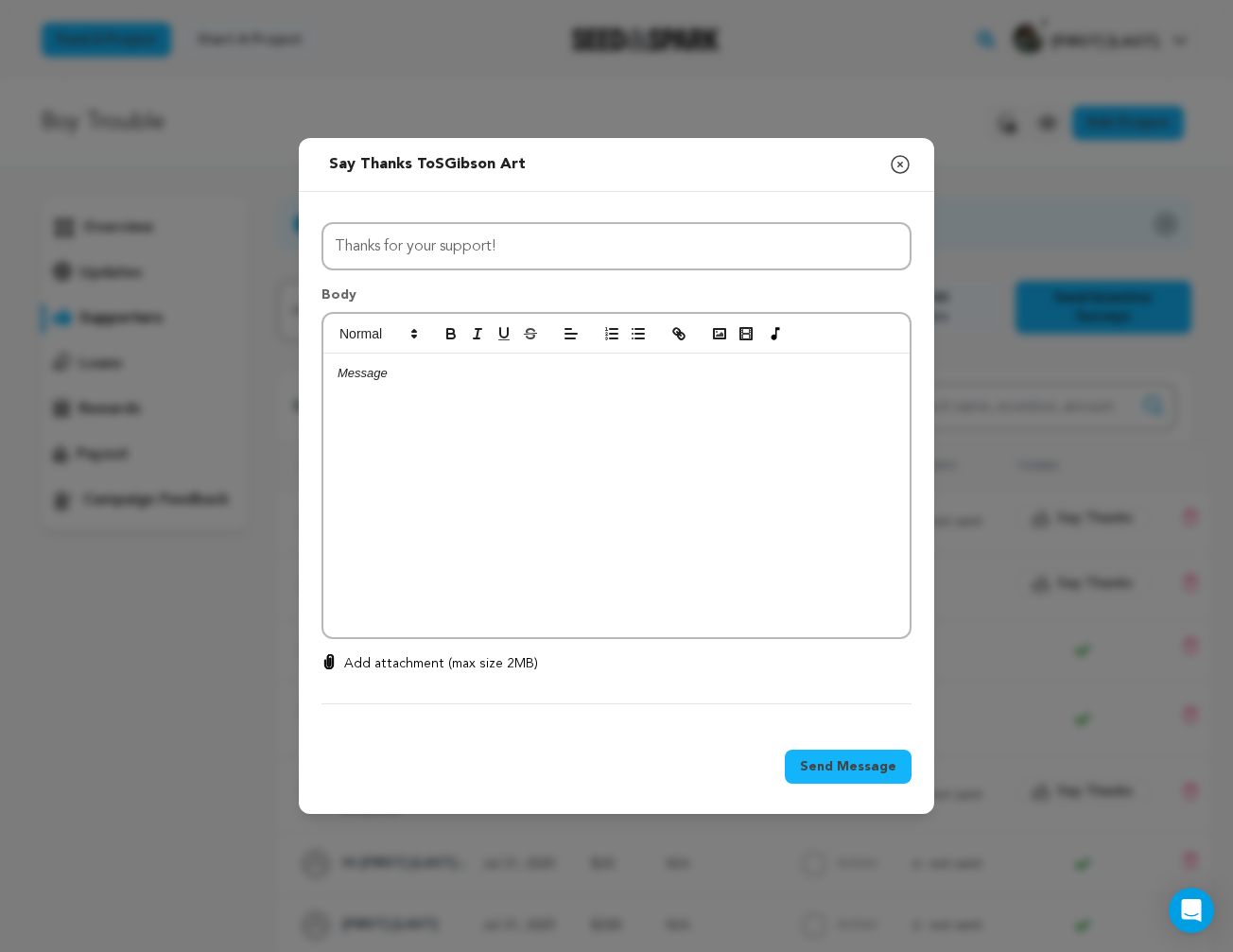 click at bounding box center [616, 495] 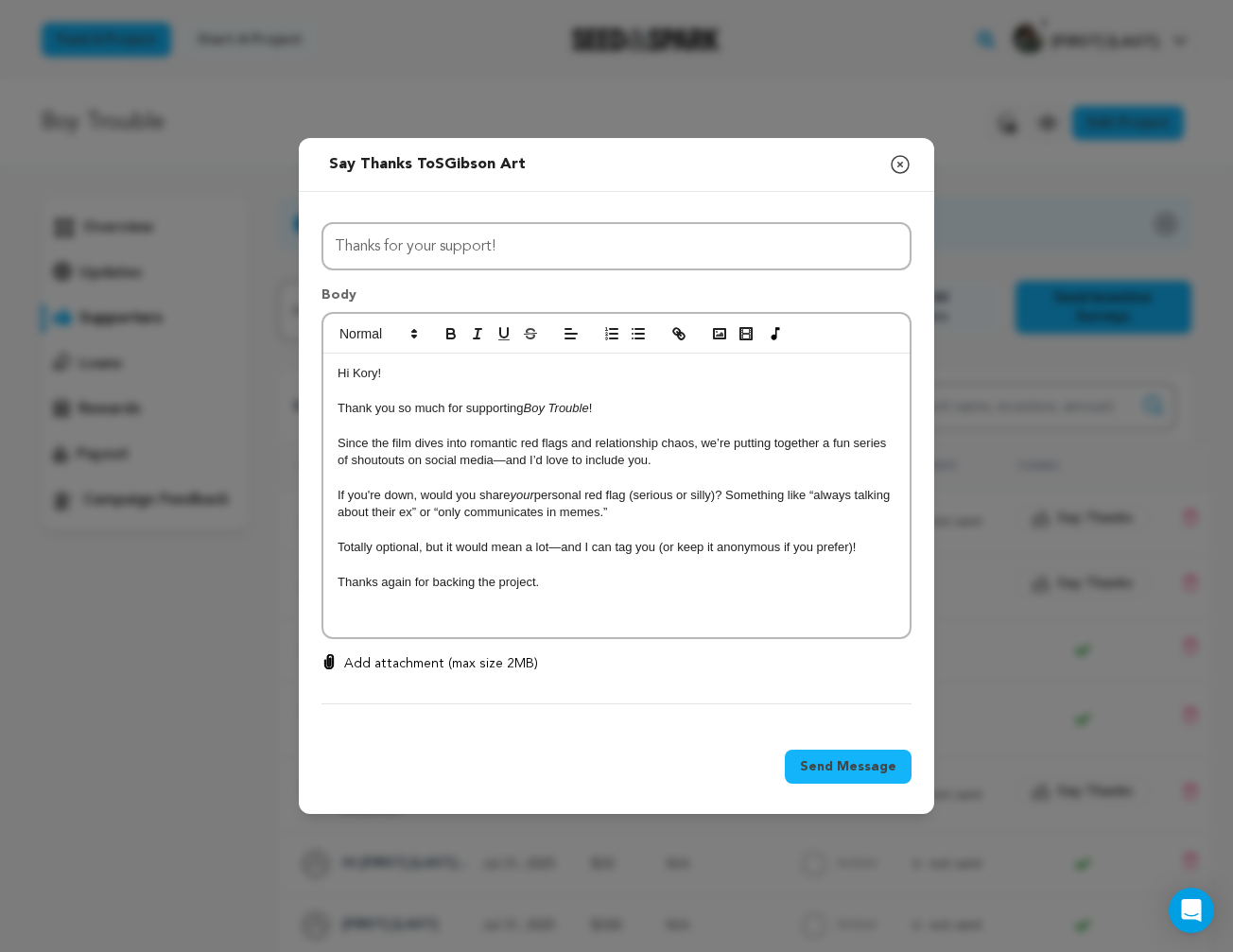 click on "Hi Kory!" at bounding box center (616, 373) 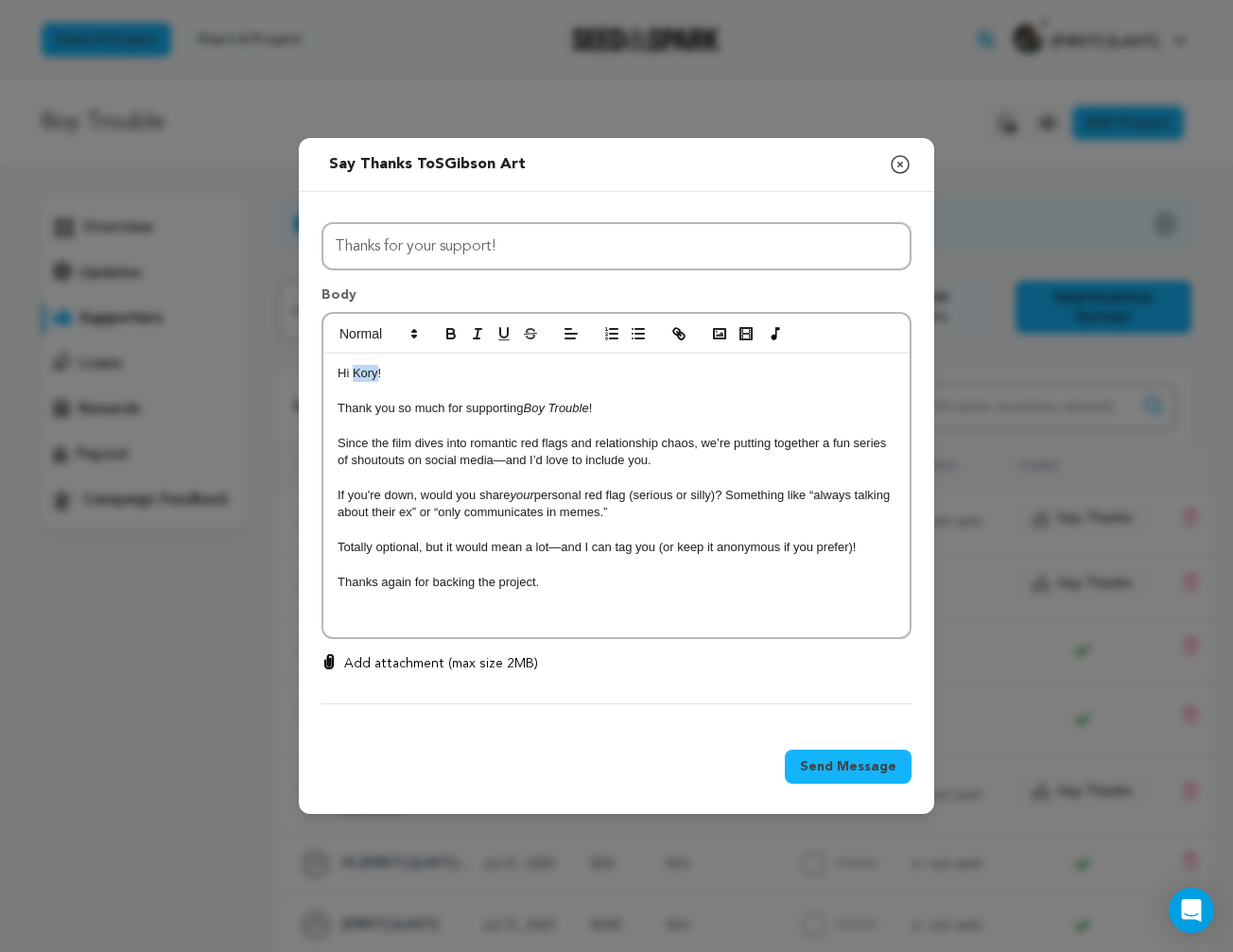 click on "Hi Kory!" at bounding box center (616, 373) 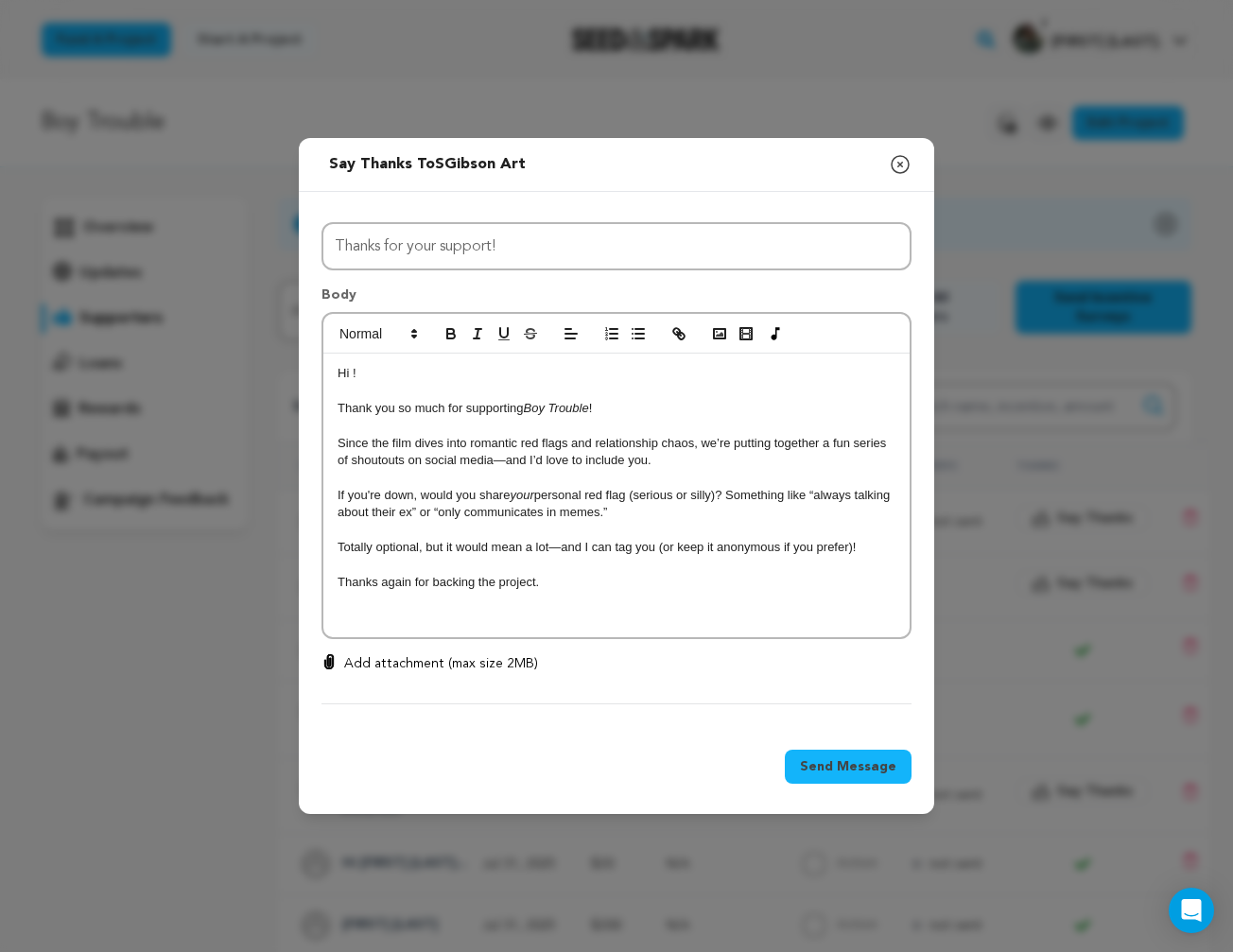 type 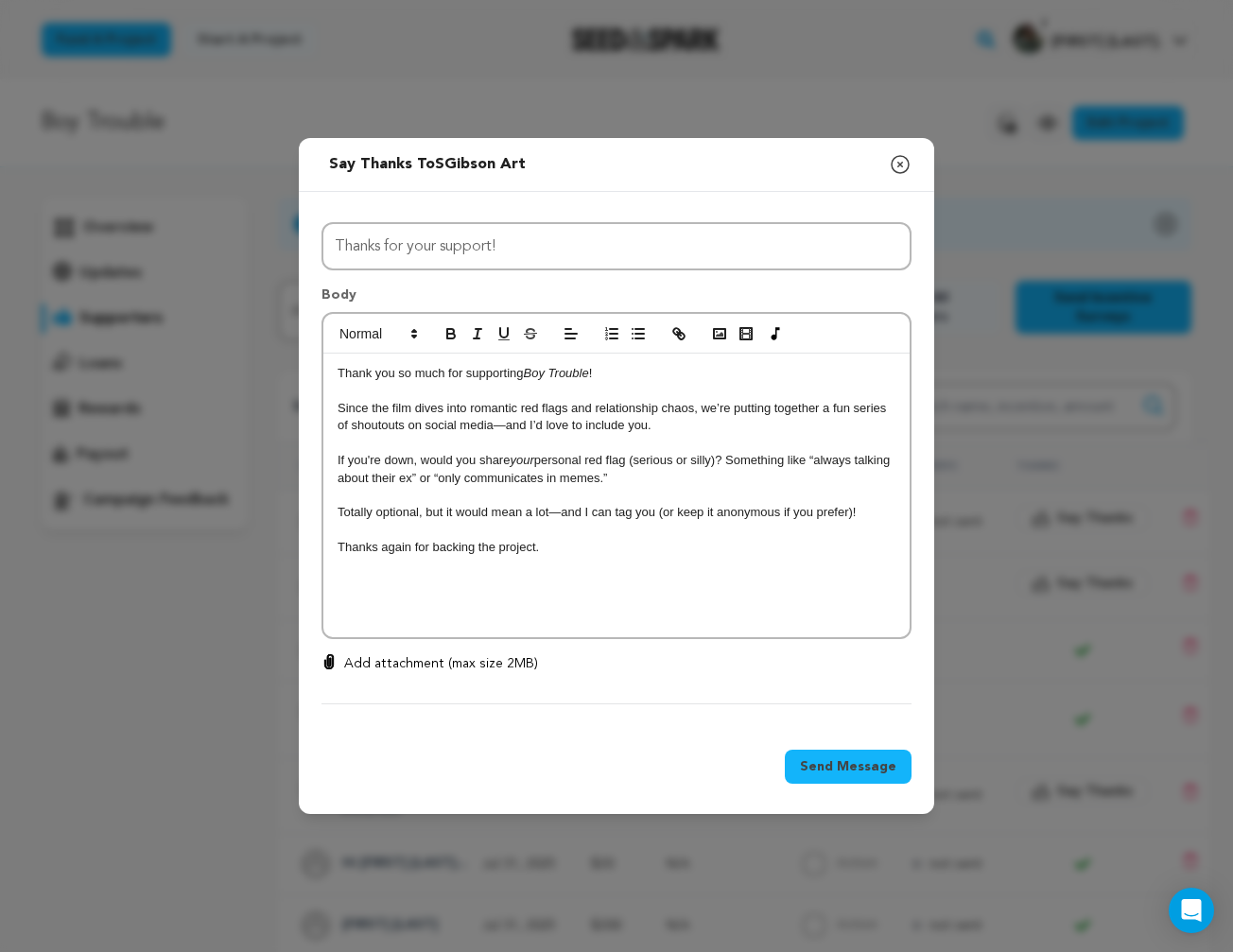 click at bounding box center (616, 443) 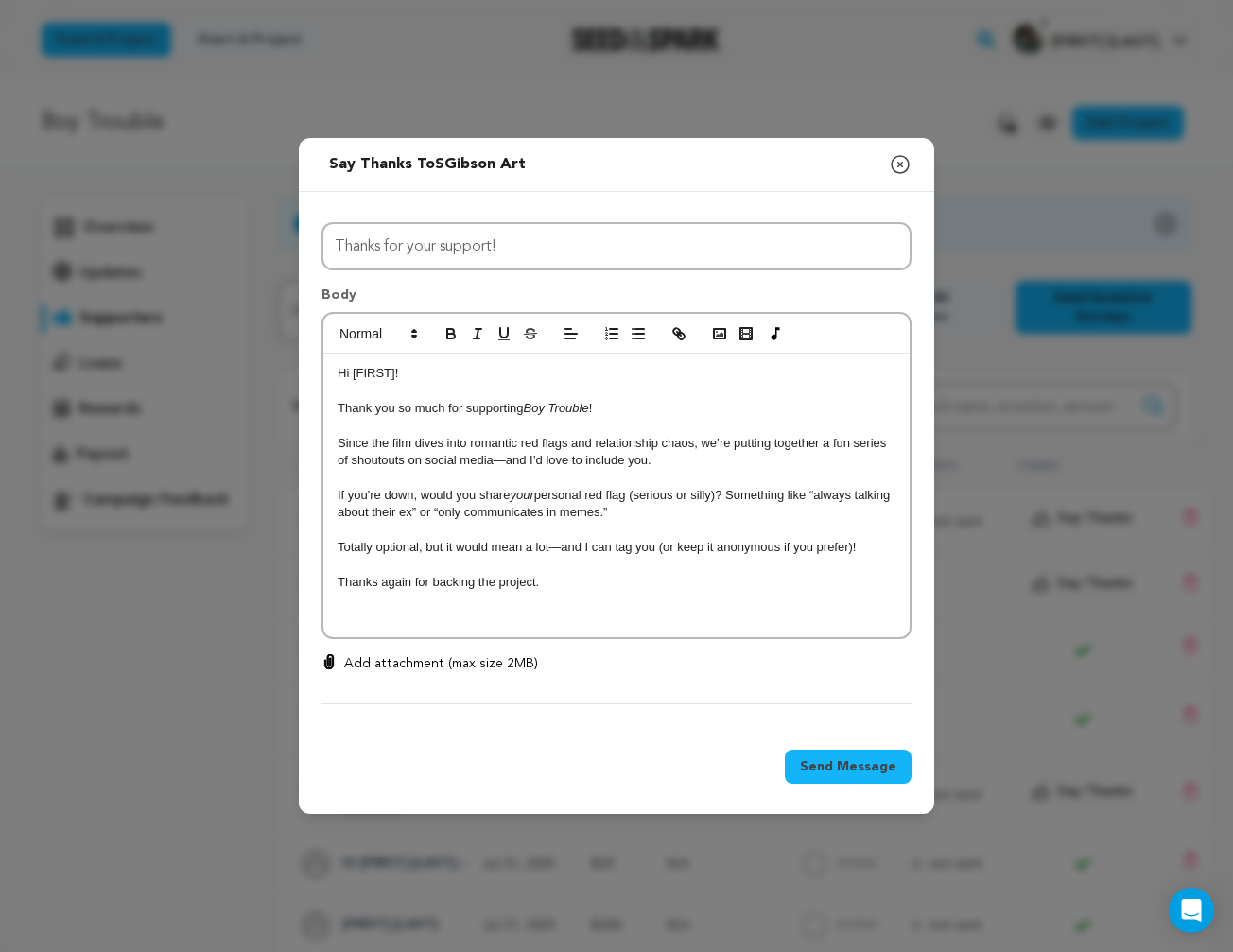 click at bounding box center [616, 478] 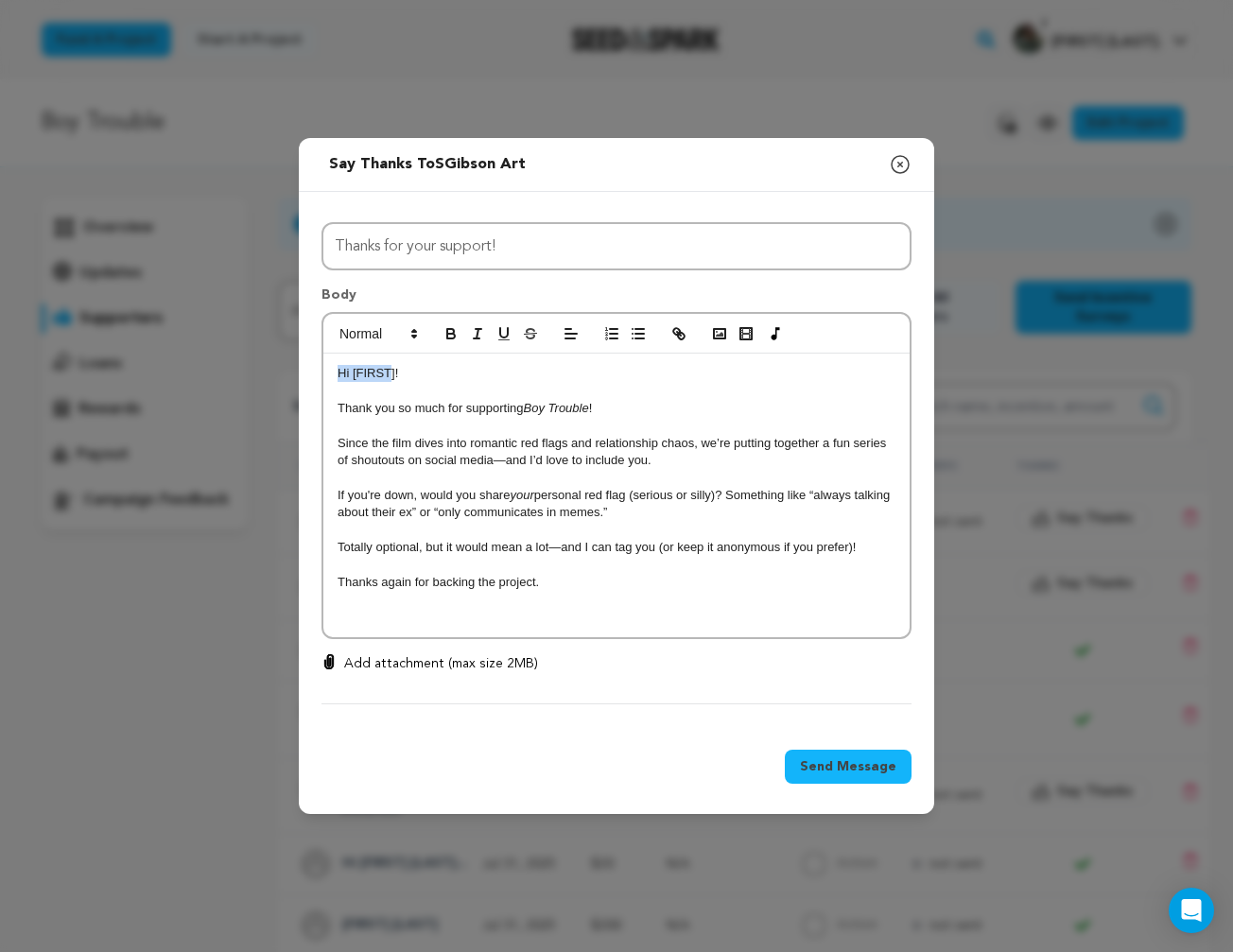 drag, startPoint x: 355, startPoint y: 365, endPoint x: 238, endPoint y: 372, distance: 117.20921 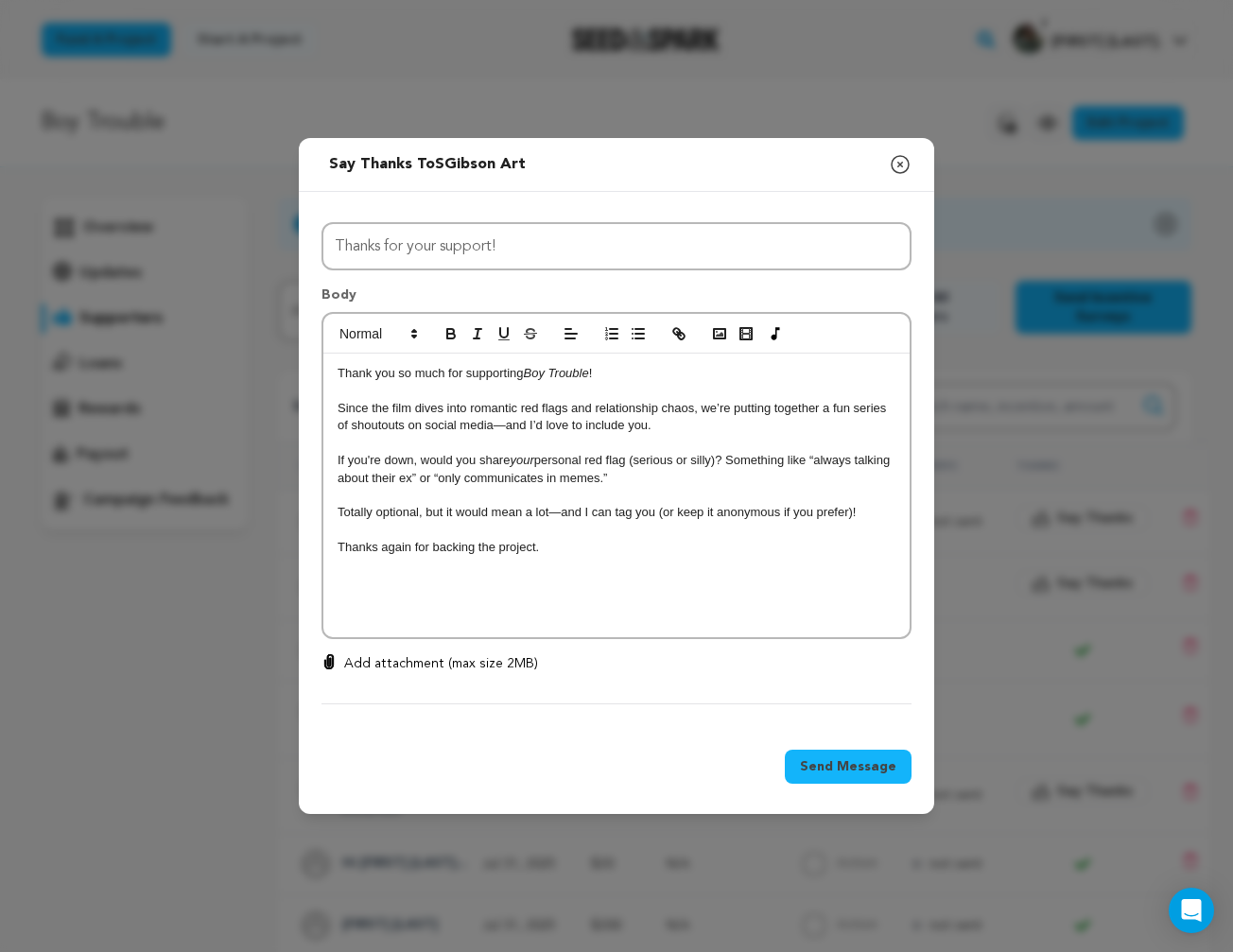 click on "If you're down, would you share  your  personal red flag (serious or silly)? Something like “always talking about their ex” or “only communicates in memes.”" at bounding box center (616, 469) 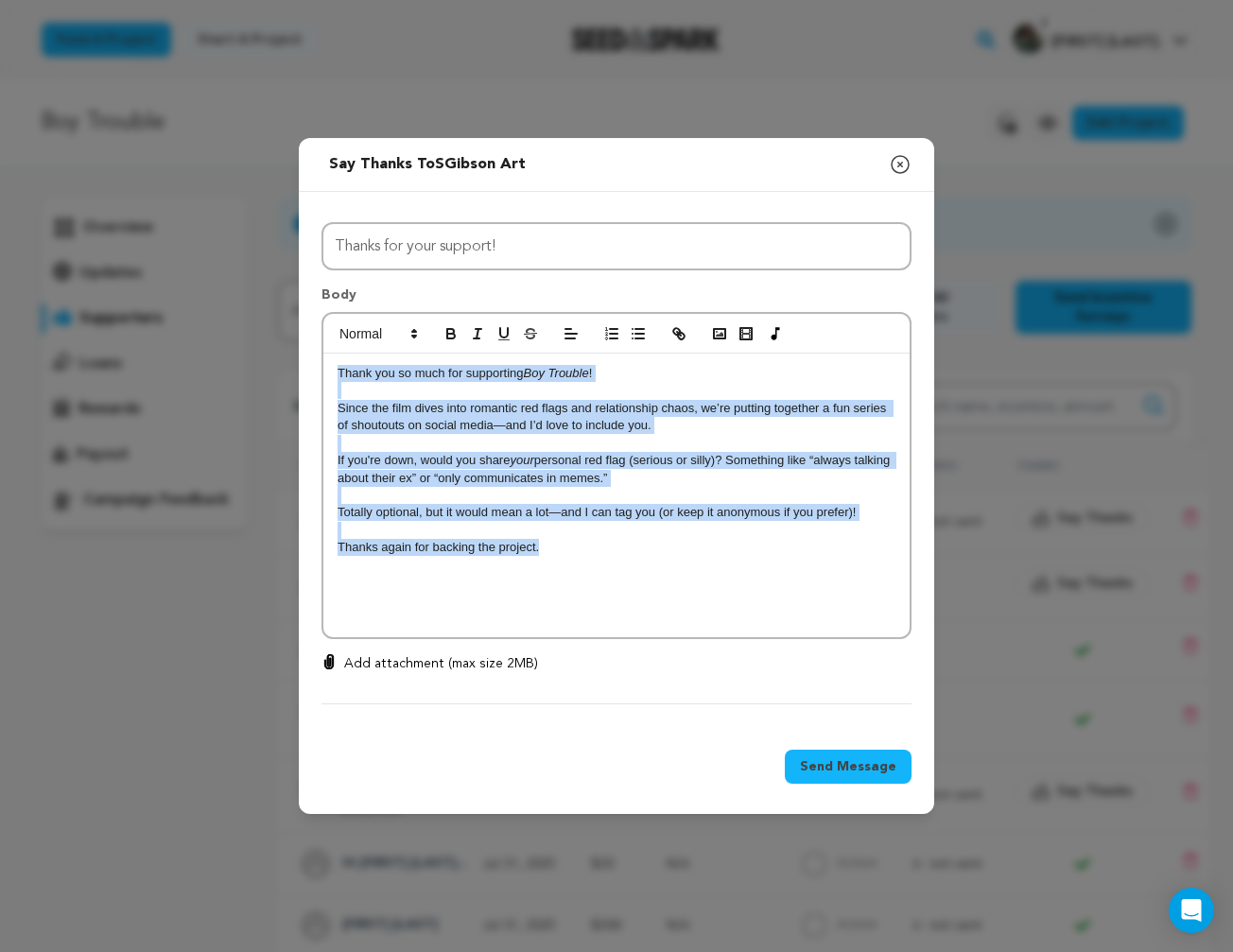 copy on "Thank you so much for supporting  Boy Trouble ! Since the film dives into romantic red flags and relationship chaos, we’re putting together a fun series of shoutouts on social media—and I’d love to include you. If you're down, would you share  your  personal red flag (serious or silly)? Something like “always talking about their ex” or “only communicates in memes.” Totally optional, but it would mean a lot—and I can tag you (or keep it anonymous if you prefer)! Thanks again for backing the project." 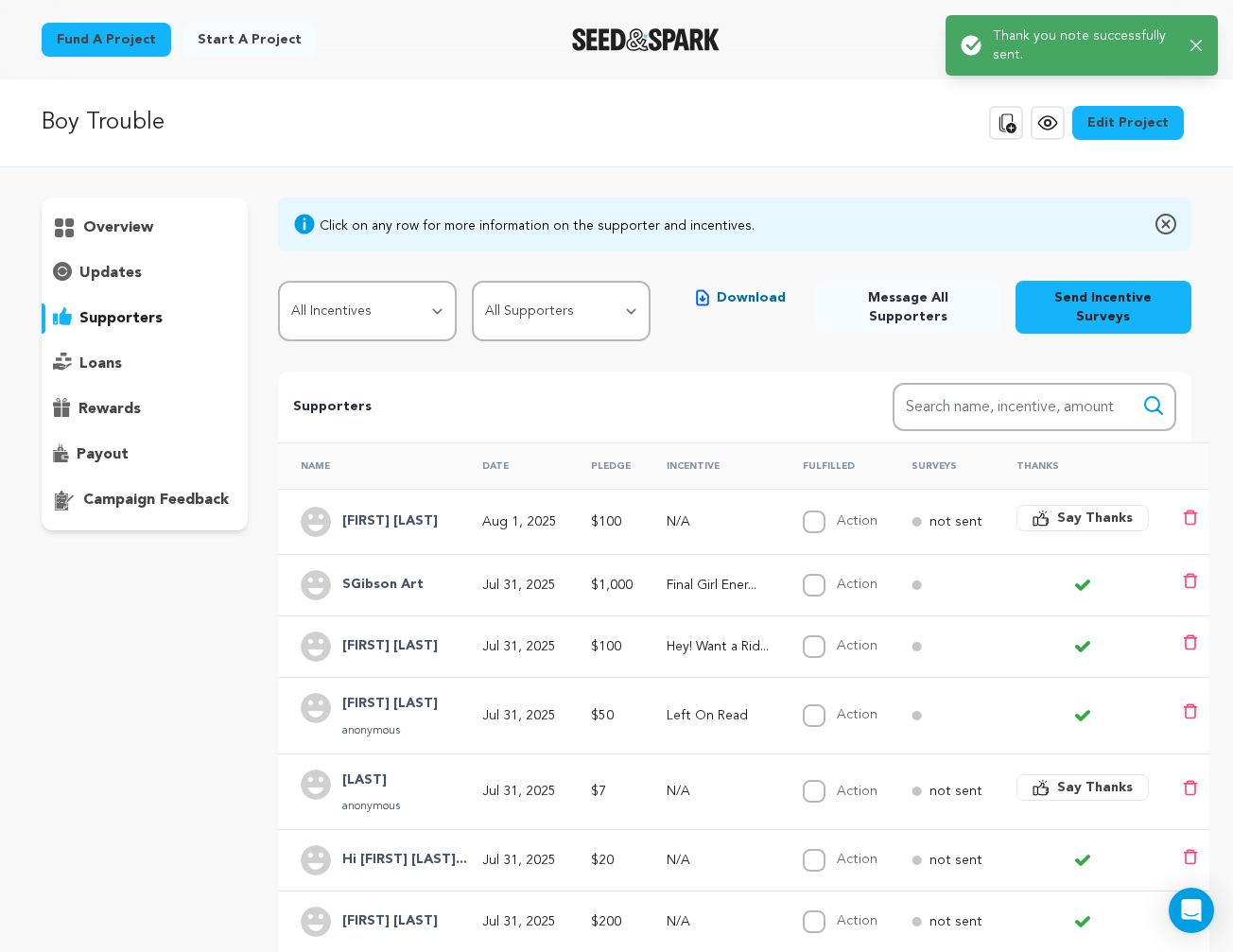 click on "Say Thanks" at bounding box center (1095, 518) 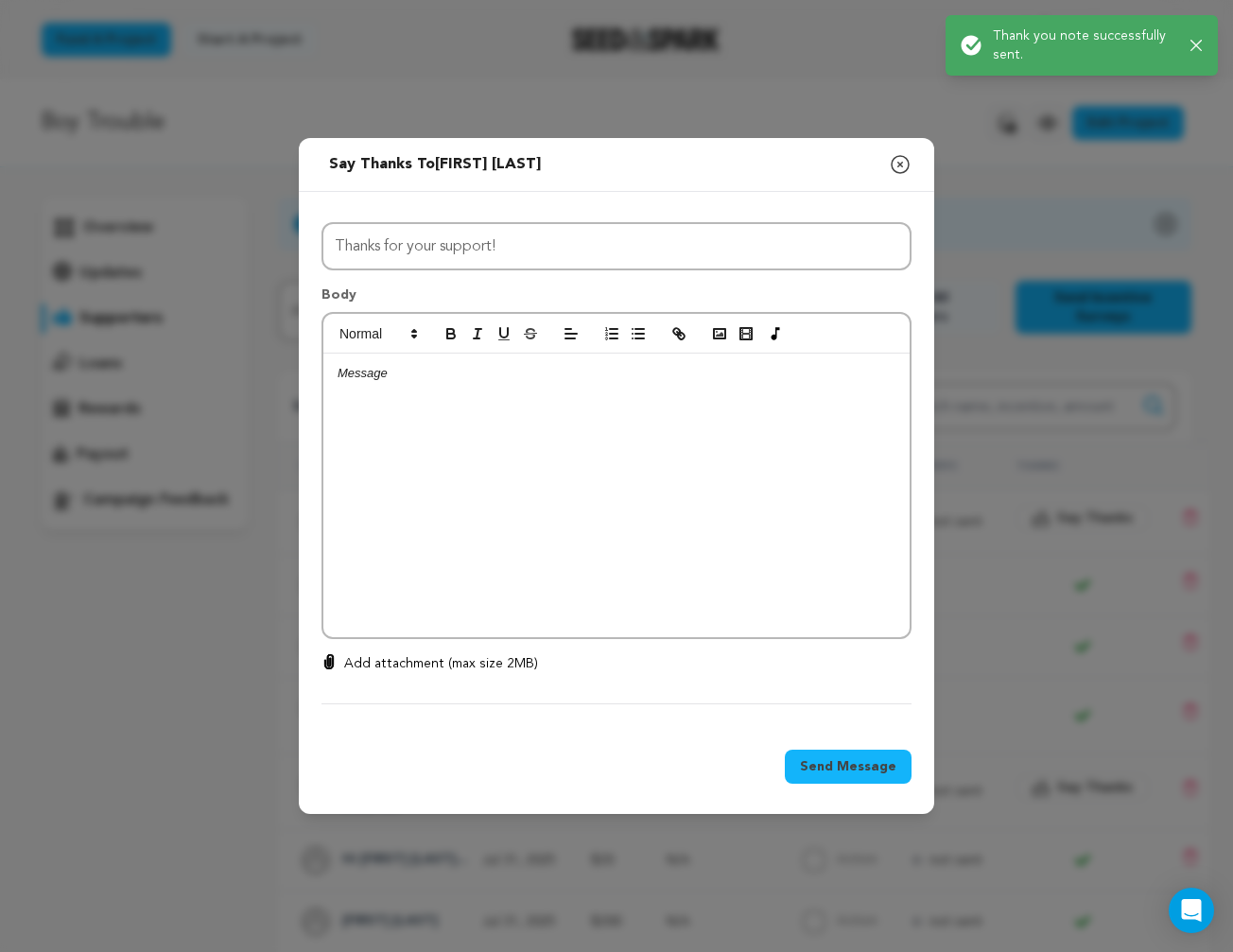 click at bounding box center (616, 495) 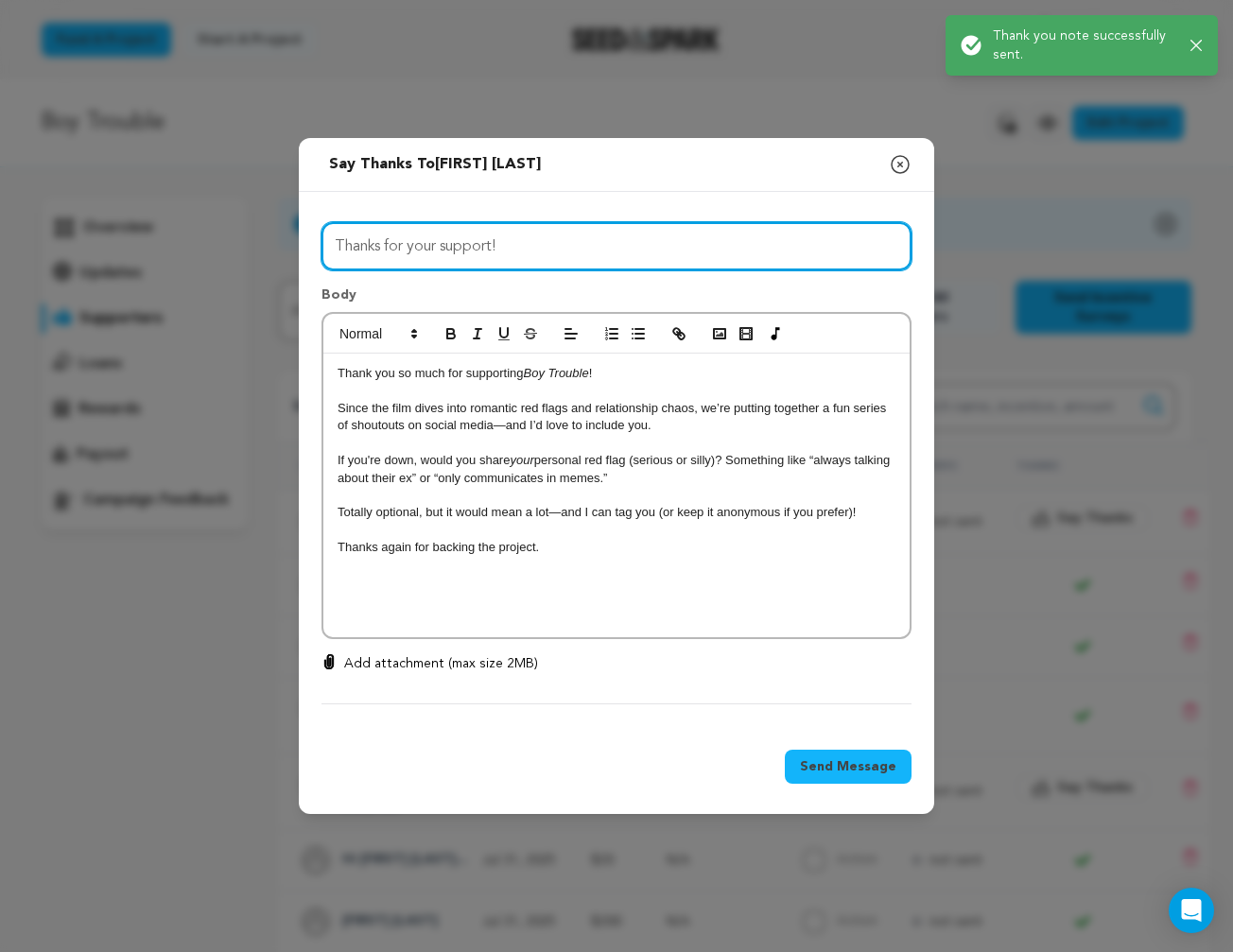 click on "Thanks for your support!" at bounding box center [616, 246] 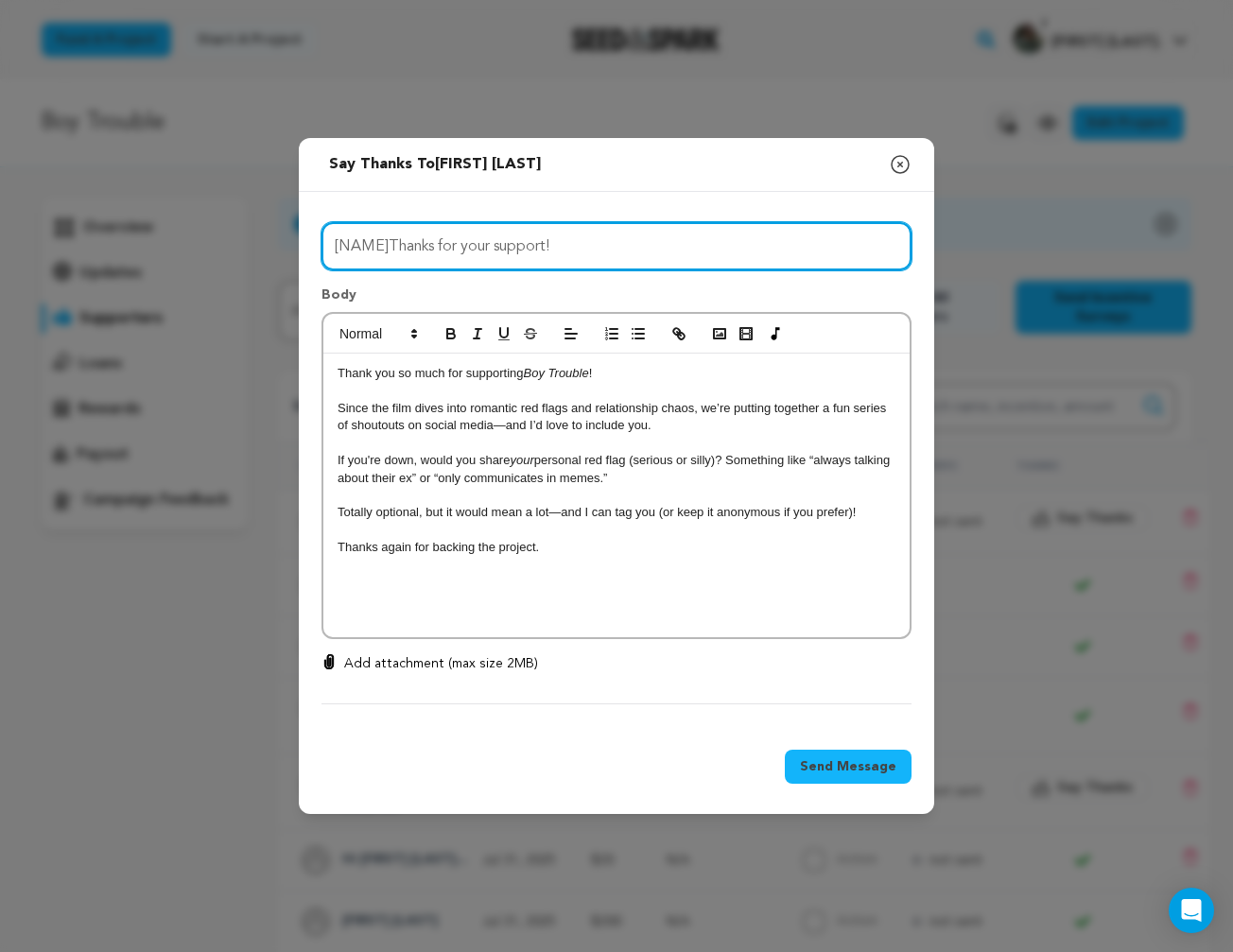 type on "Thanks for your support!" 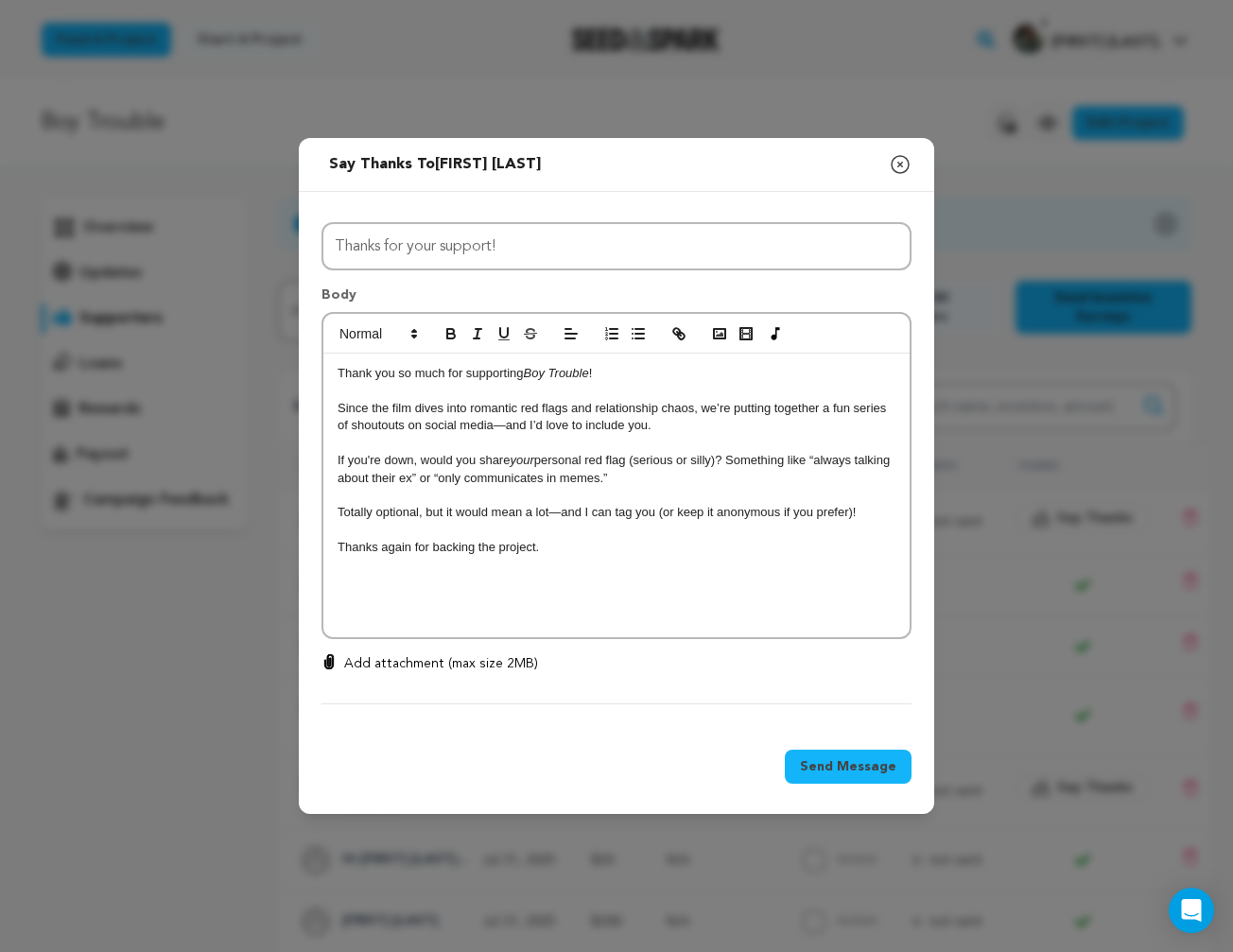 click on "Since the film dives into romantic red flags and relationship chaos, we’re putting together a fun series of shoutouts on social media—and I’d love to include you." at bounding box center (616, 417) 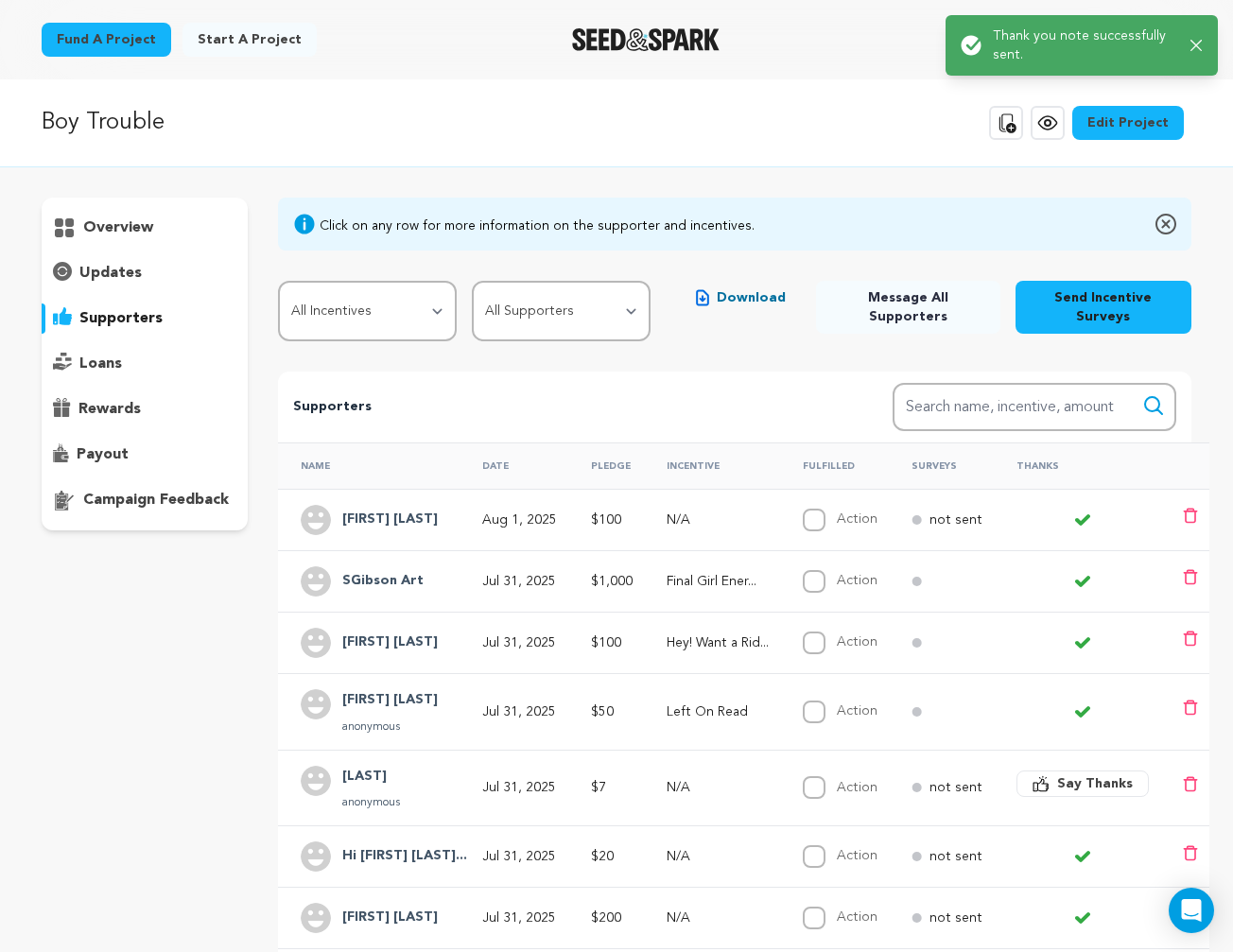 scroll, scrollTop: 0, scrollLeft: 0, axis: both 